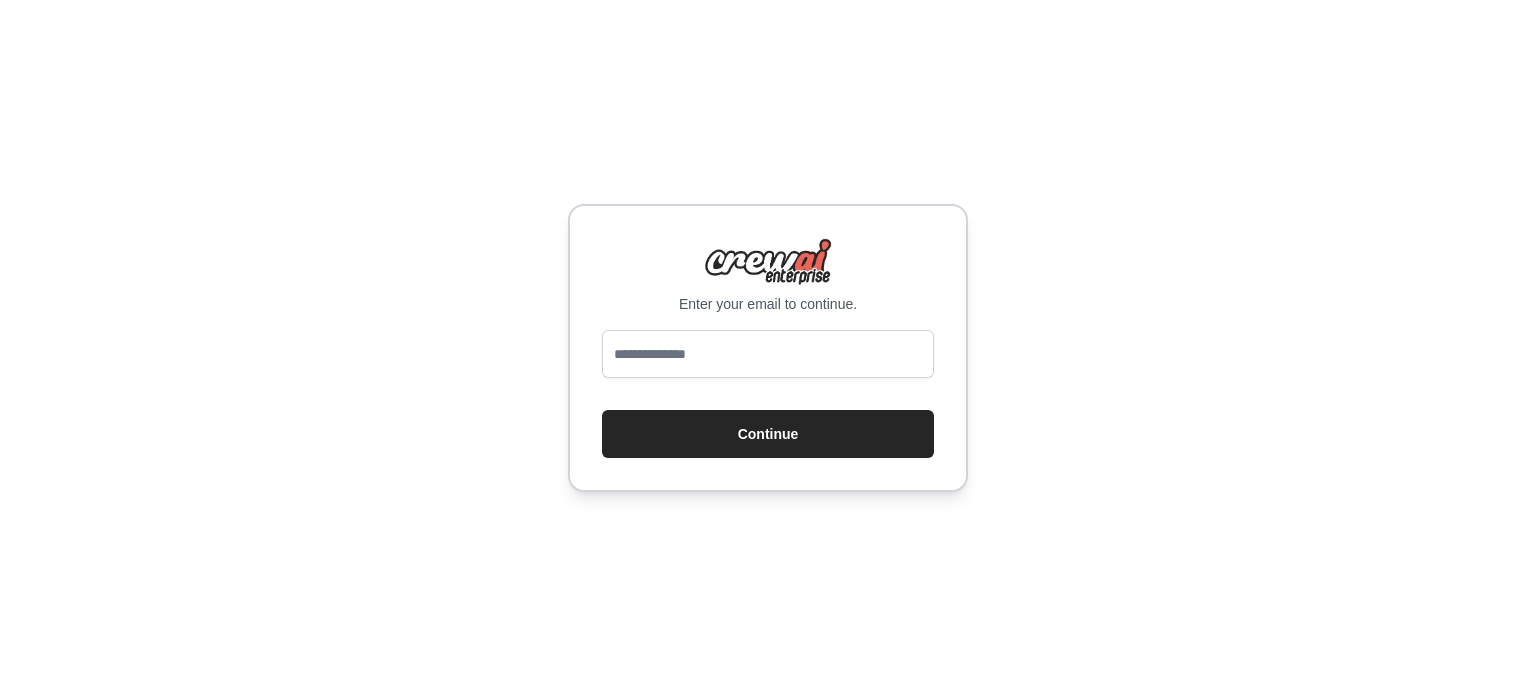scroll, scrollTop: 0, scrollLeft: 0, axis: both 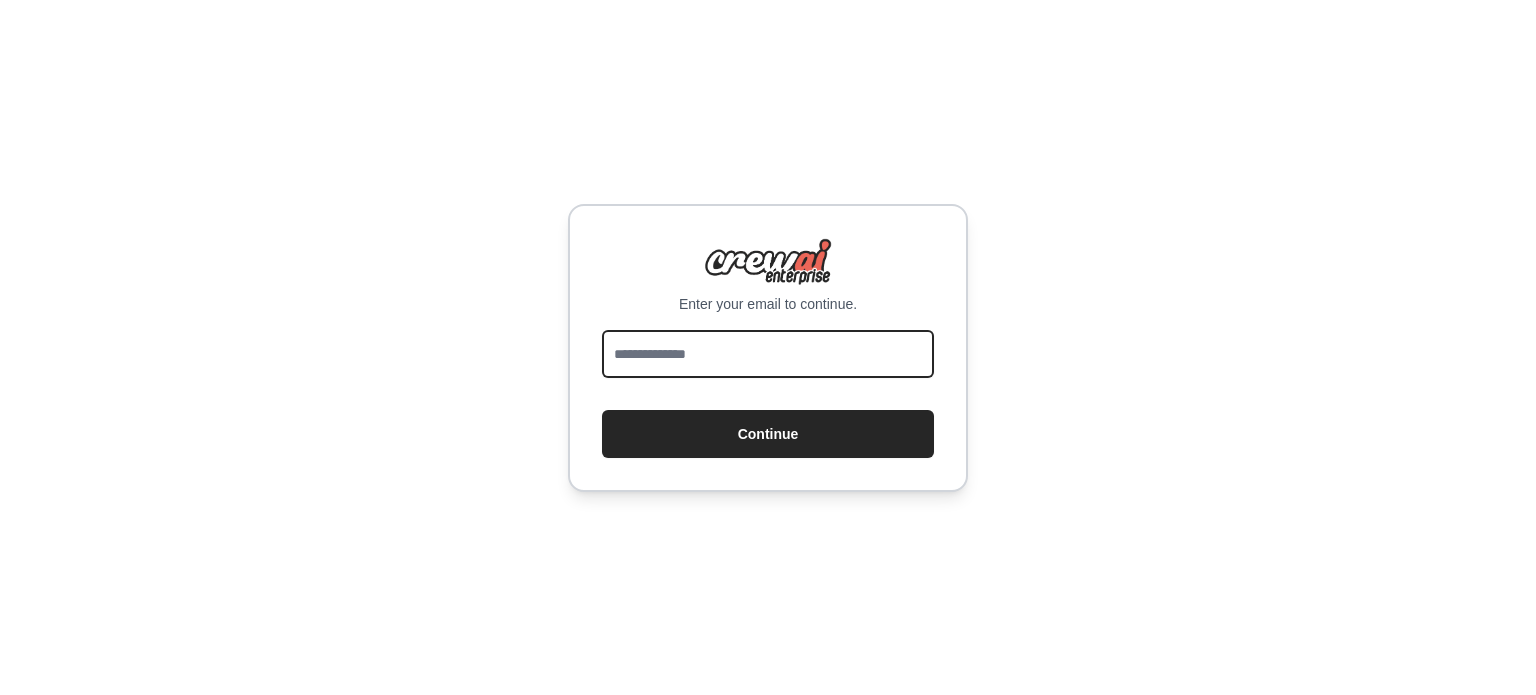 click at bounding box center [768, 354] 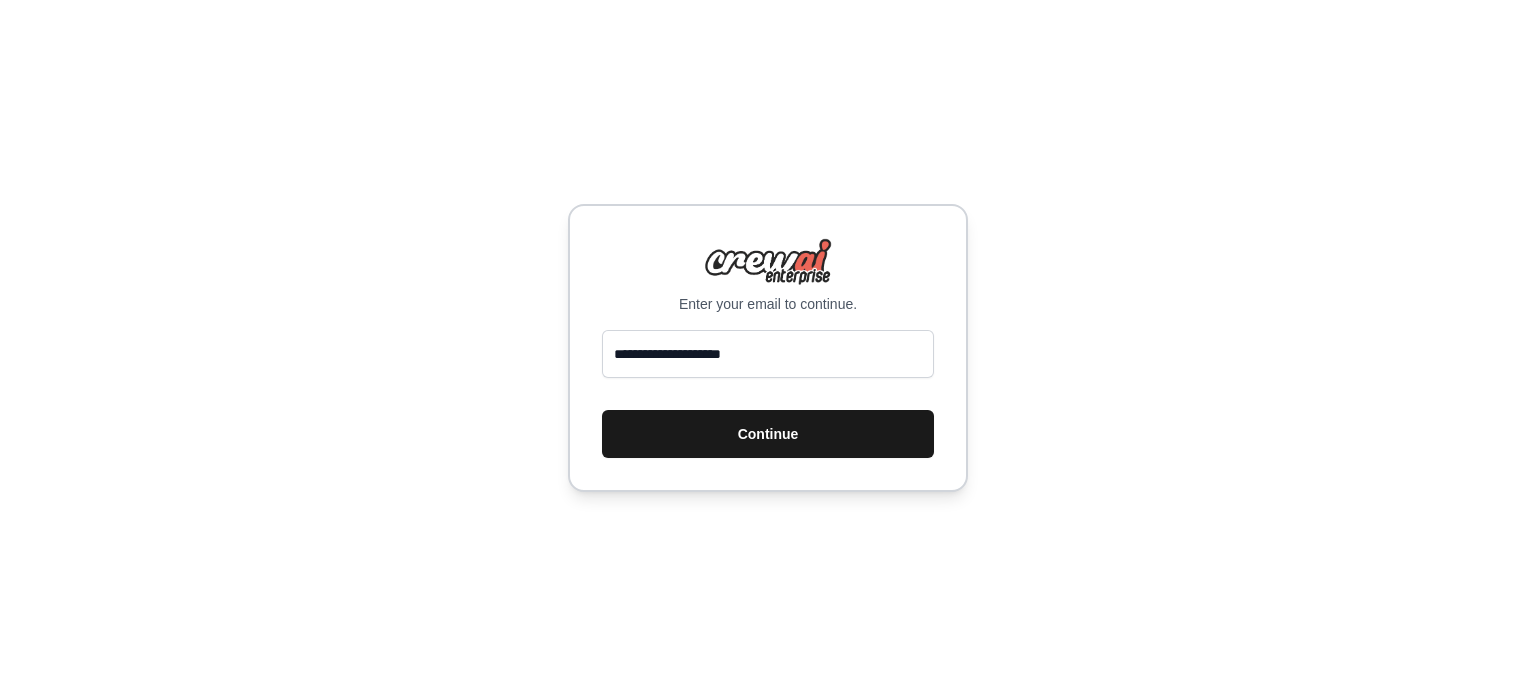 click on "Continue" at bounding box center [768, 434] 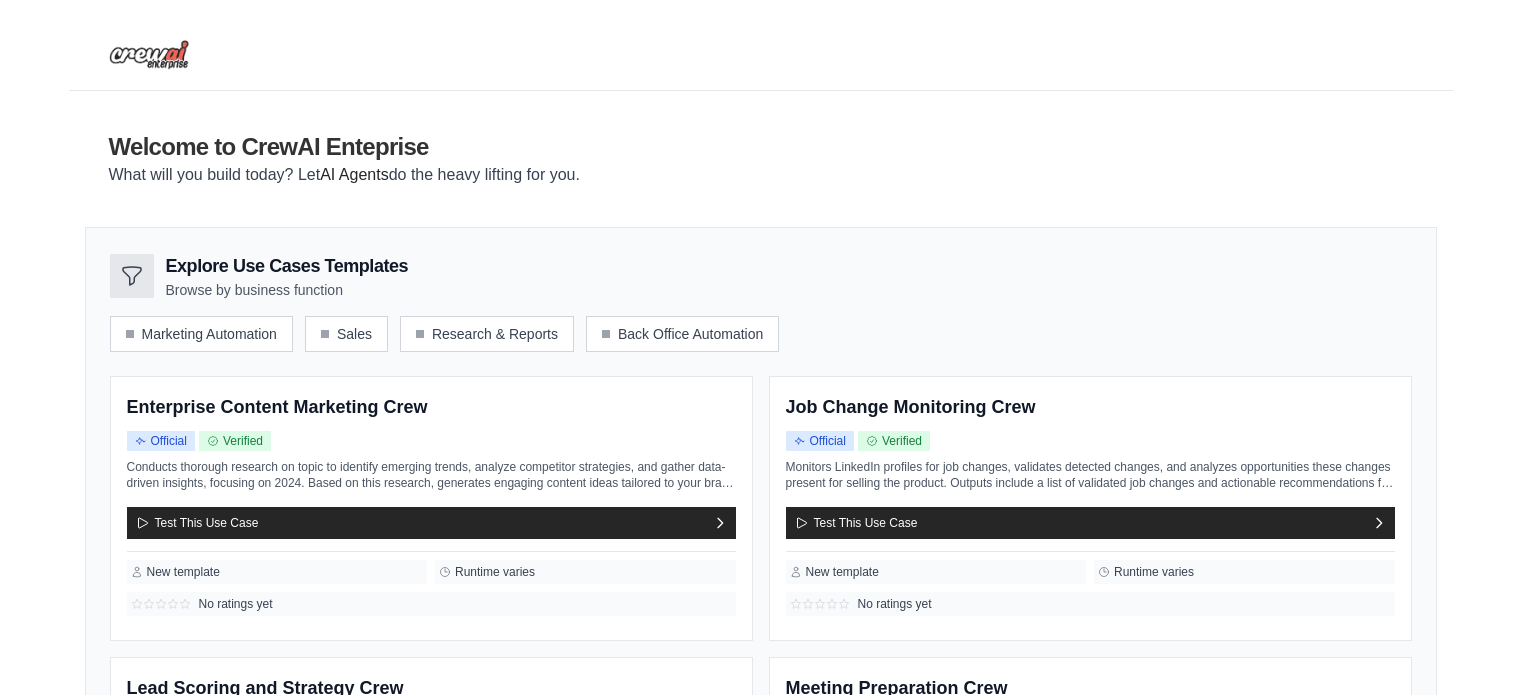 scroll, scrollTop: 0, scrollLeft: 0, axis: both 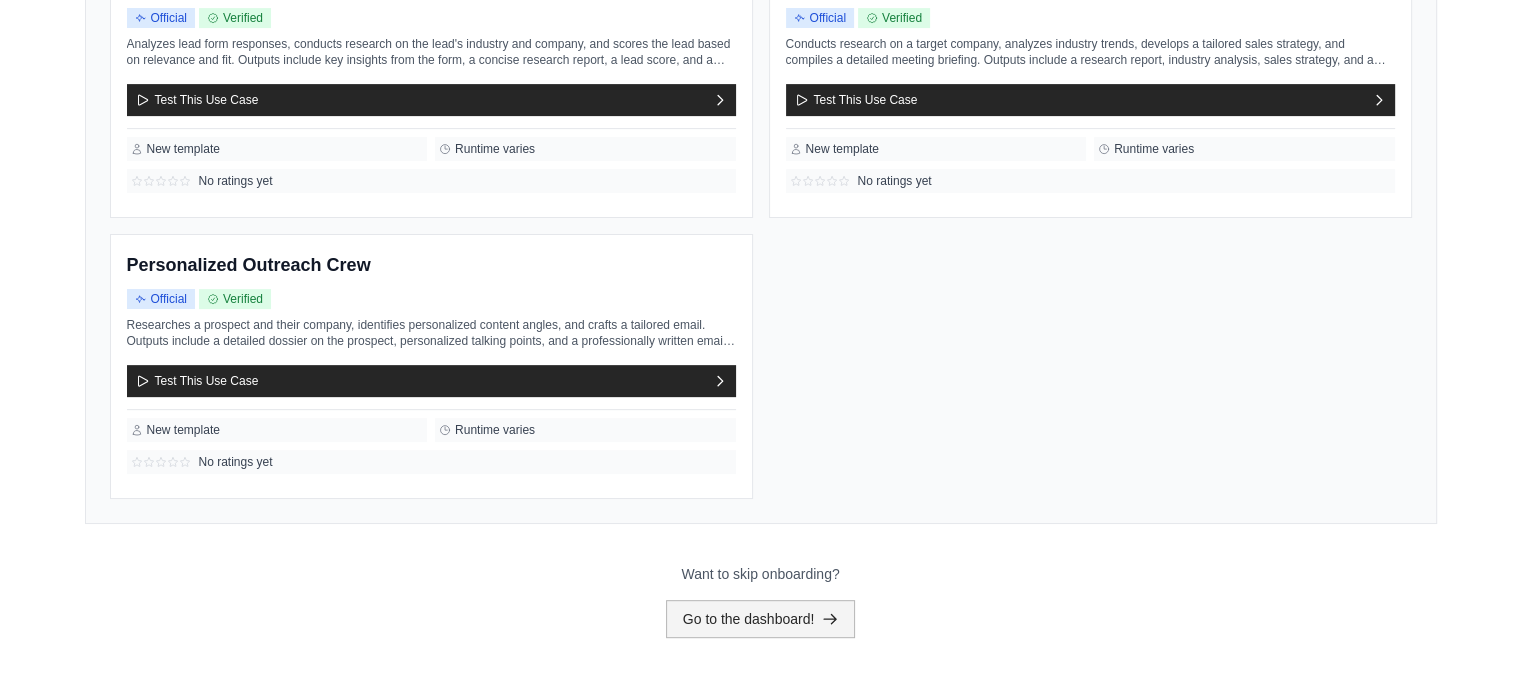 click on "Go to the dashboard!" at bounding box center (761, 619) 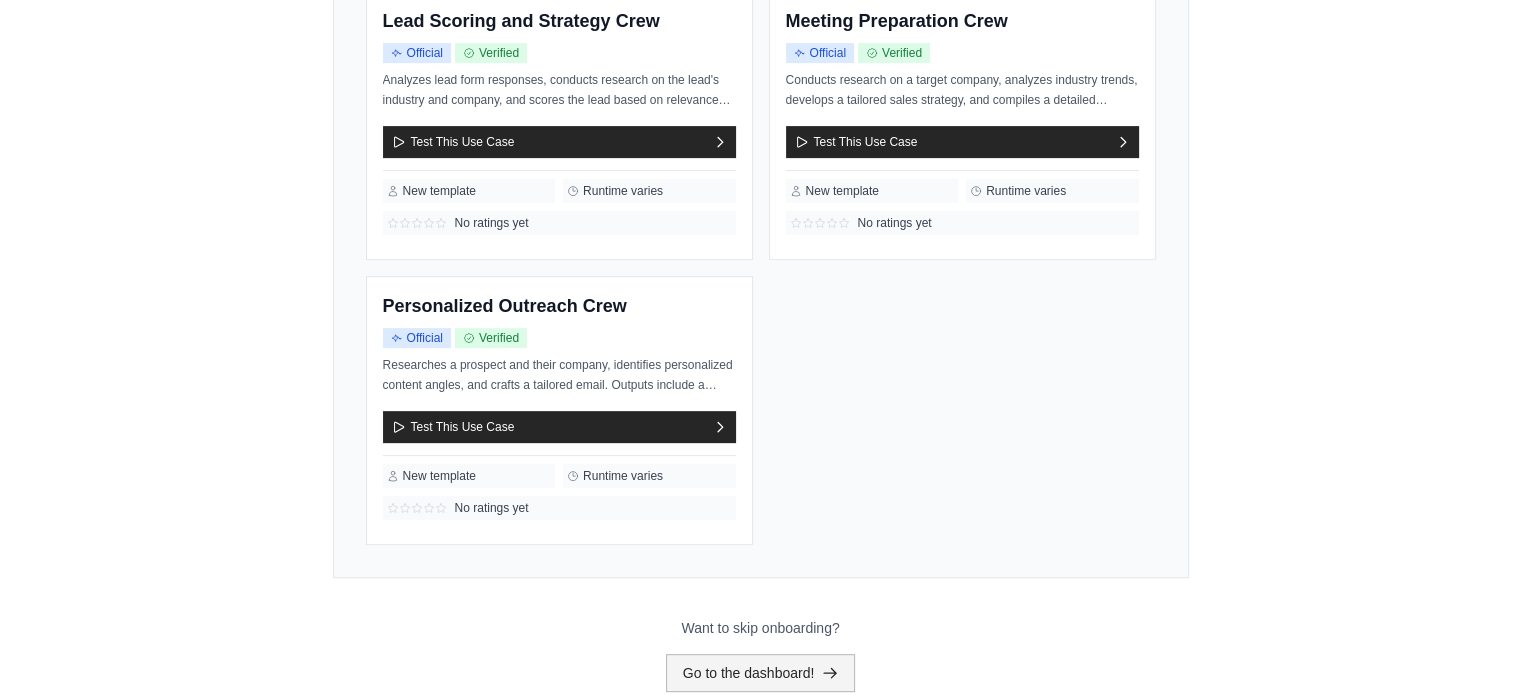 scroll, scrollTop: 0, scrollLeft: 0, axis: both 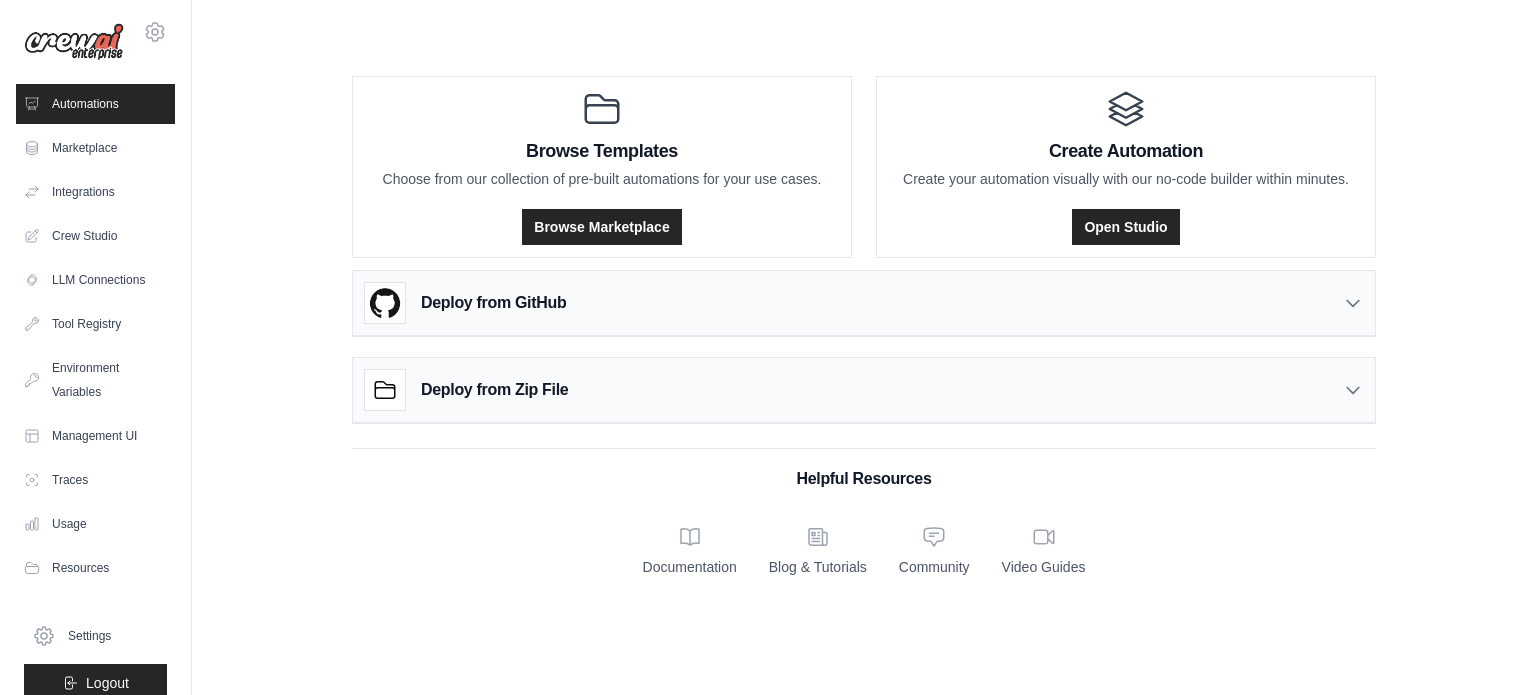 click 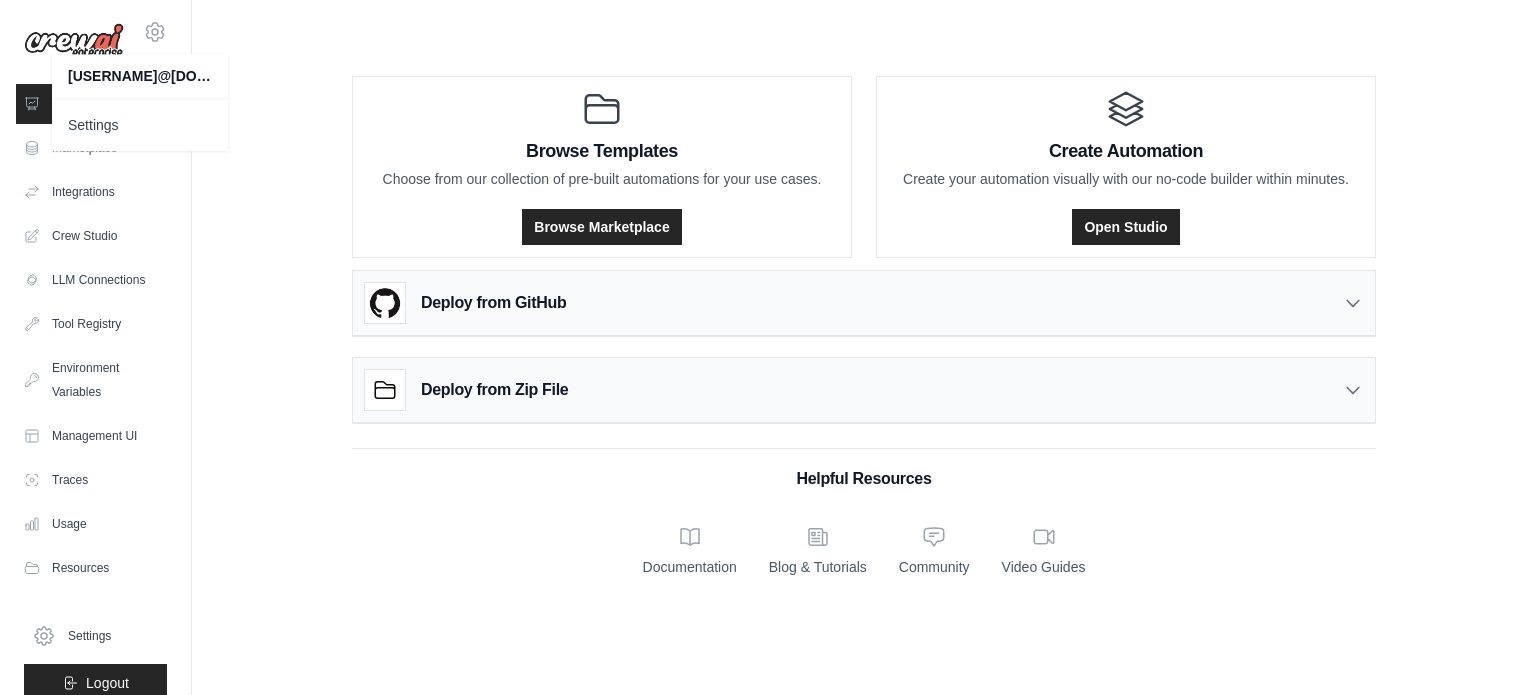 click 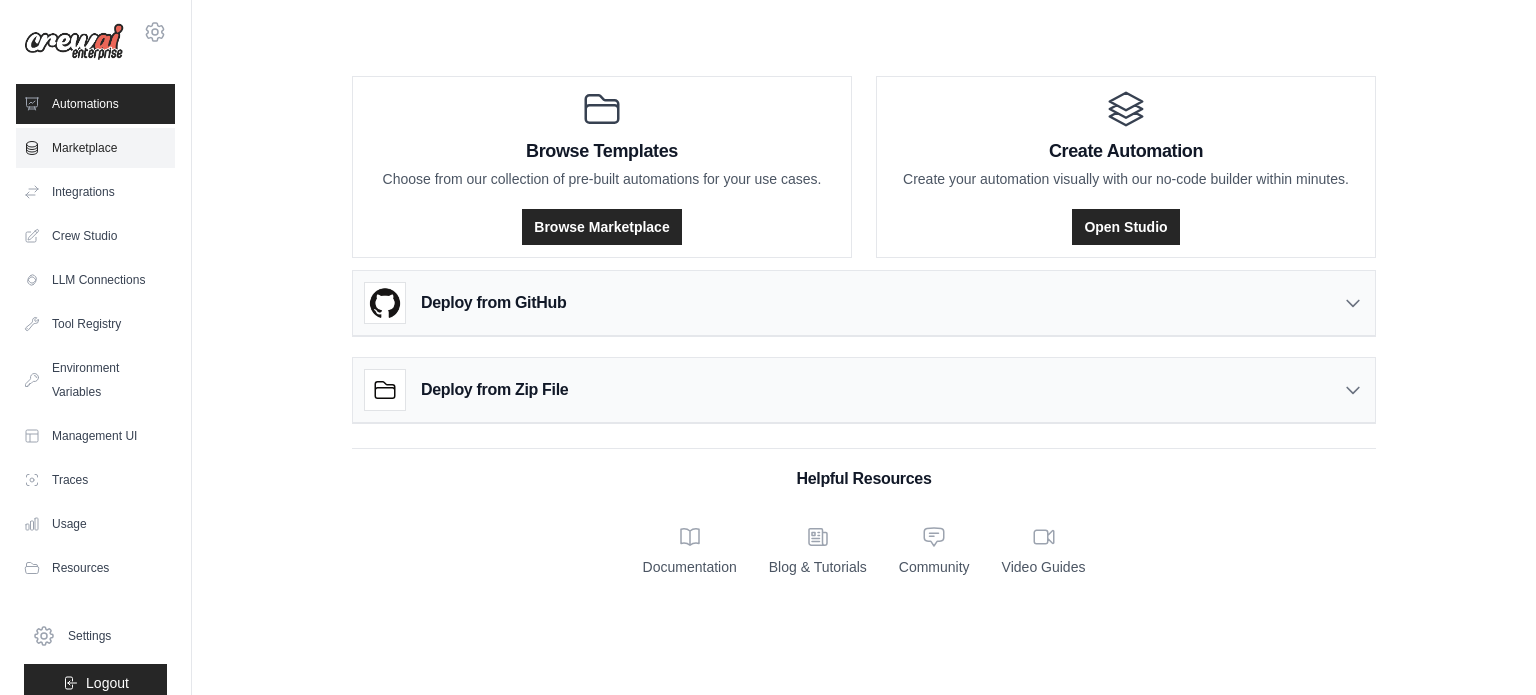 click on "Marketplace" at bounding box center (95, 148) 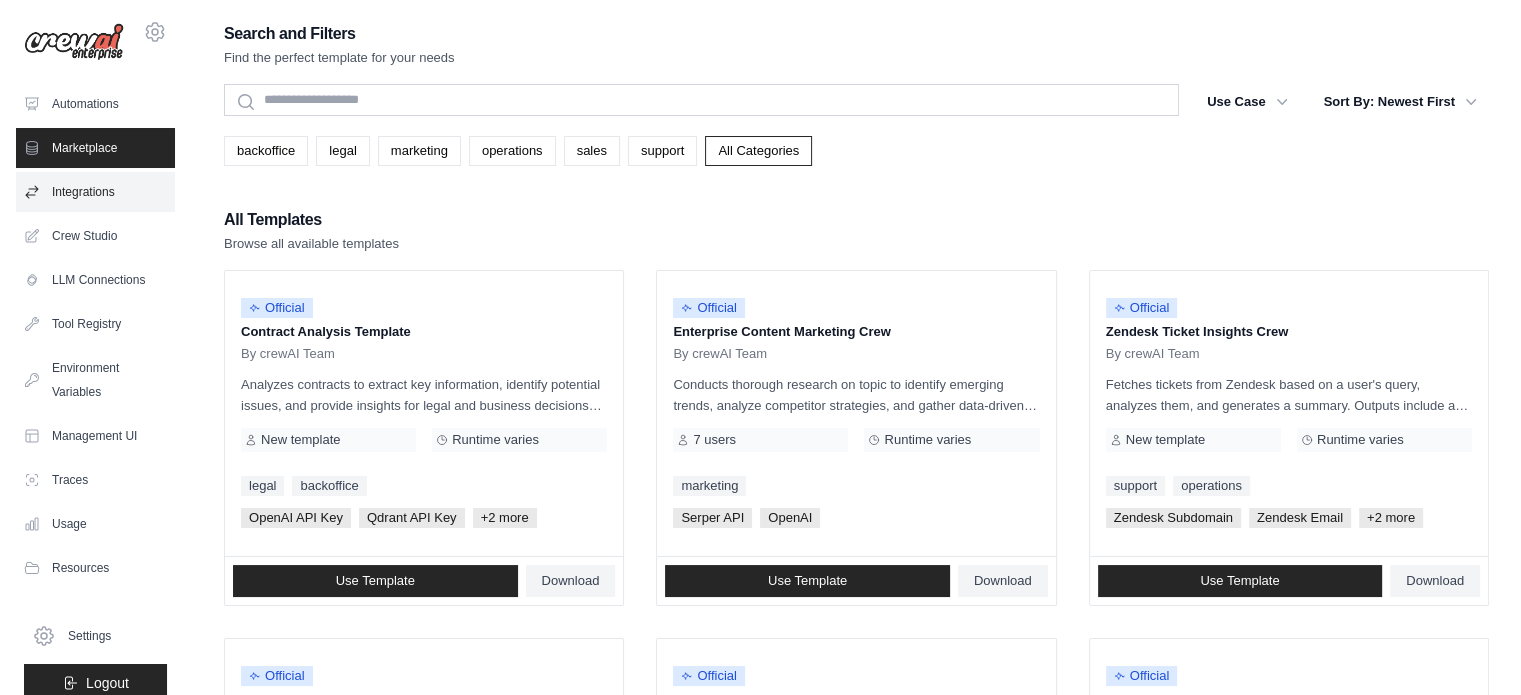 click on "Integrations" at bounding box center [95, 192] 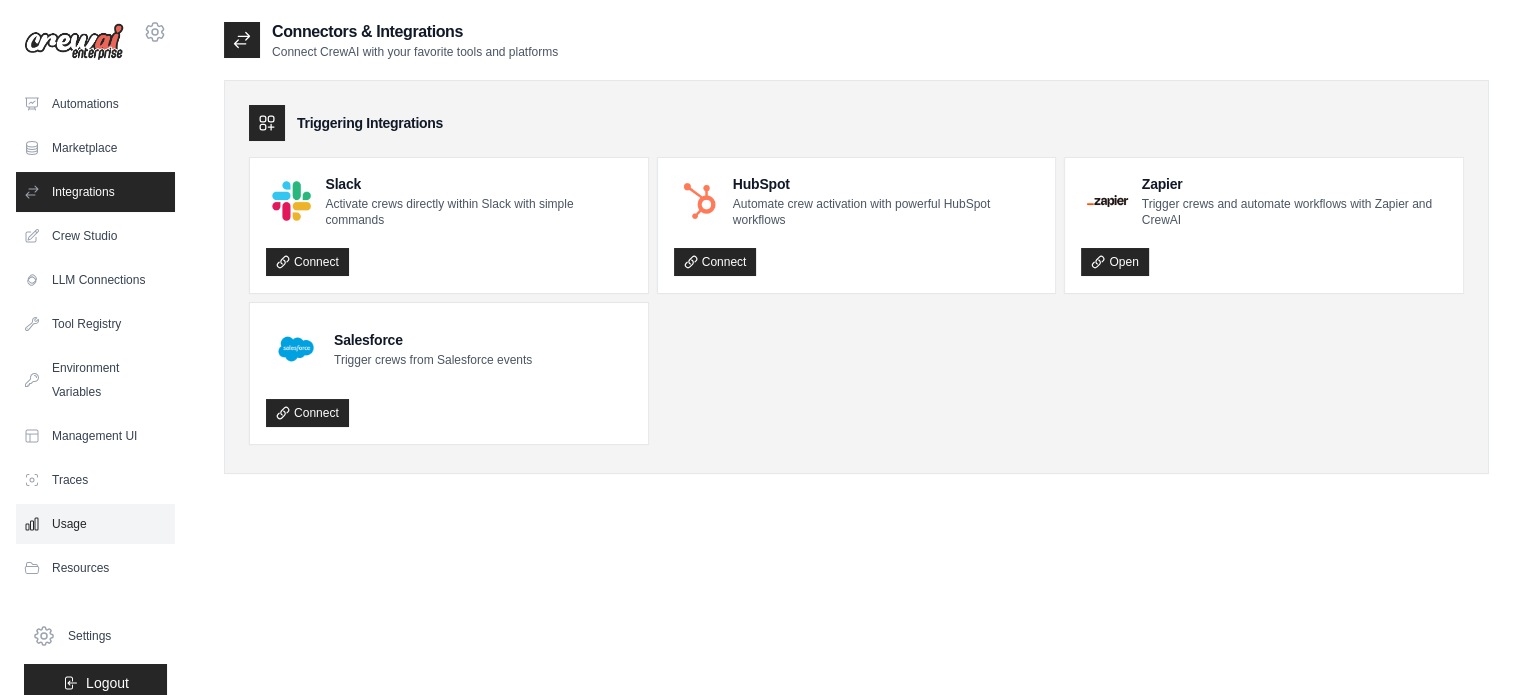 click on "Usage" at bounding box center (95, 524) 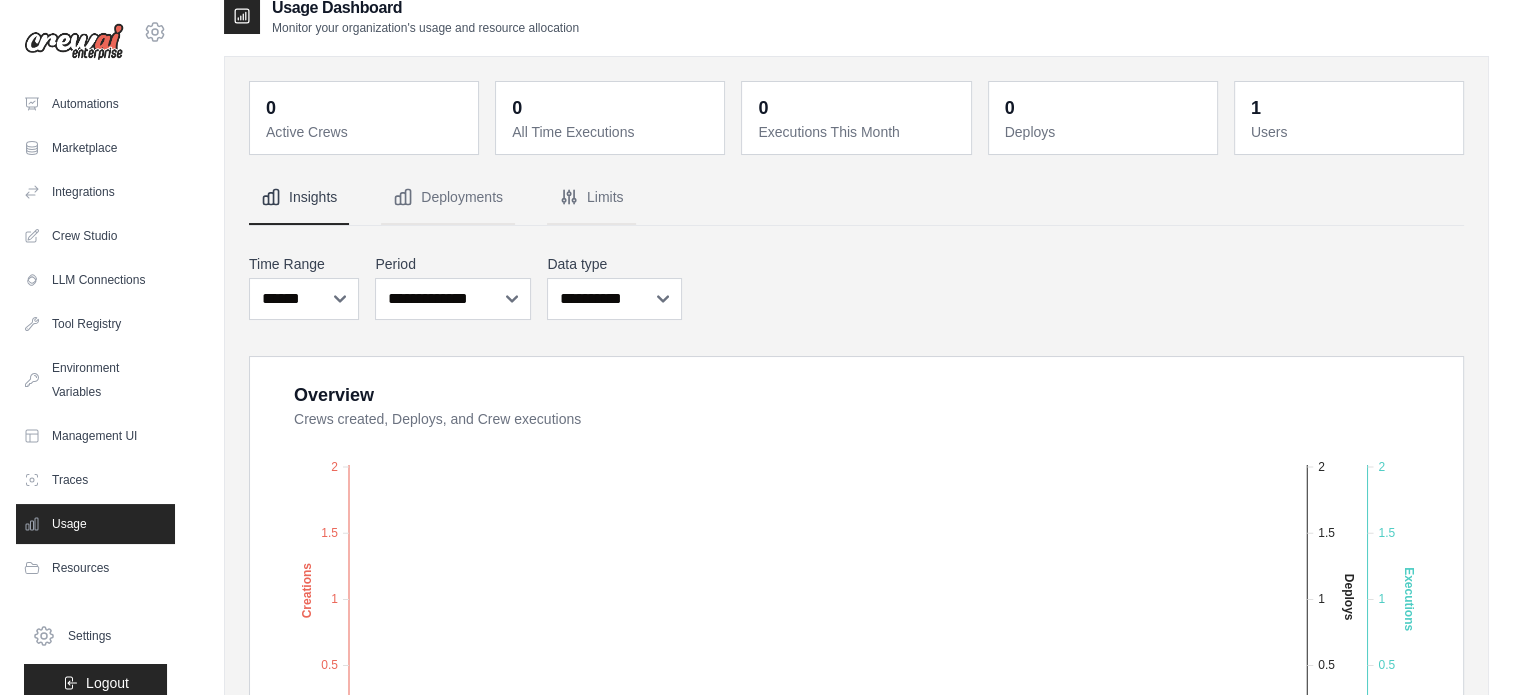 scroll, scrollTop: 400, scrollLeft: 0, axis: vertical 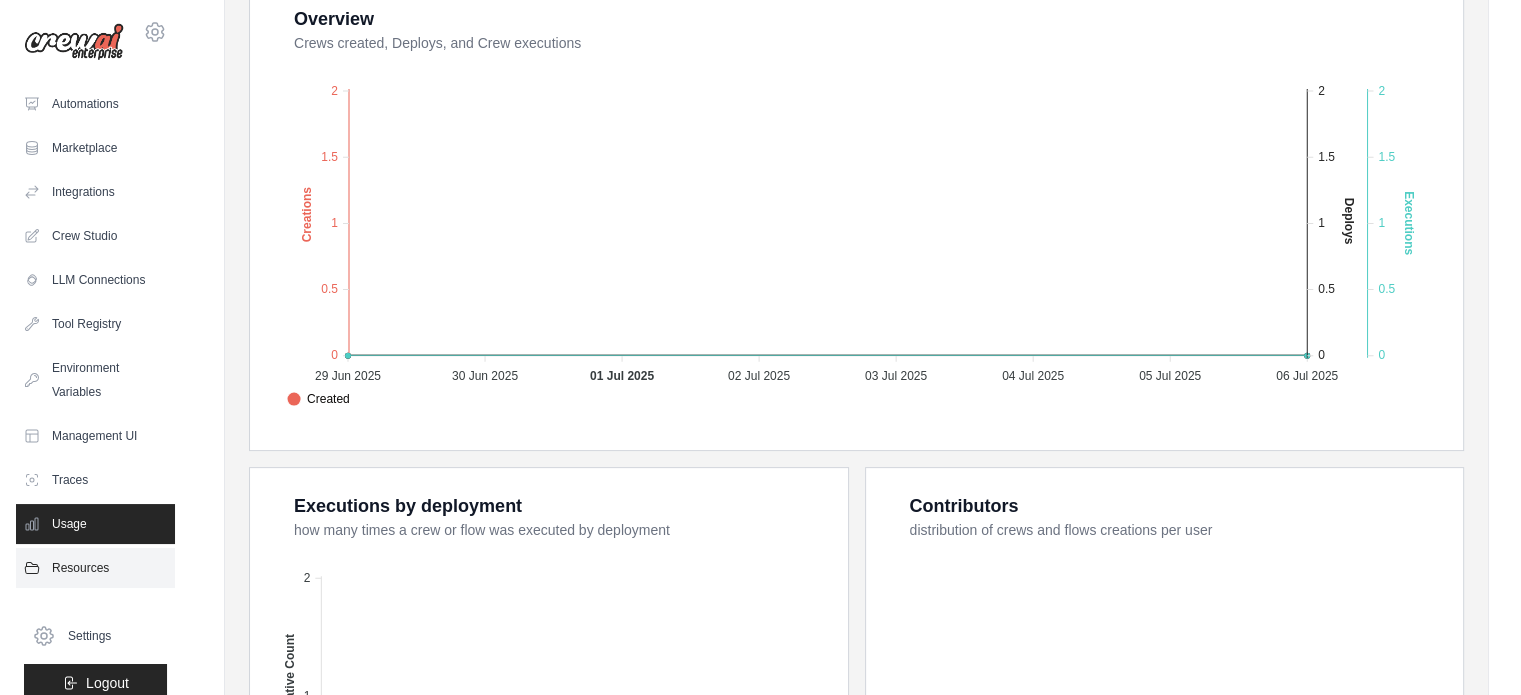 click on "Resources" at bounding box center [95, 568] 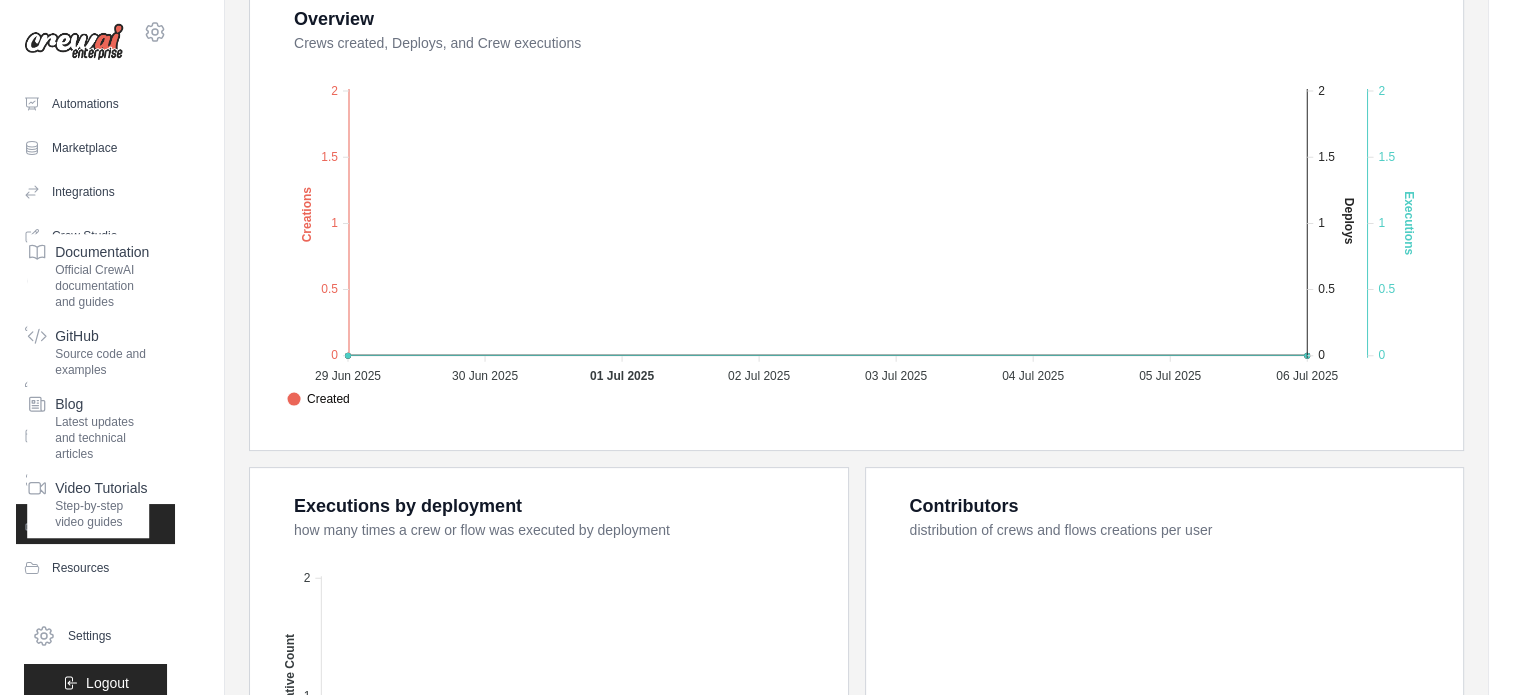 click on "Usage Dashboard
Monitor your organization's usage and resource allocation
0
Active Crews
0
All Time Executions
0
Executions This Month
0
Deploys" at bounding box center (856, 325) 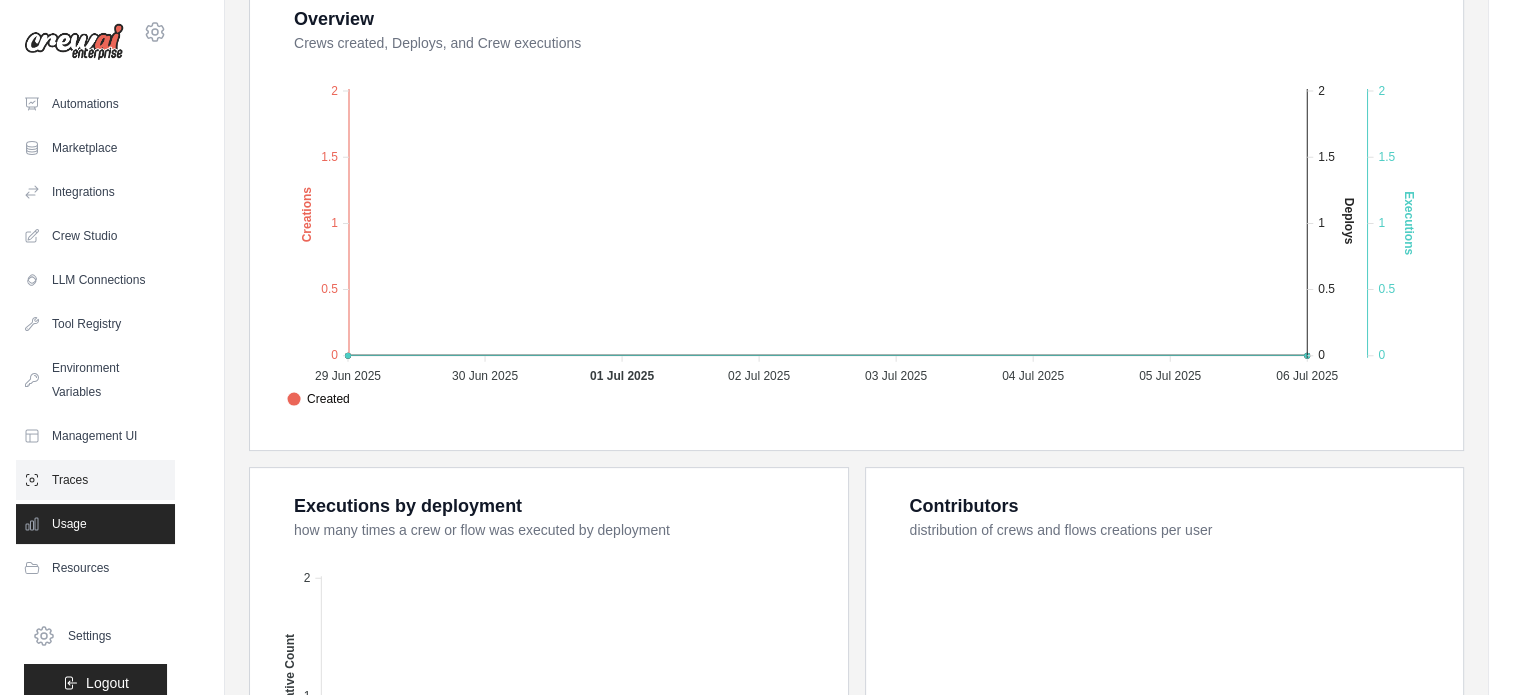 click on "Traces" at bounding box center [95, 480] 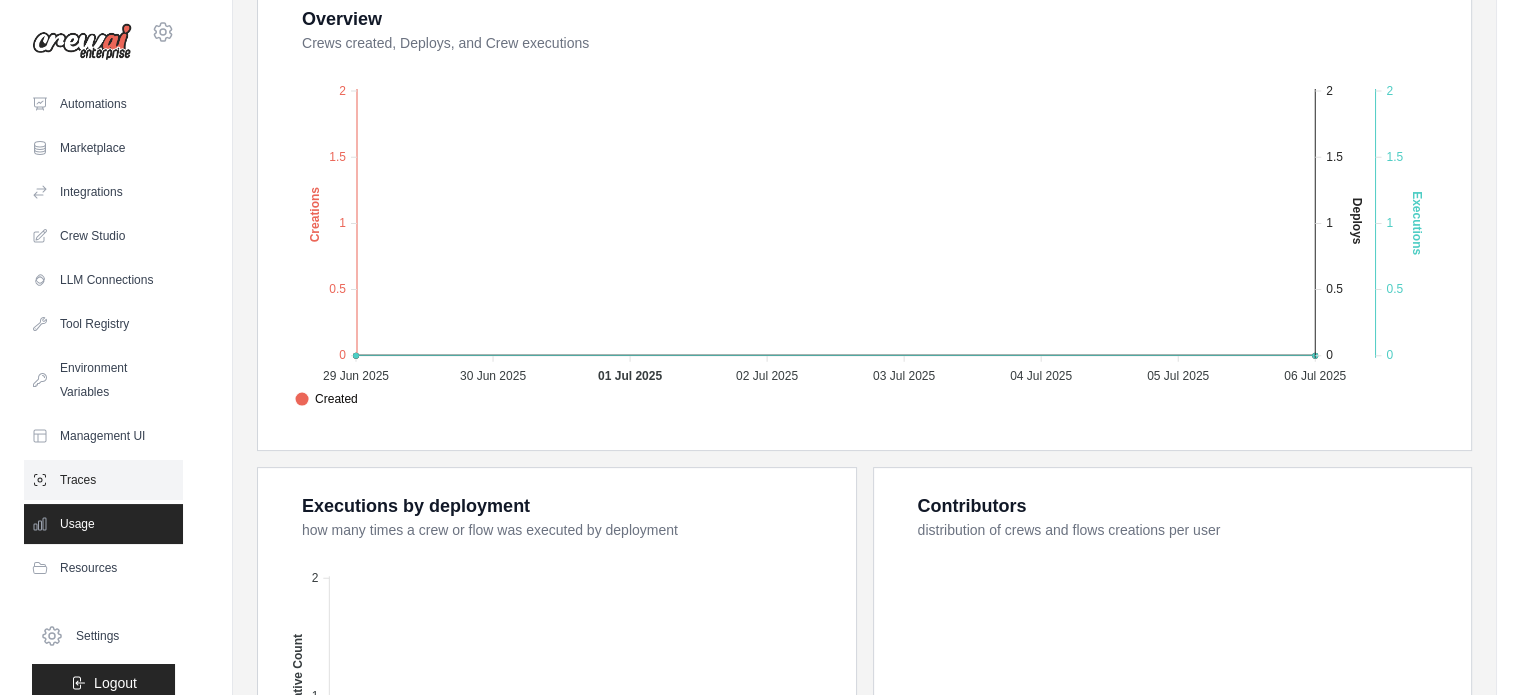 scroll, scrollTop: 0, scrollLeft: 0, axis: both 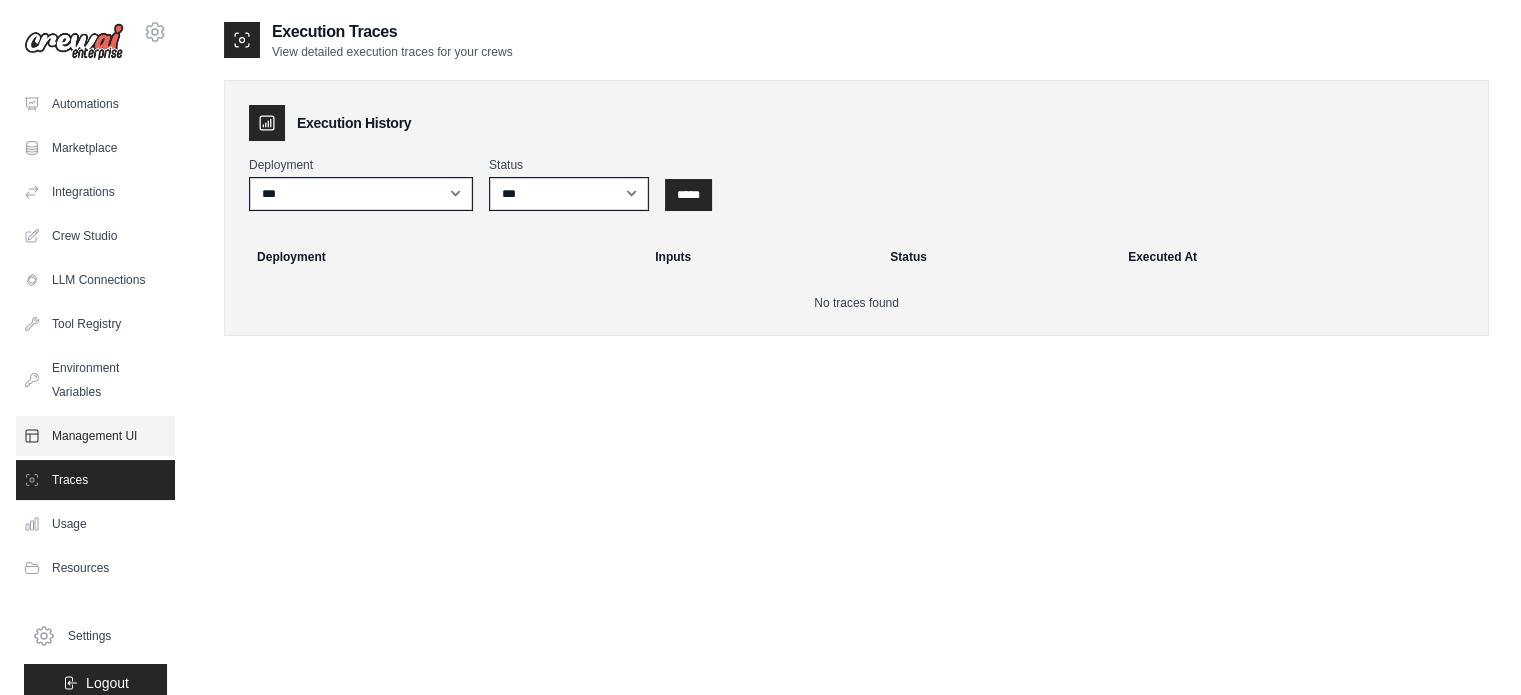 click on "Management UI" at bounding box center [95, 436] 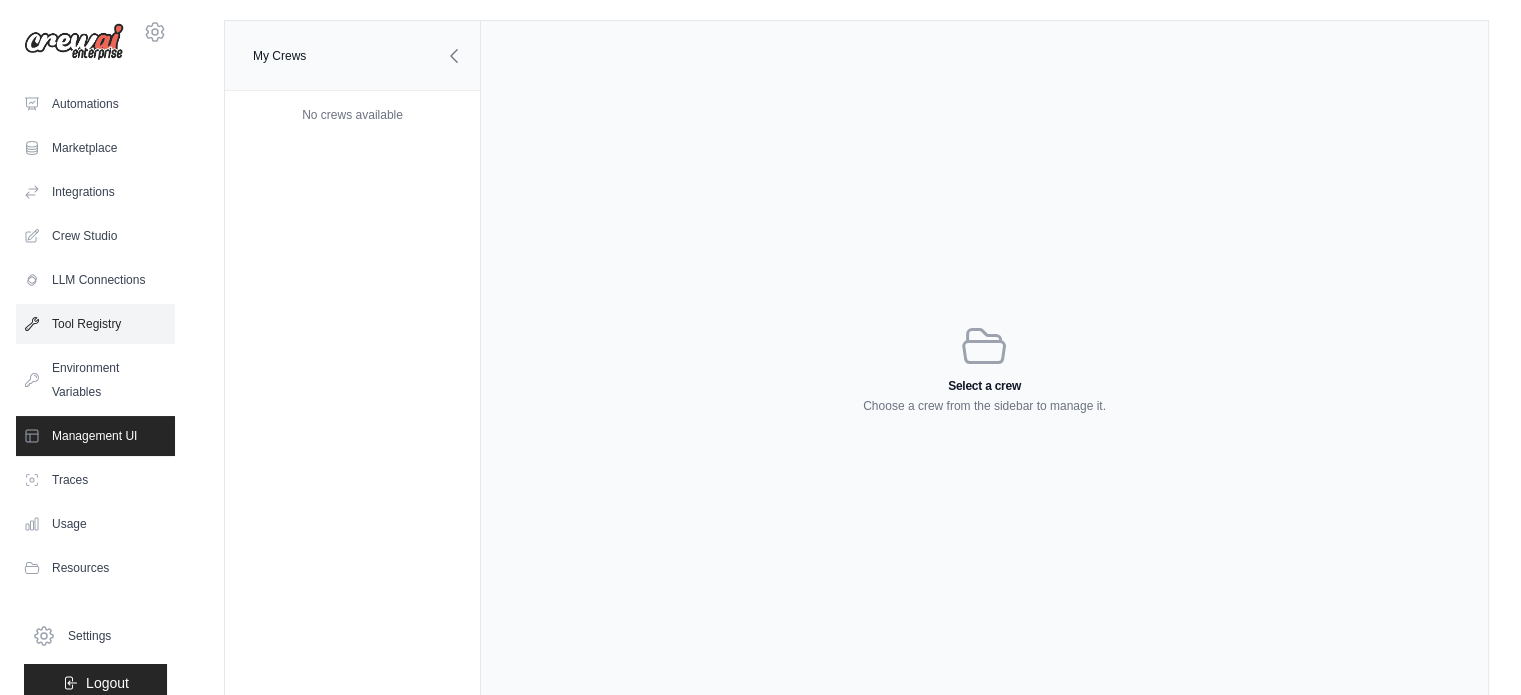 click on "Tool Registry" at bounding box center [95, 324] 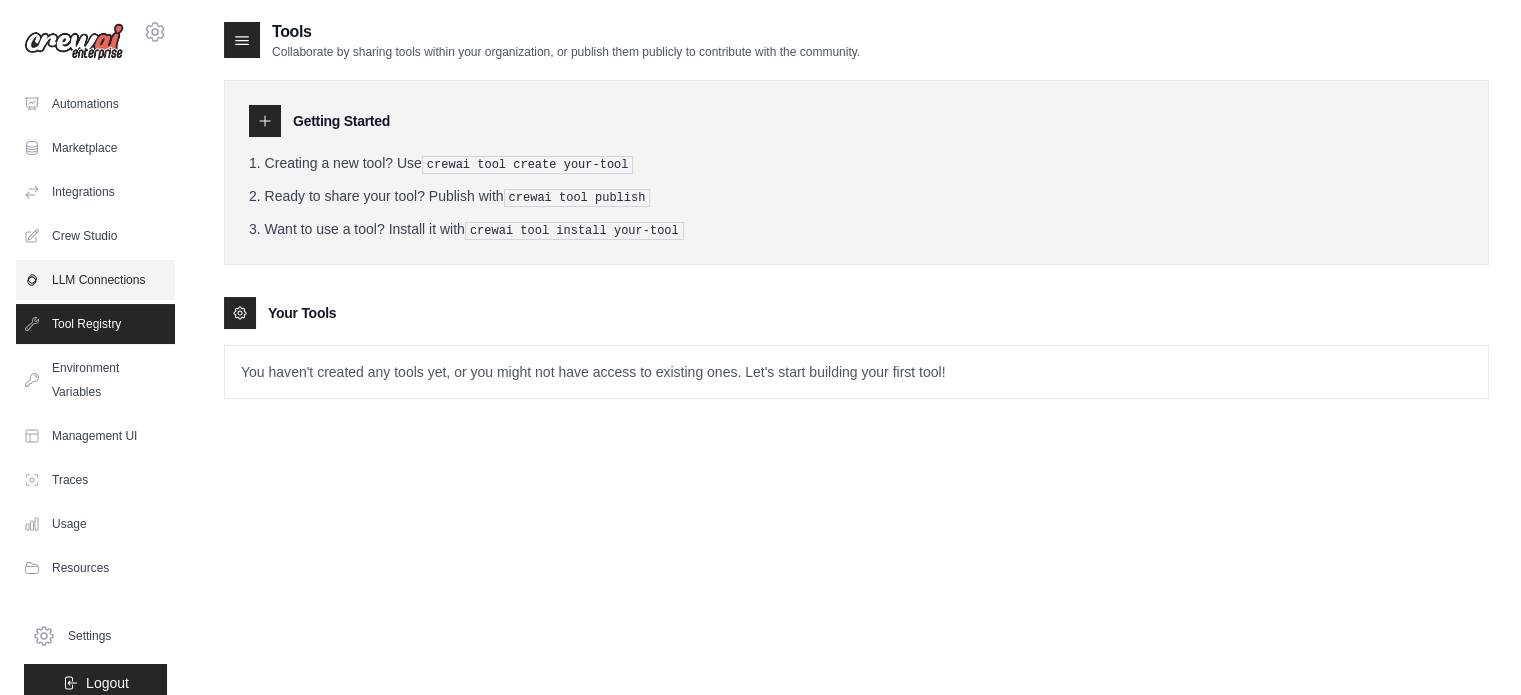 drag, startPoint x: 82, startPoint y: 312, endPoint x: 88, endPoint y: 282, distance: 30.594116 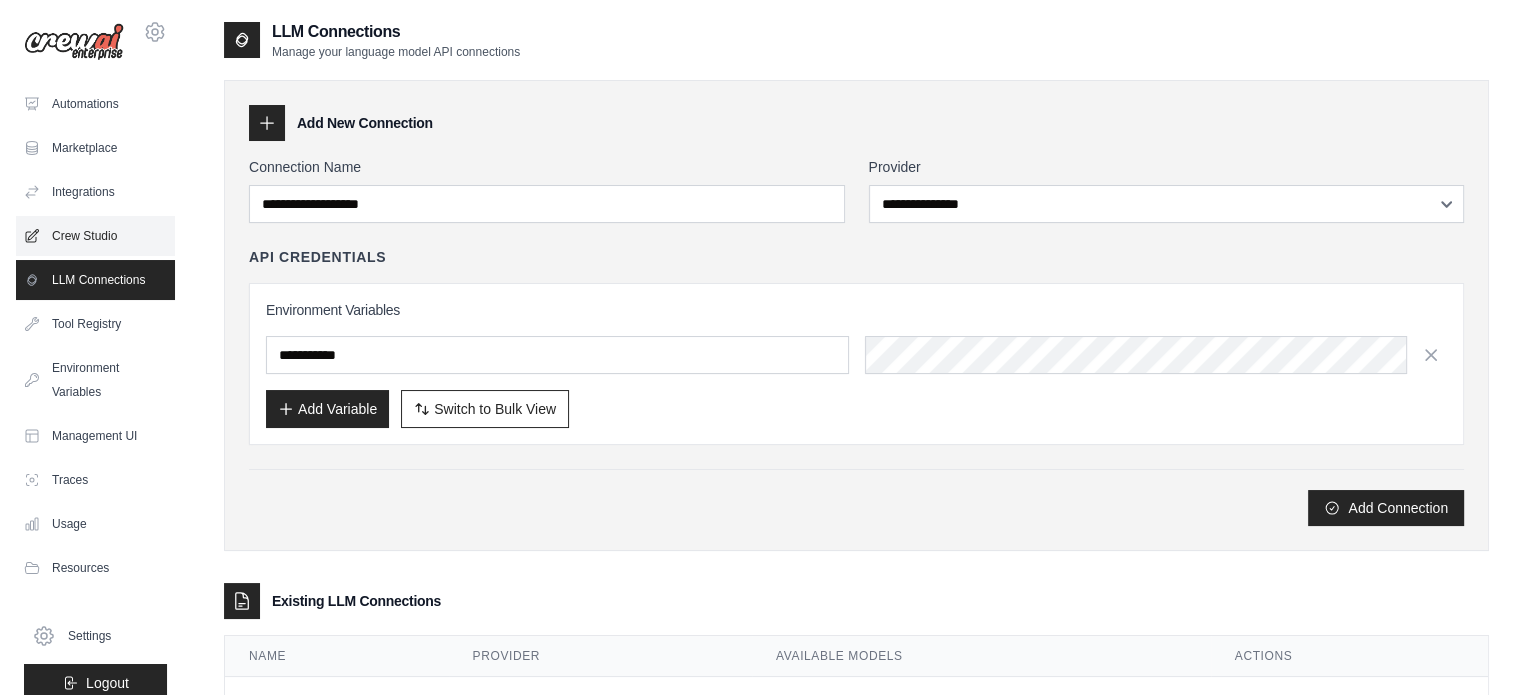 click on "Crew Studio" at bounding box center [95, 236] 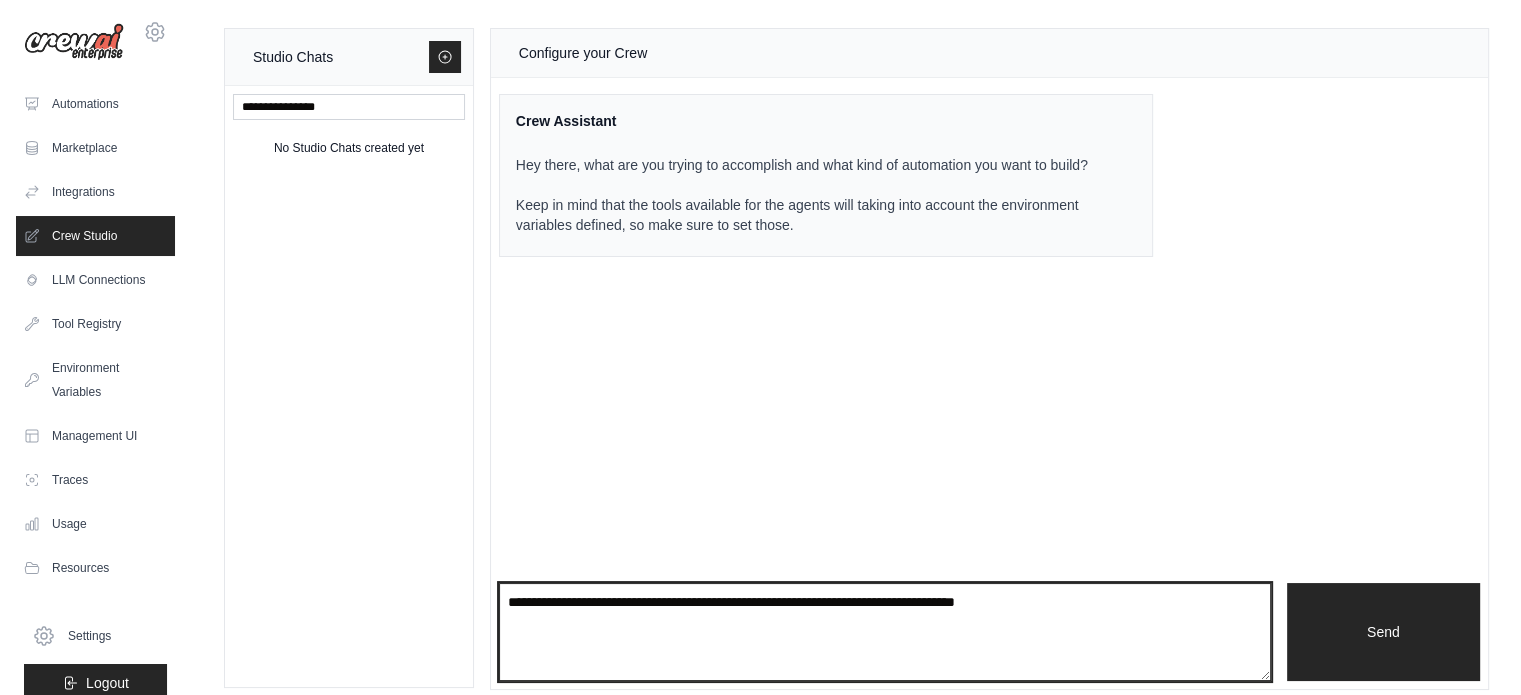 click at bounding box center (885, 632) 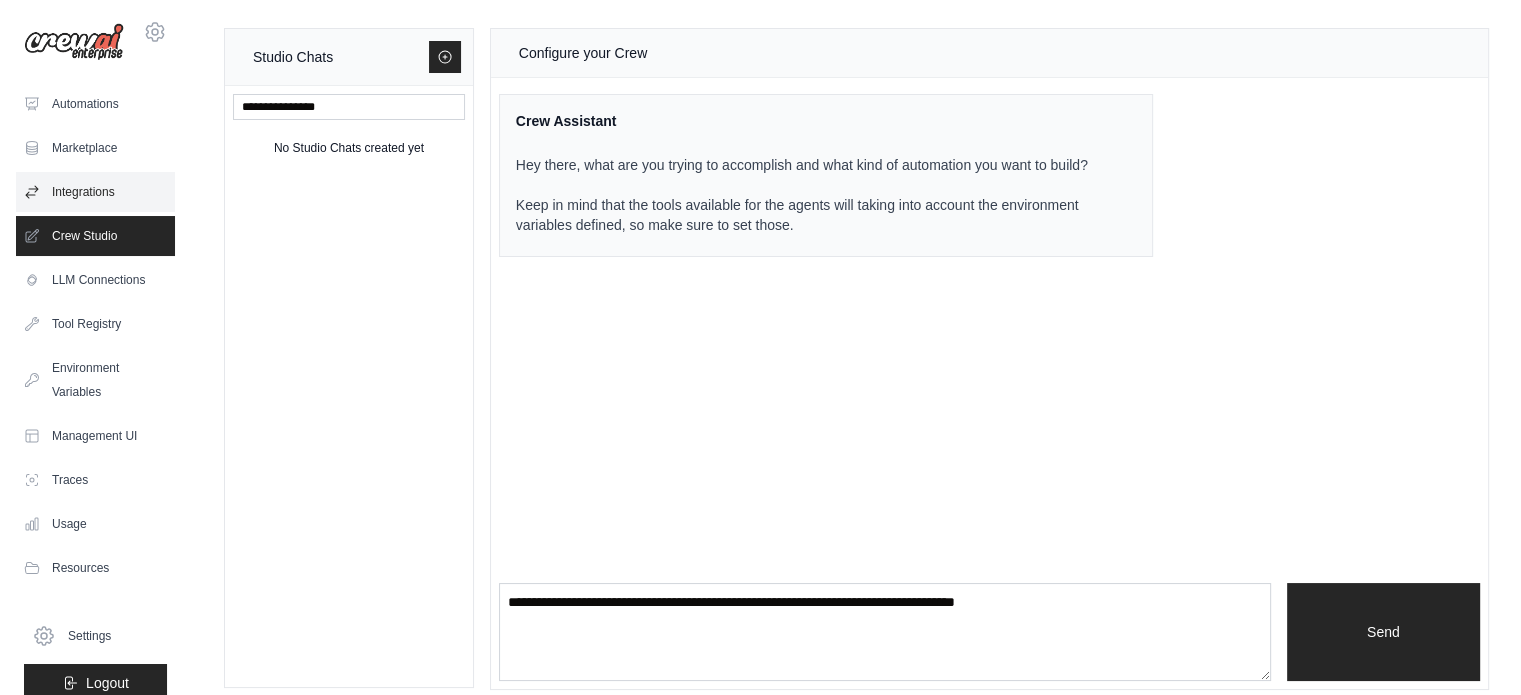 click on "Integrations" at bounding box center [95, 192] 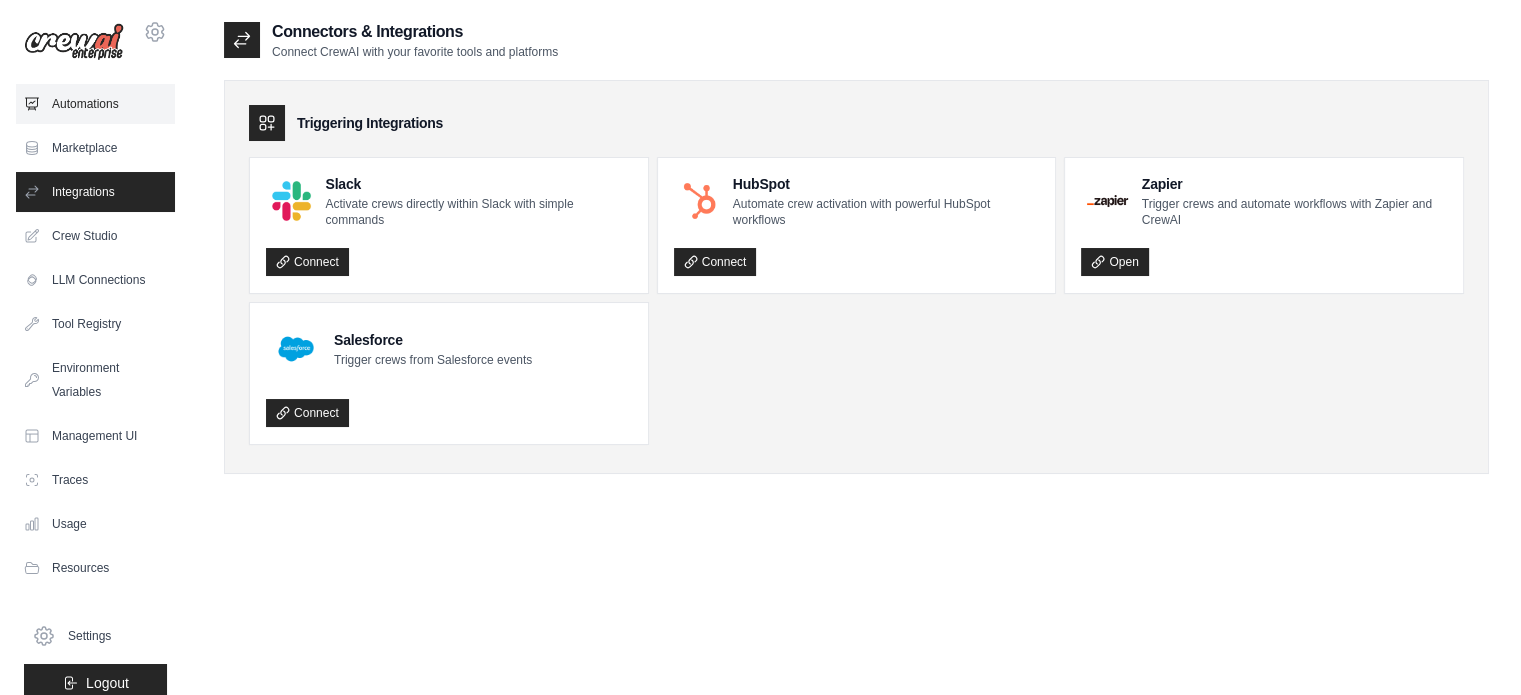 click on "Automations" at bounding box center [95, 104] 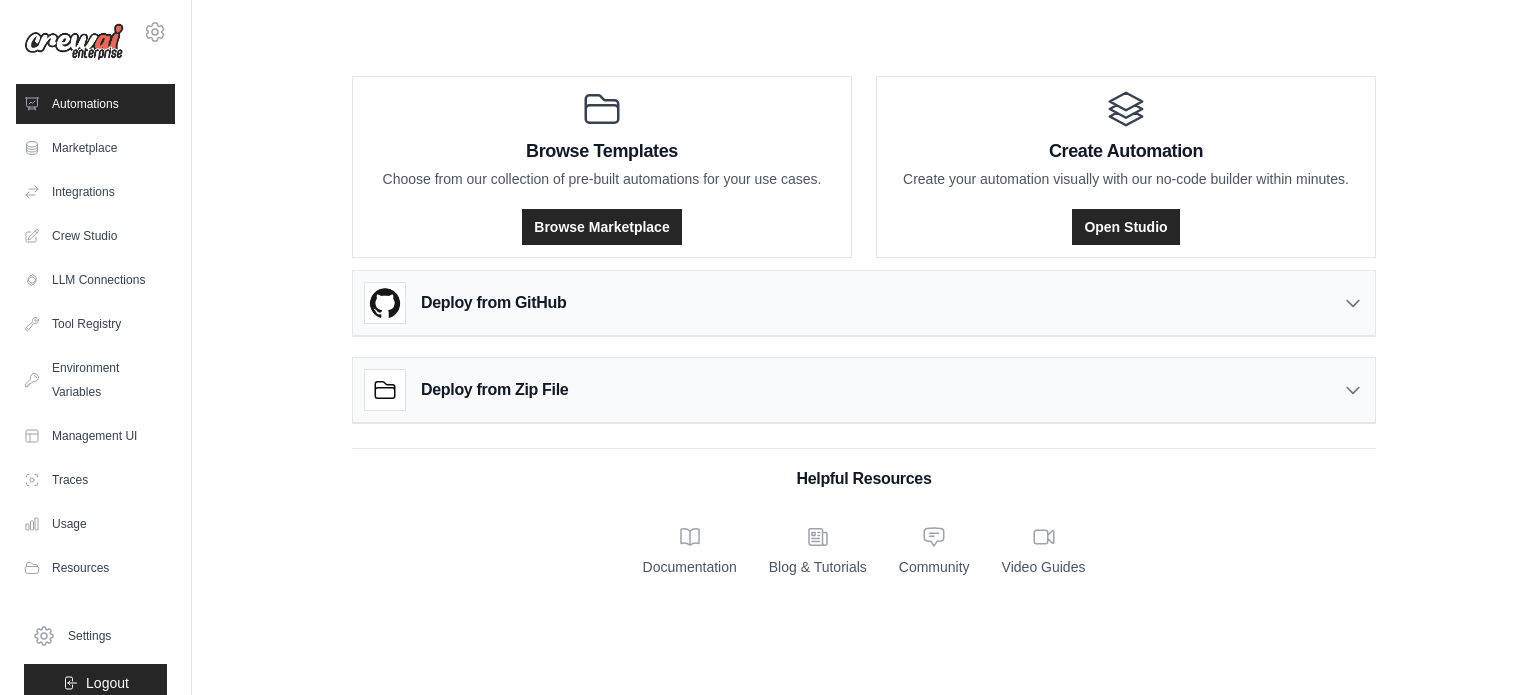 click 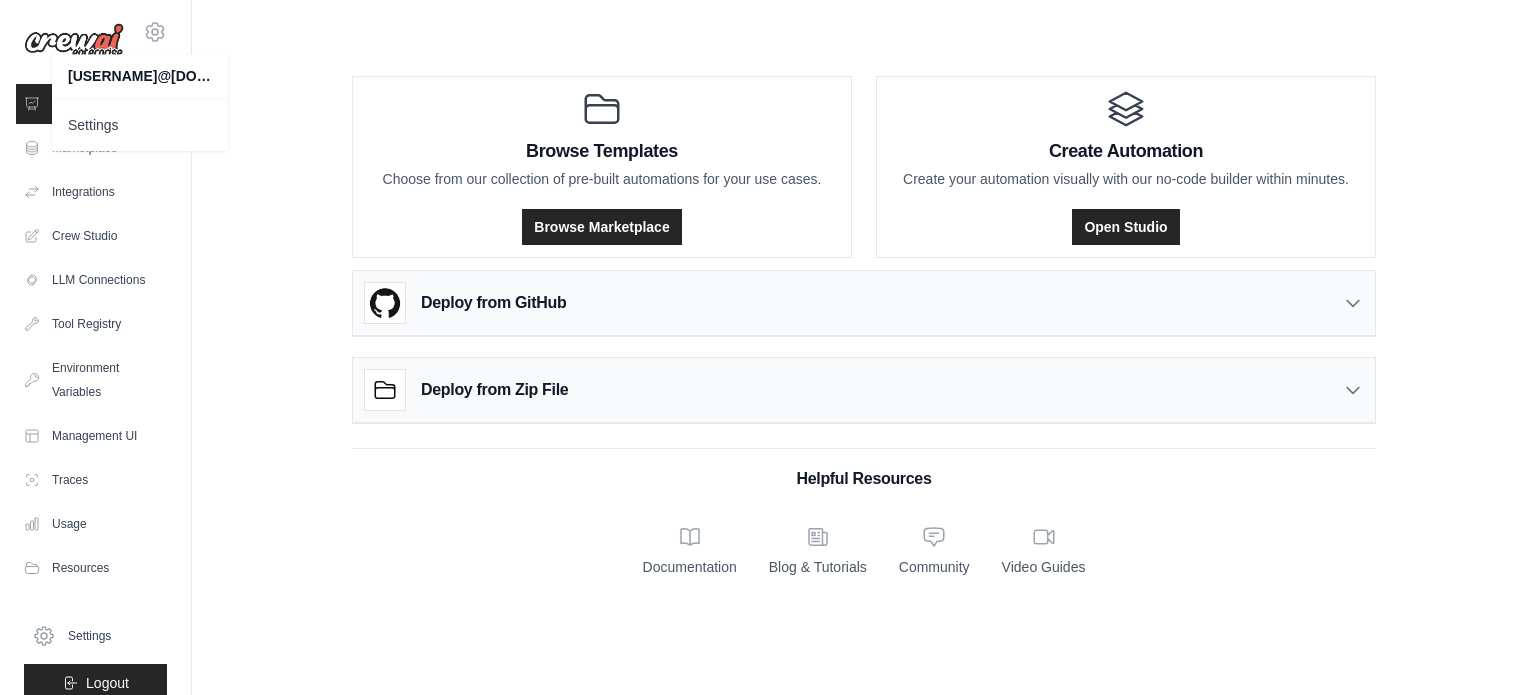 click 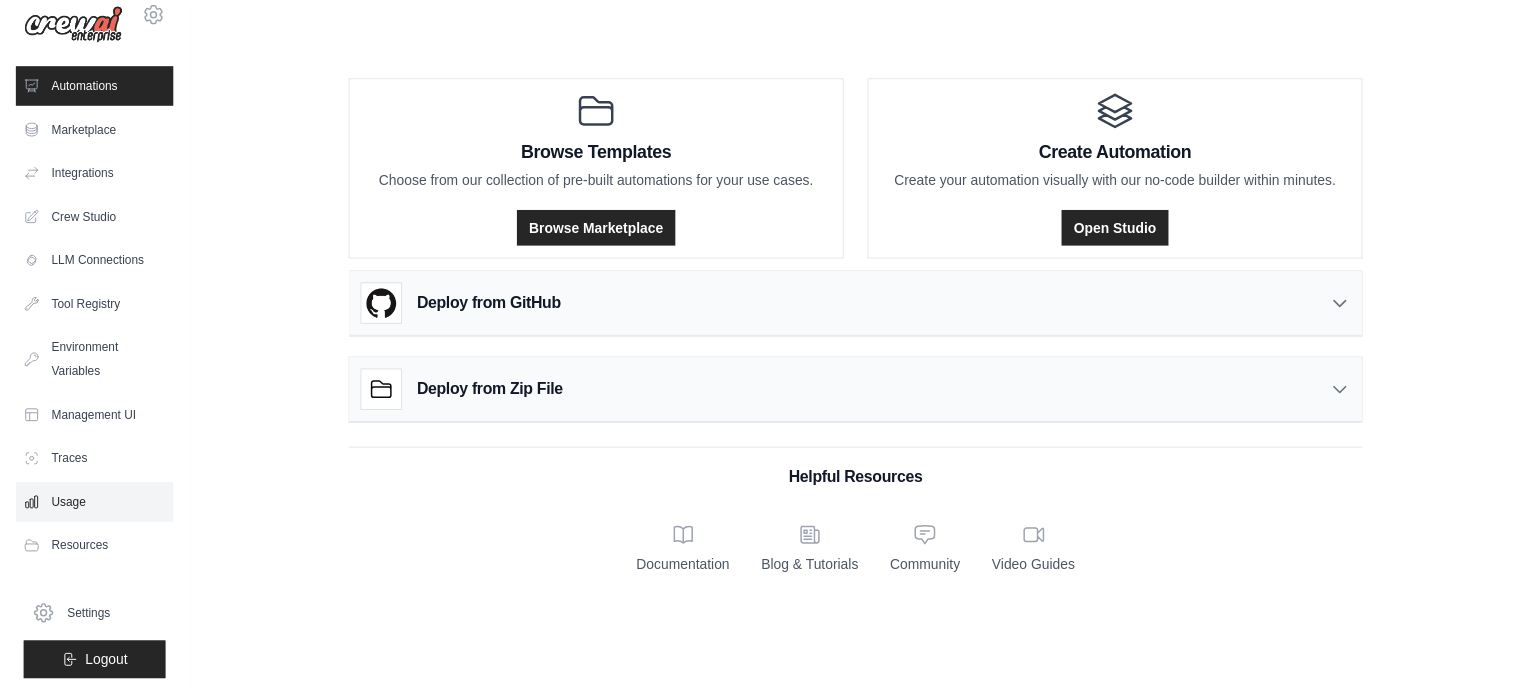 scroll, scrollTop: 22, scrollLeft: 0, axis: vertical 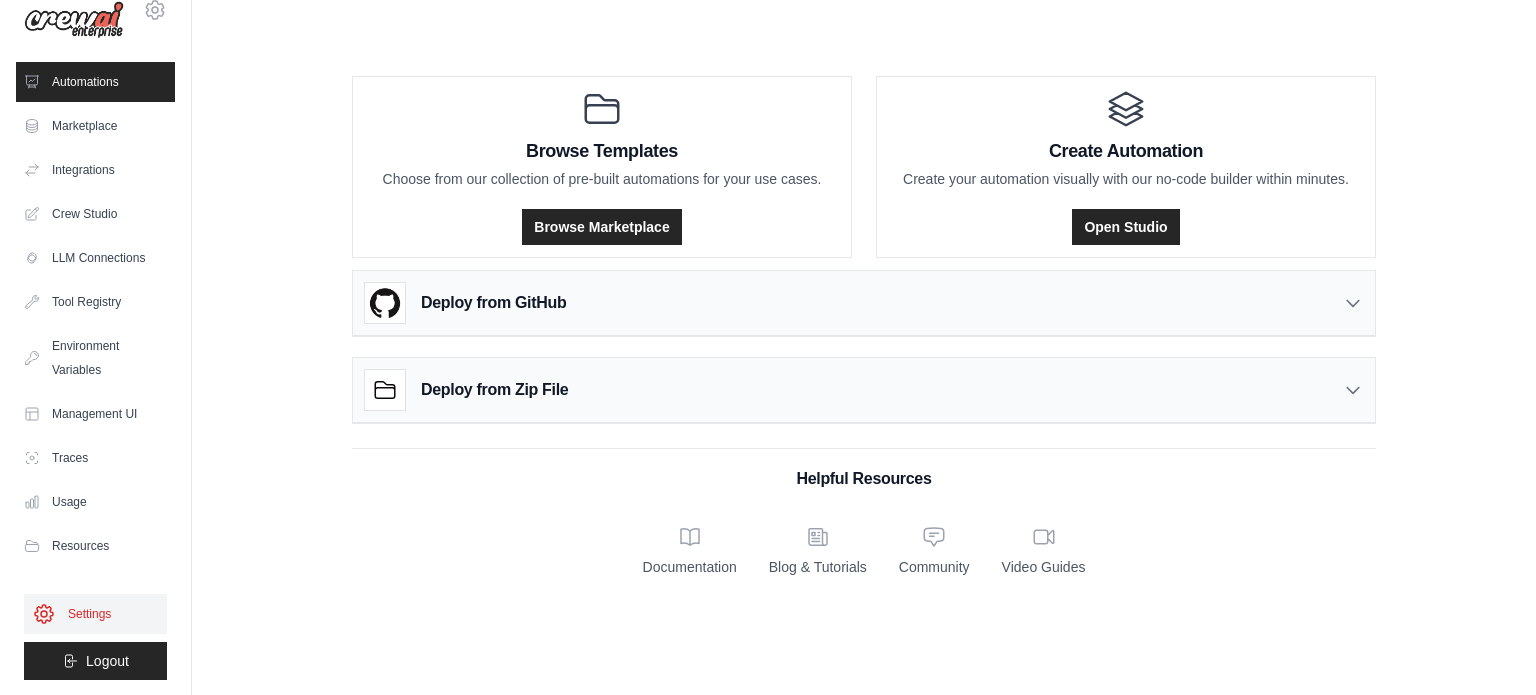 click on "Settings" at bounding box center (95, 614) 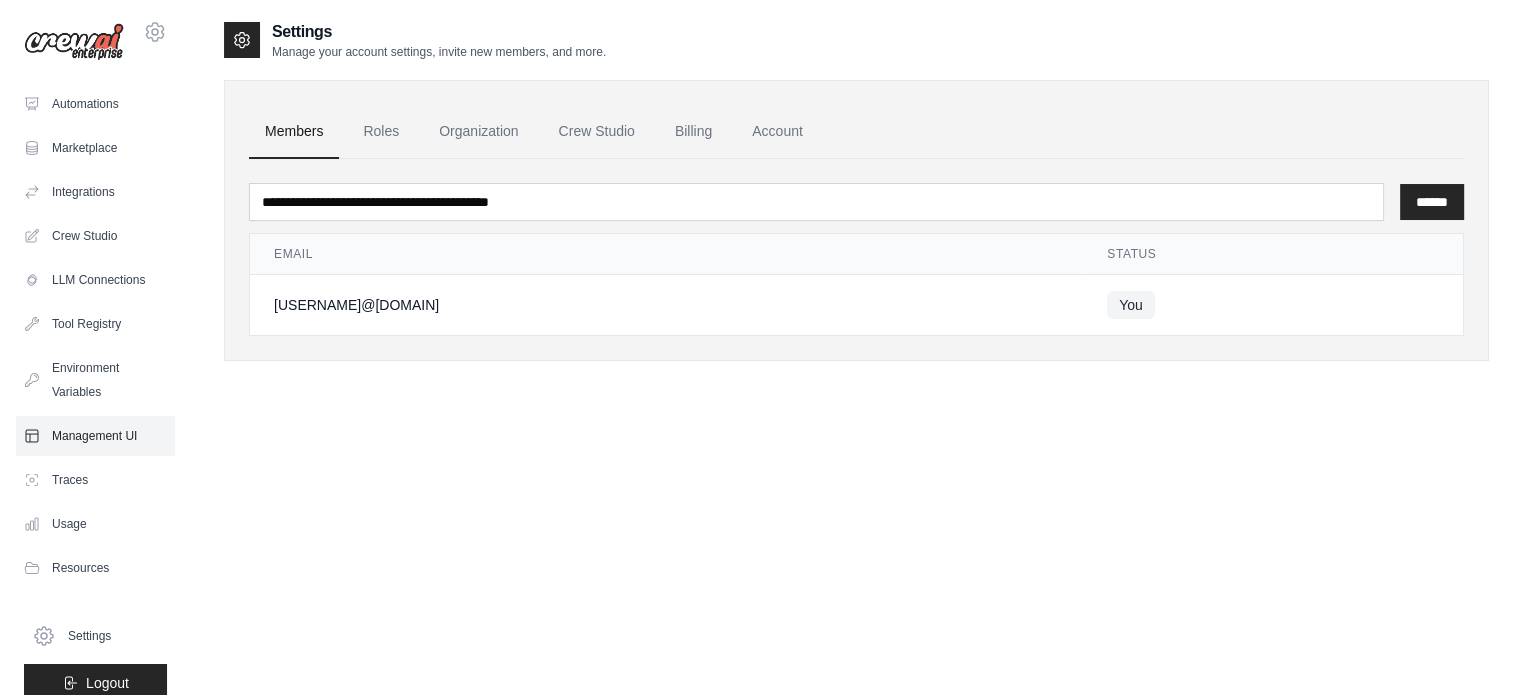 click on "Management UI" at bounding box center (95, 436) 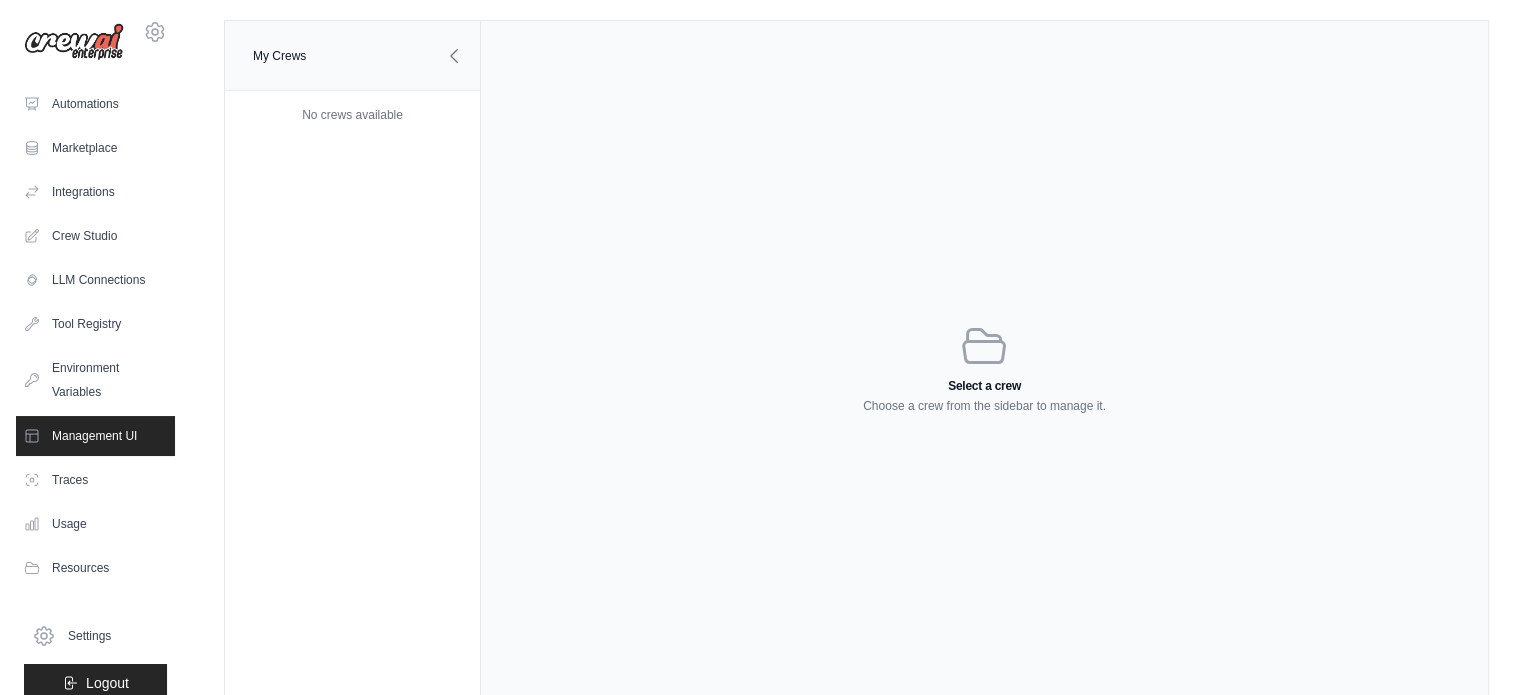 drag, startPoint x: 921, startPoint y: 367, endPoint x: 1038, endPoint y: 356, distance: 117.51595 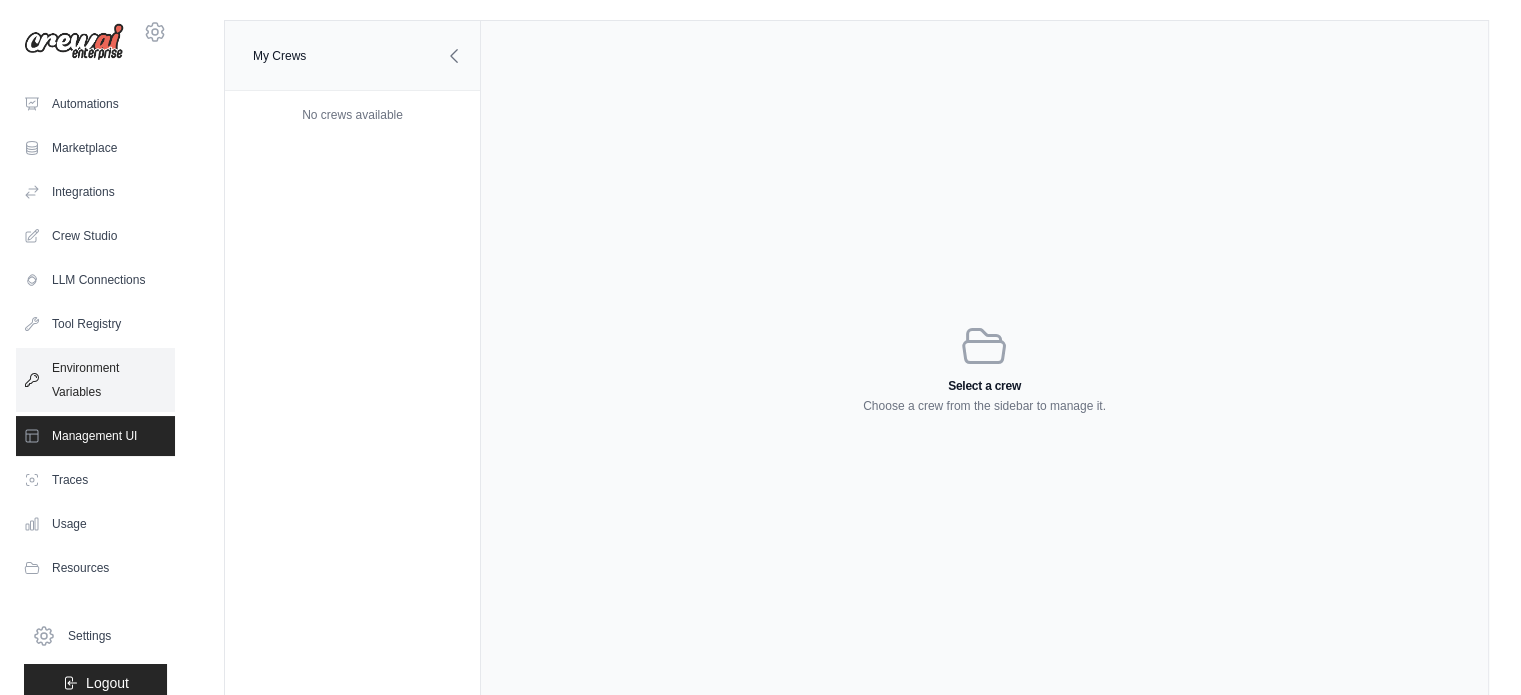click on "Environment Variables" at bounding box center [95, 380] 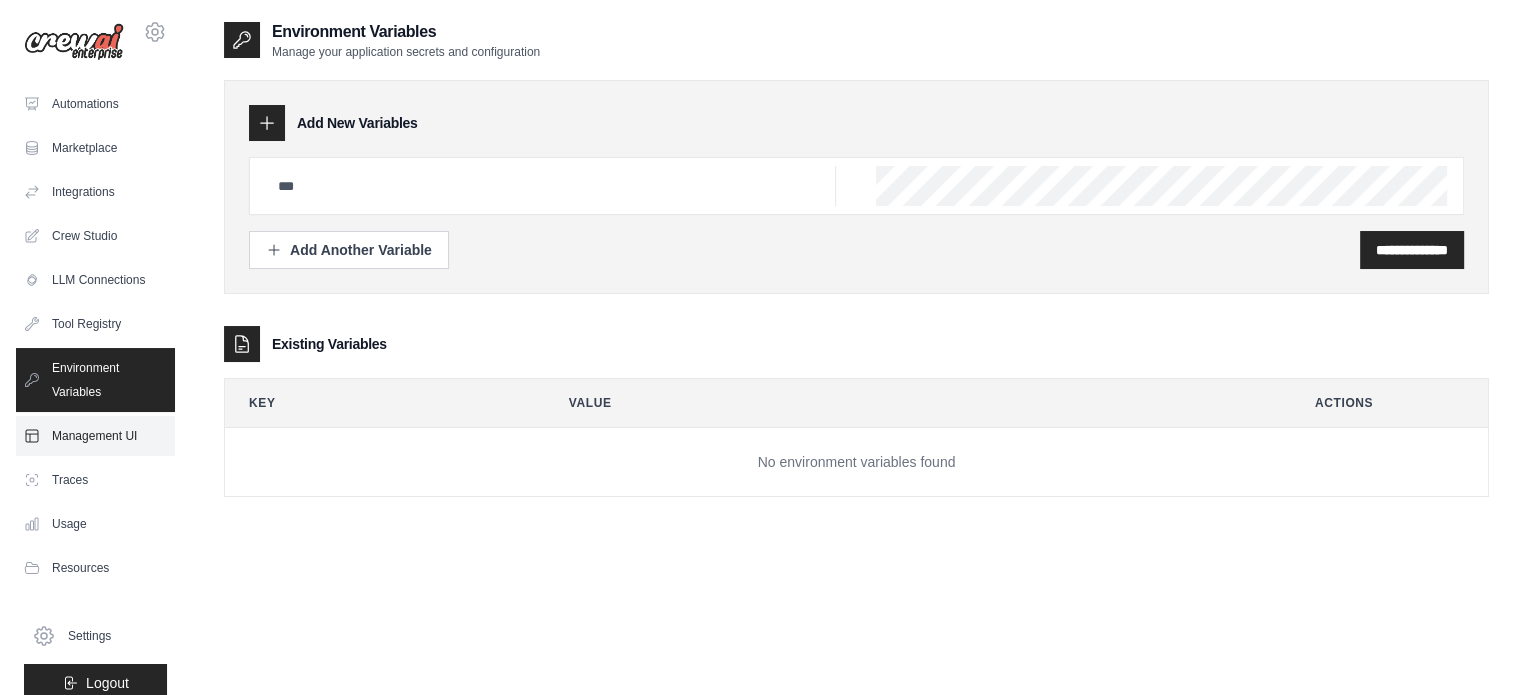 click on "Management UI" at bounding box center [95, 436] 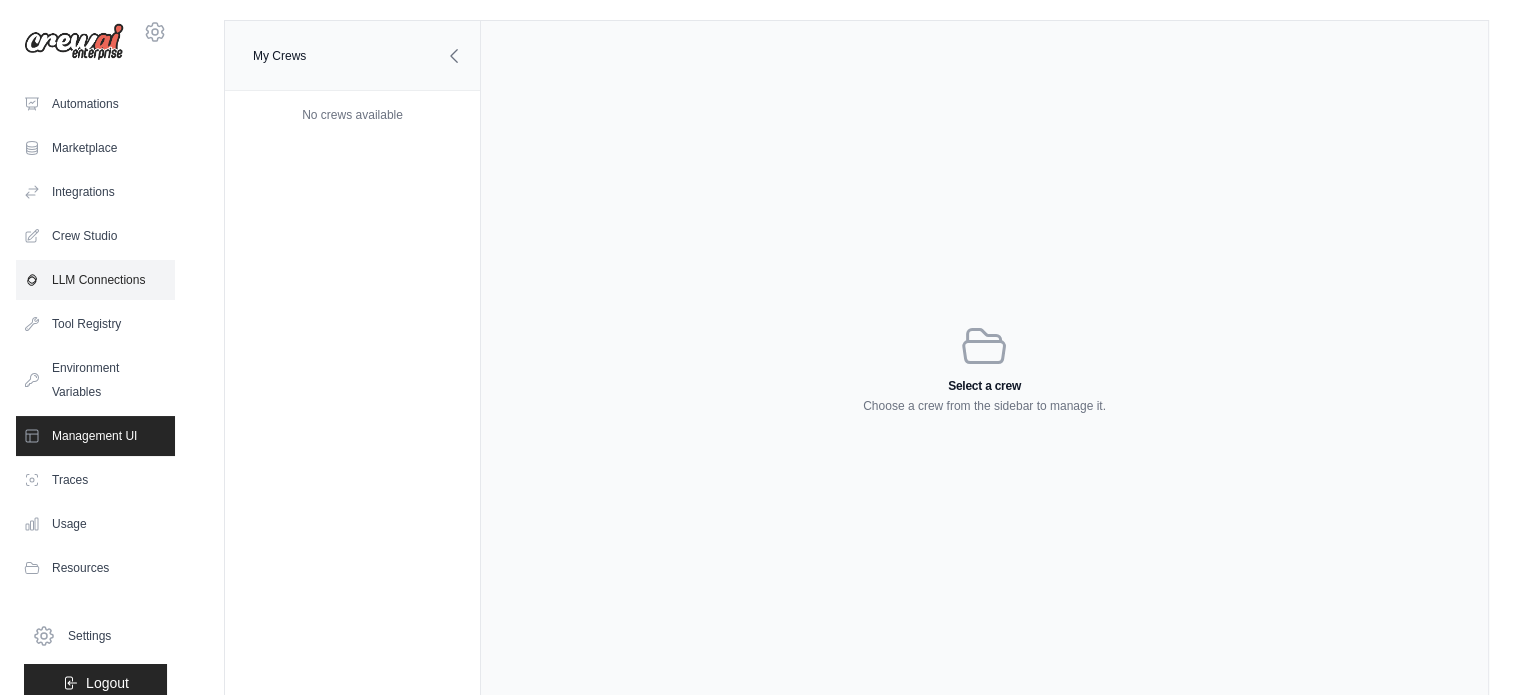 click on "LLM Connections" at bounding box center [95, 280] 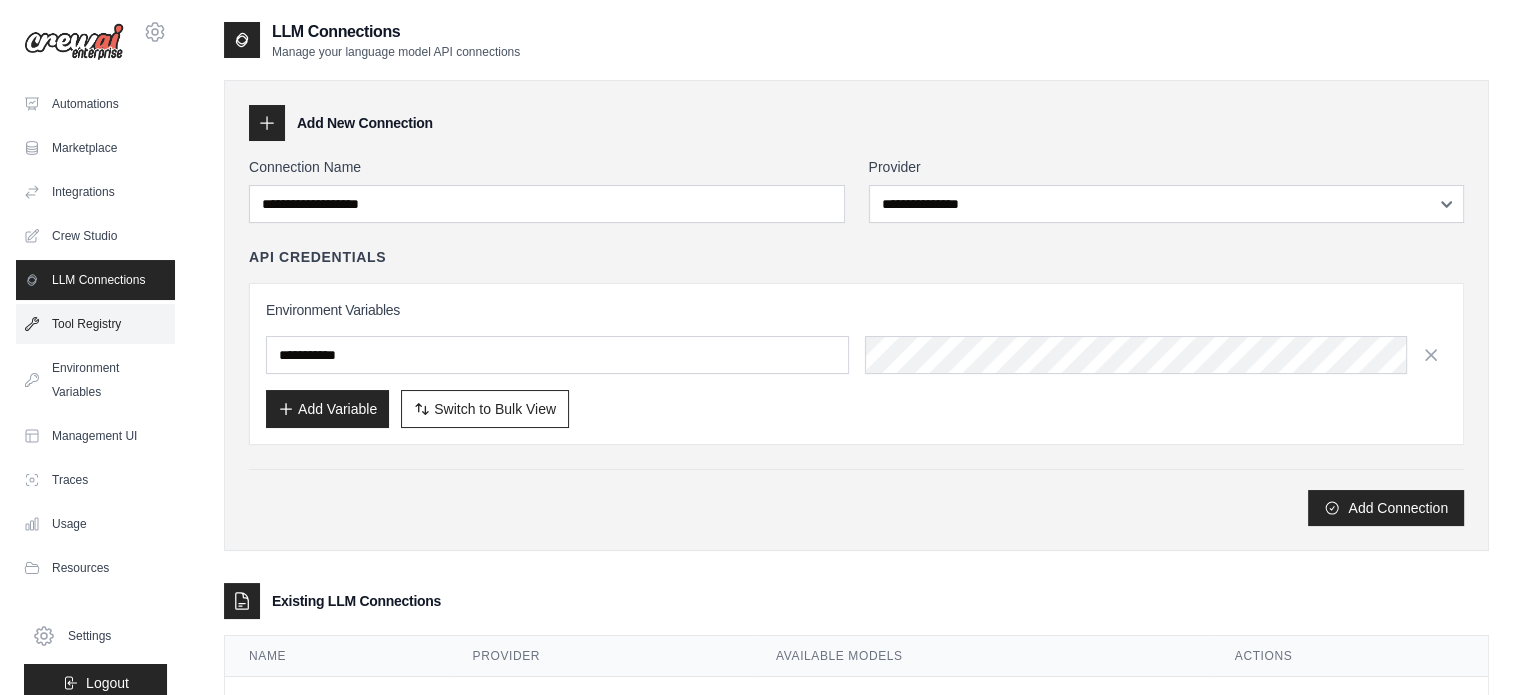 click on "Tool Registry" at bounding box center (95, 324) 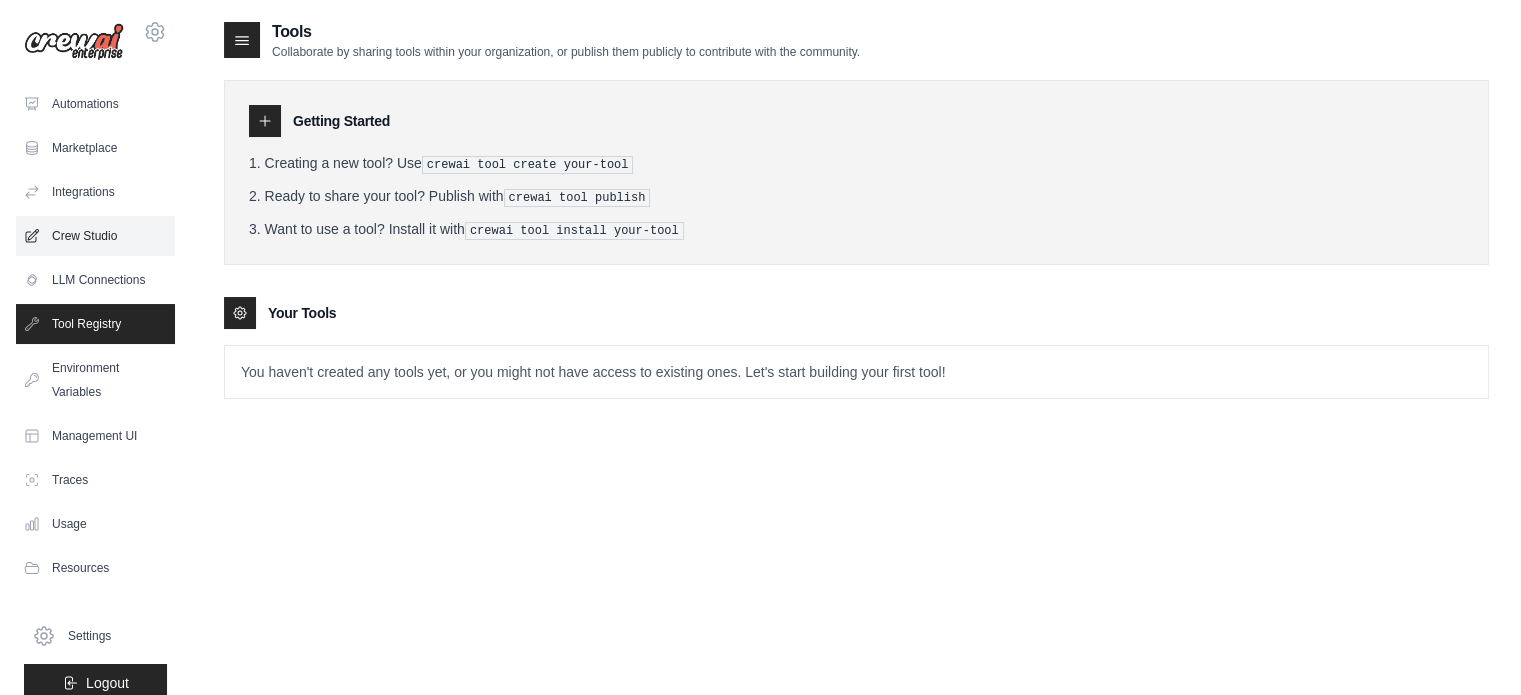 click on "Crew Studio" at bounding box center (95, 236) 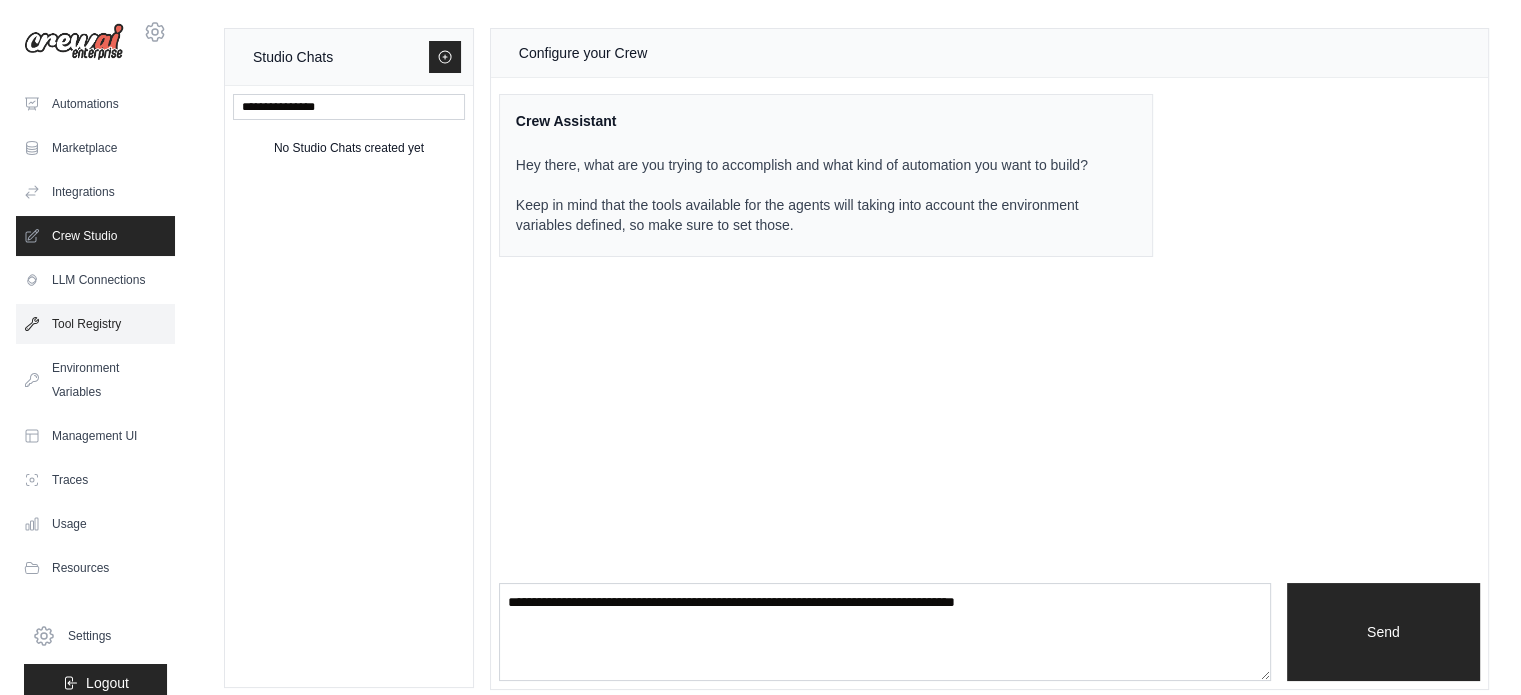 click on "Tool Registry" at bounding box center (95, 324) 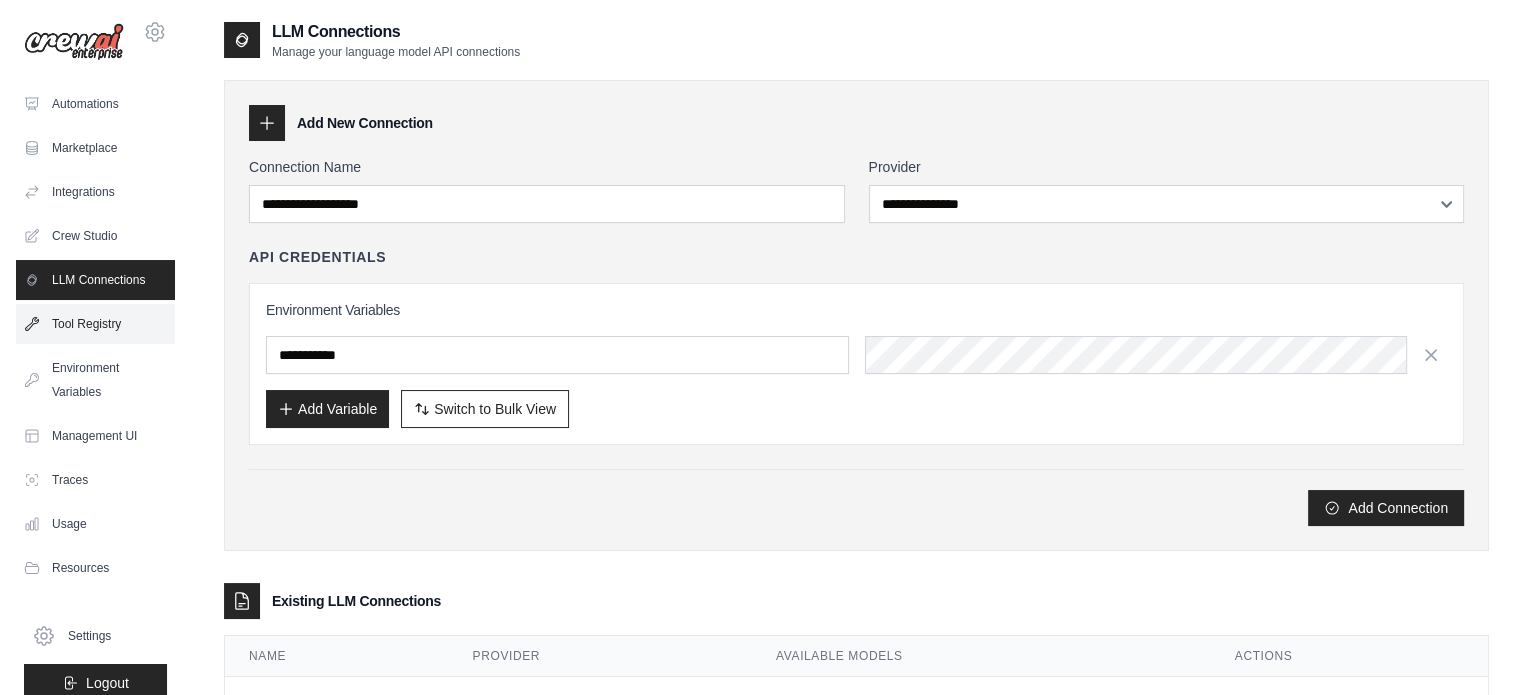 click on "Tool Registry" at bounding box center (95, 324) 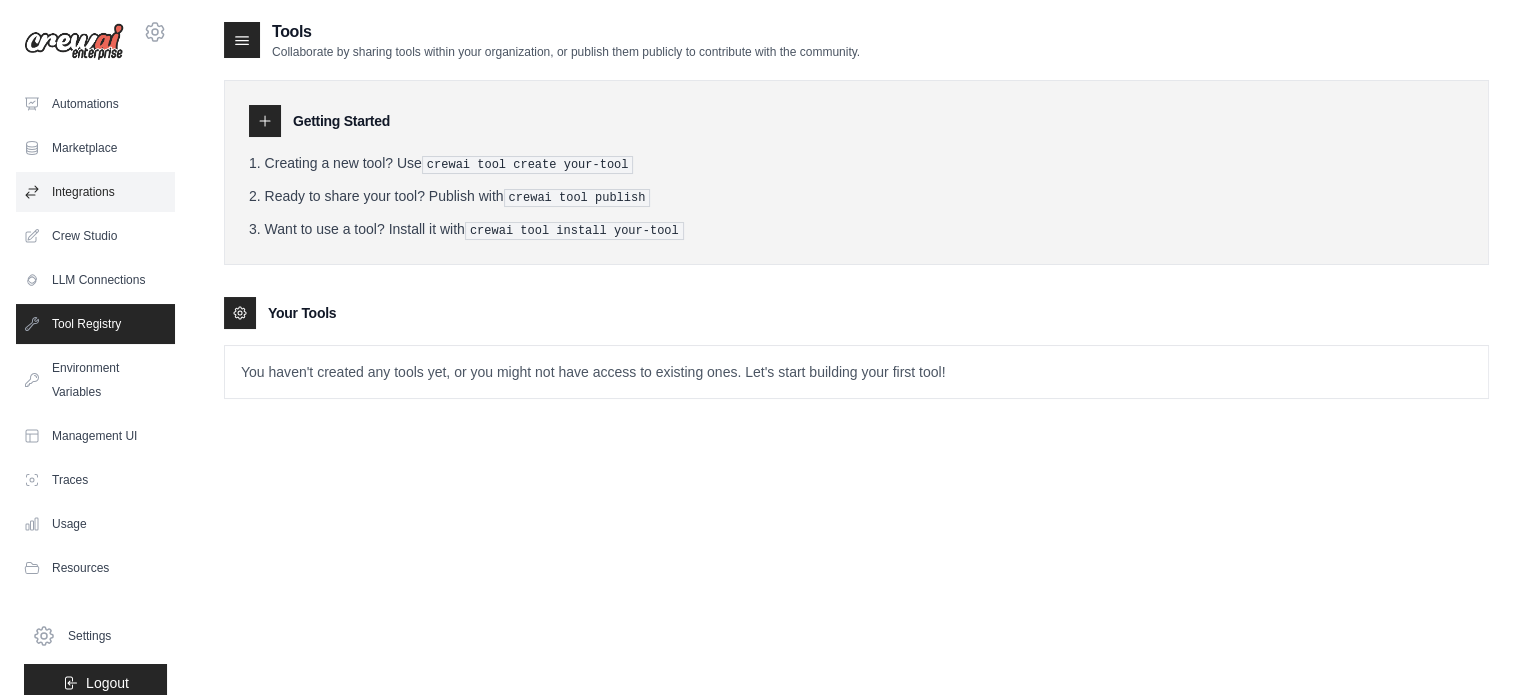 click on "Integrations" at bounding box center (95, 192) 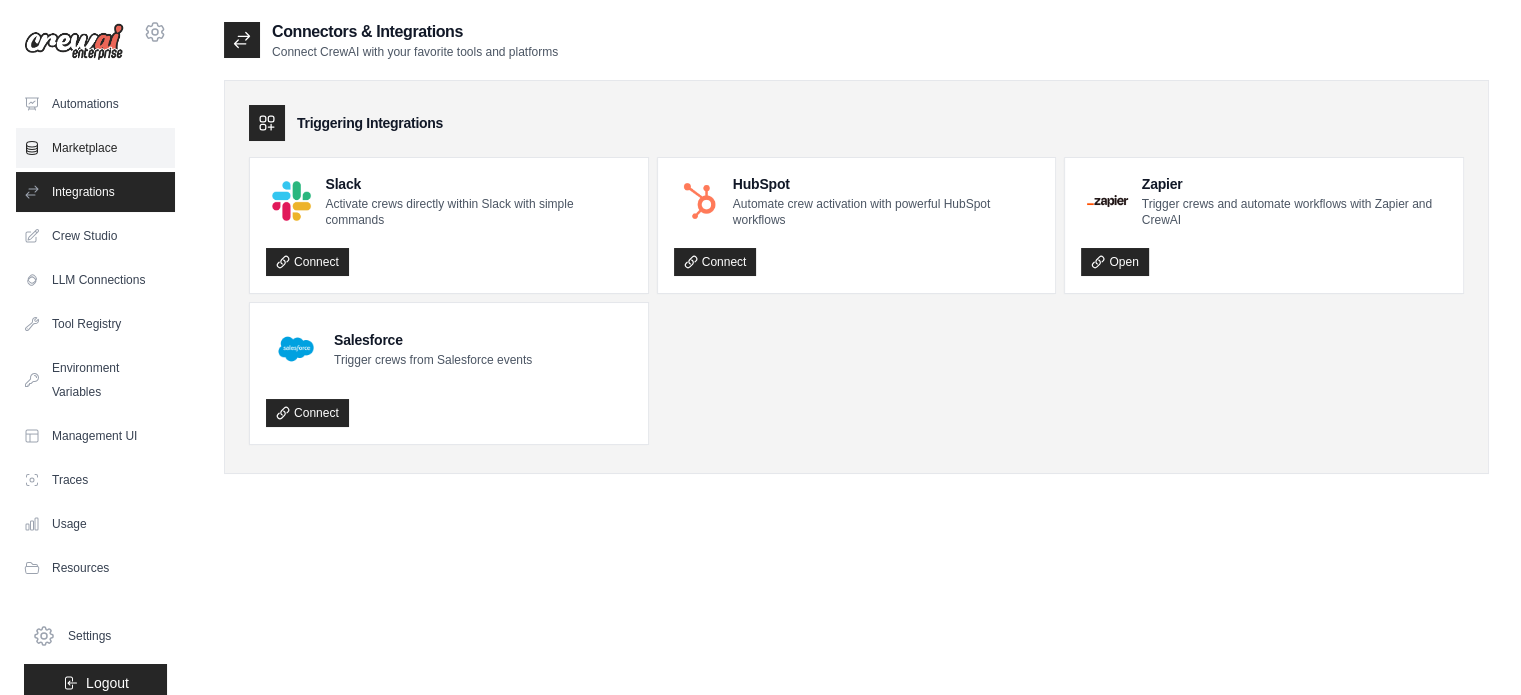 click on "Marketplace" at bounding box center (95, 148) 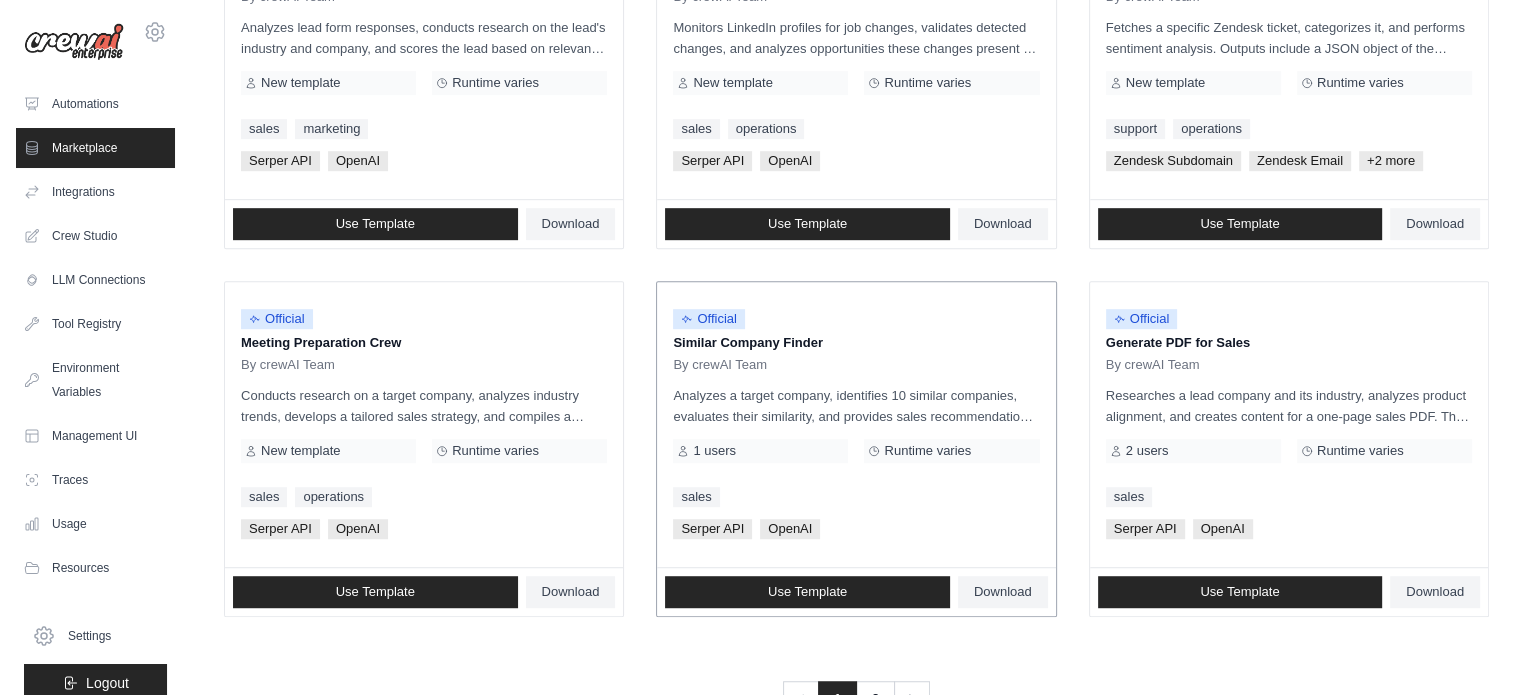 scroll, scrollTop: 1100, scrollLeft: 0, axis: vertical 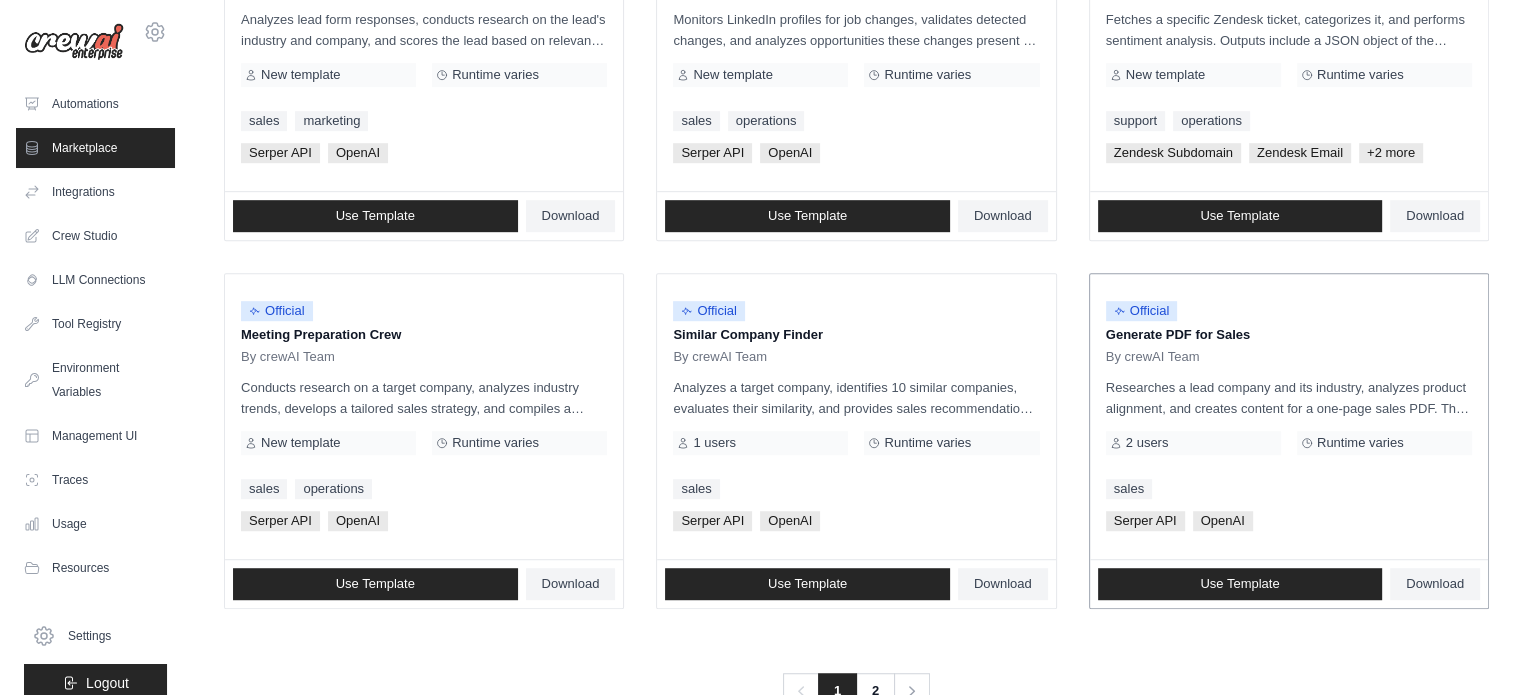 drag, startPoint x: 1262, startPoint y: 324, endPoint x: 1097, endPoint y: 331, distance: 165.14842 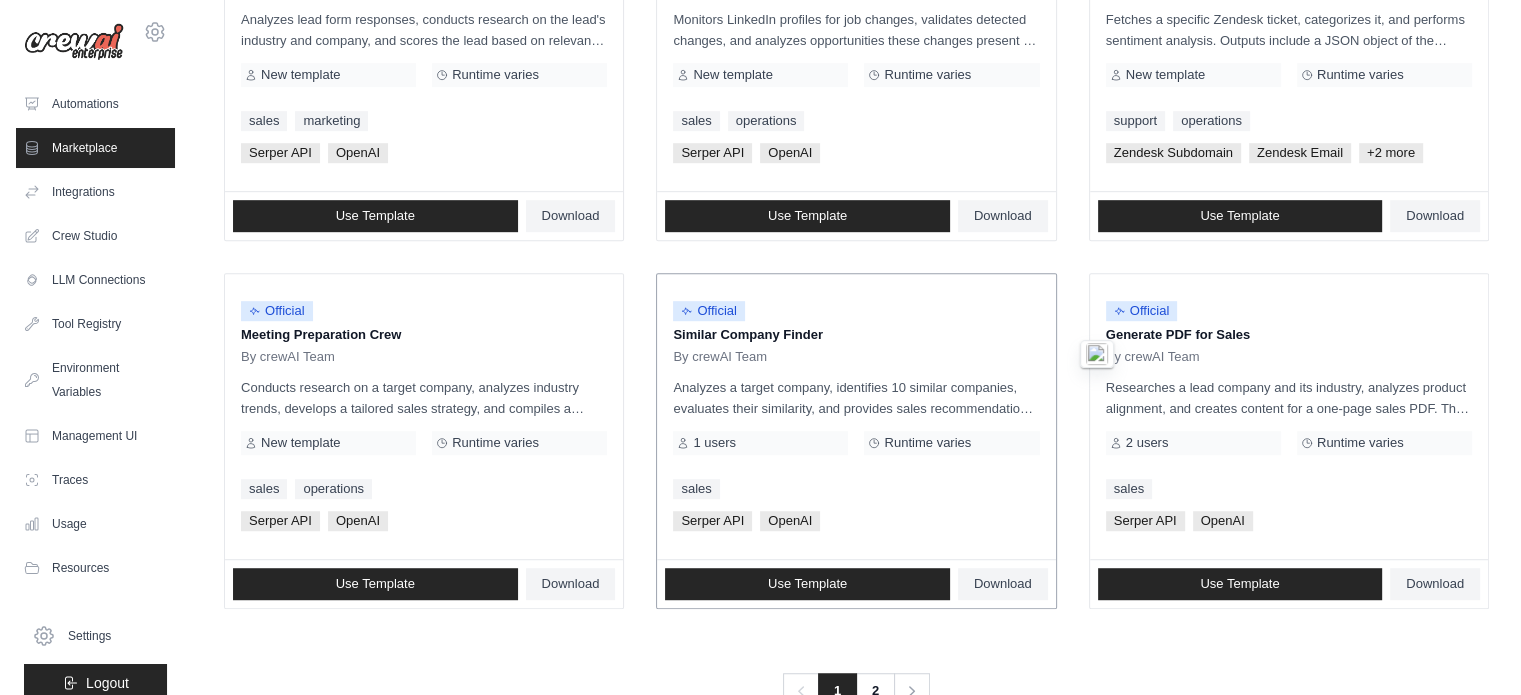 click on "Official" at bounding box center [856, 311] 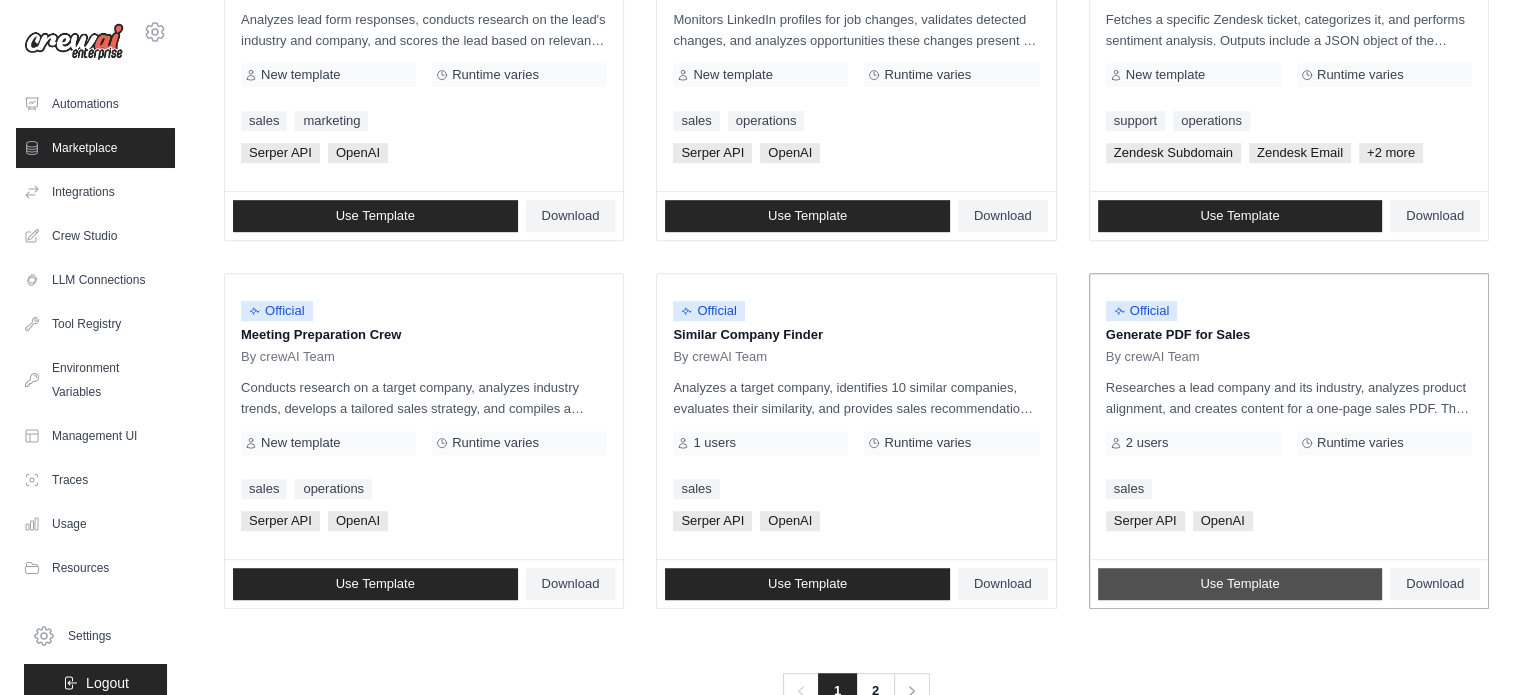 click on "Use Template" at bounding box center (1240, 584) 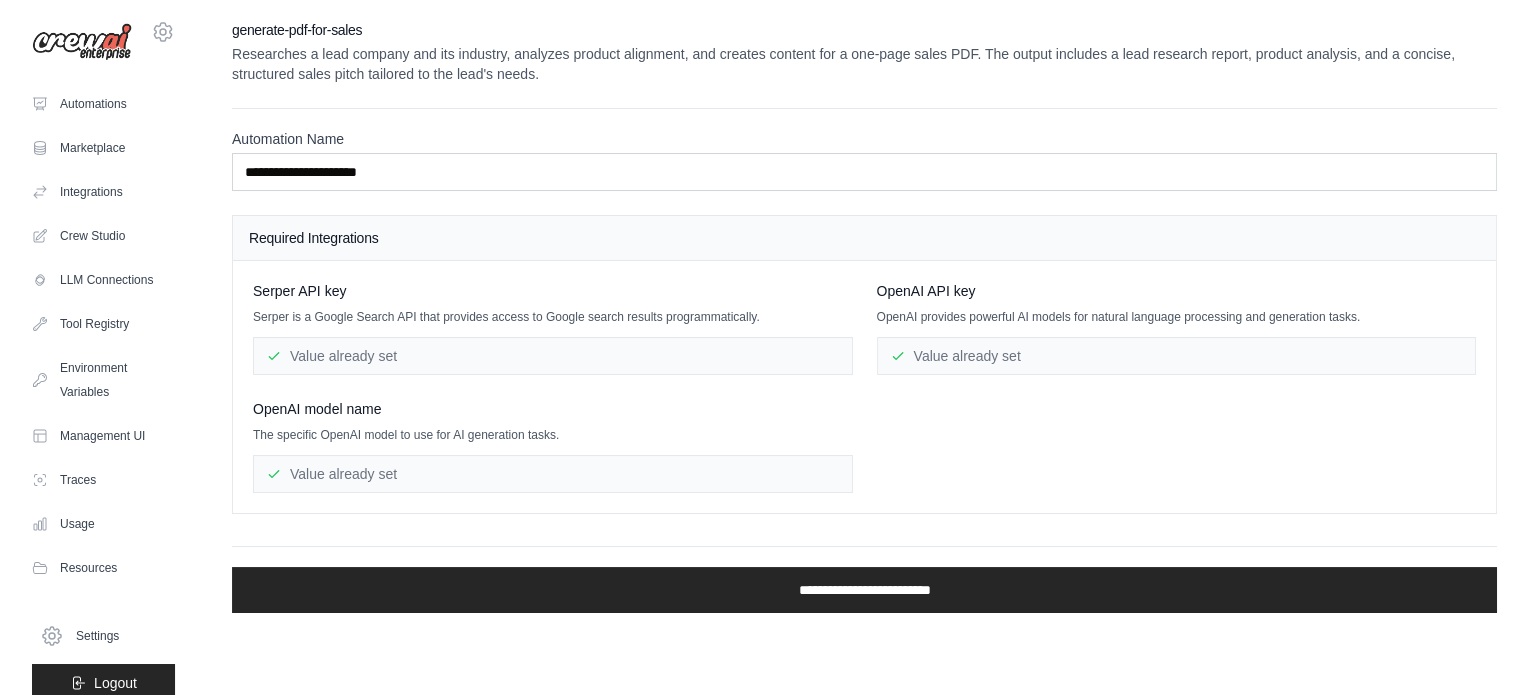 scroll, scrollTop: 0, scrollLeft: 0, axis: both 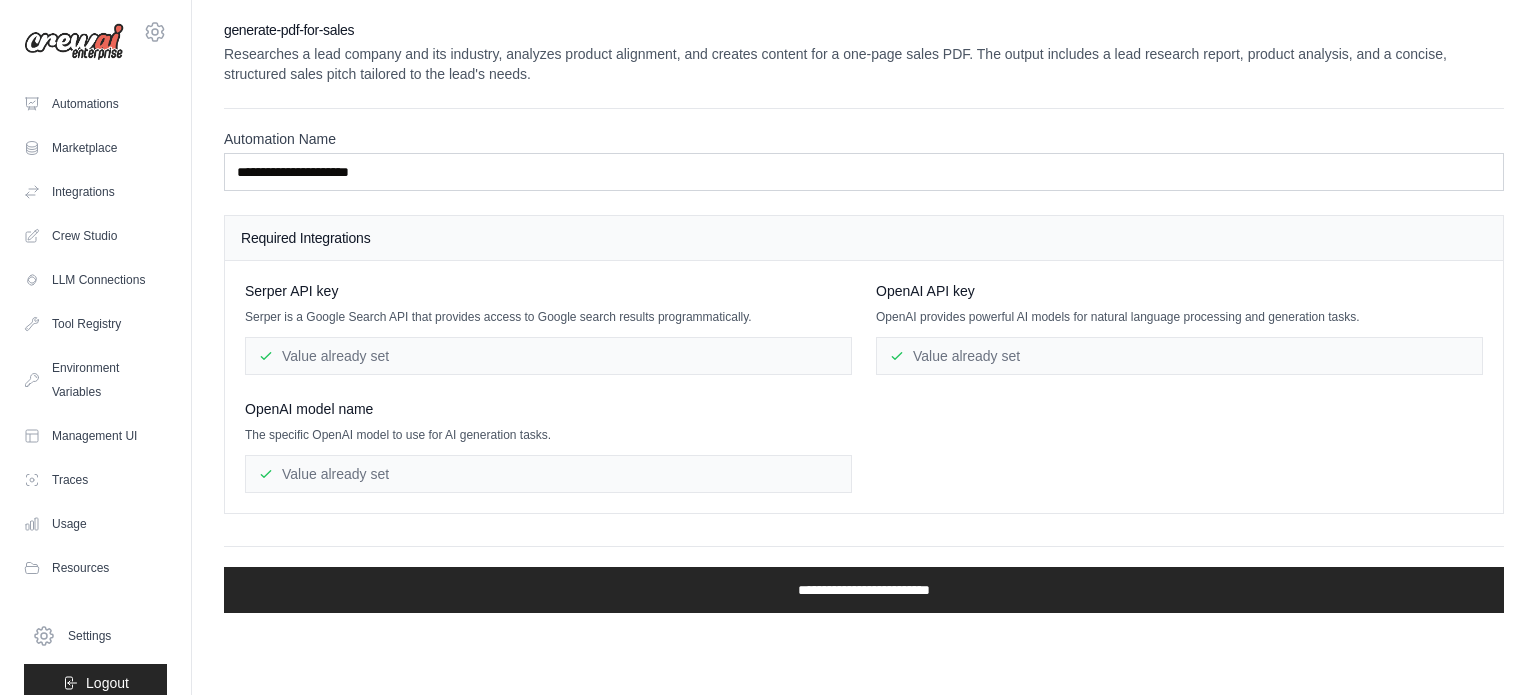 click on "Value already set" at bounding box center (548, 356) 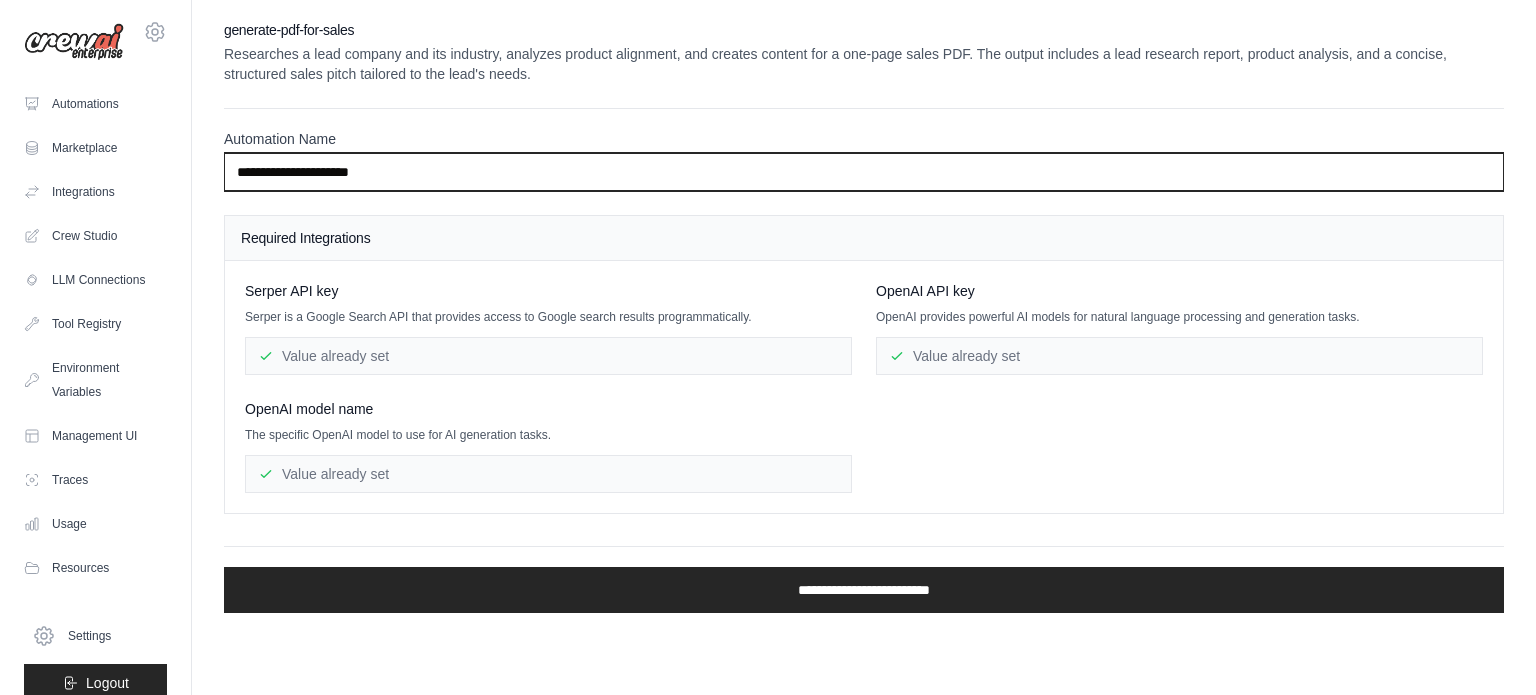 click on "**********" at bounding box center (864, 172) 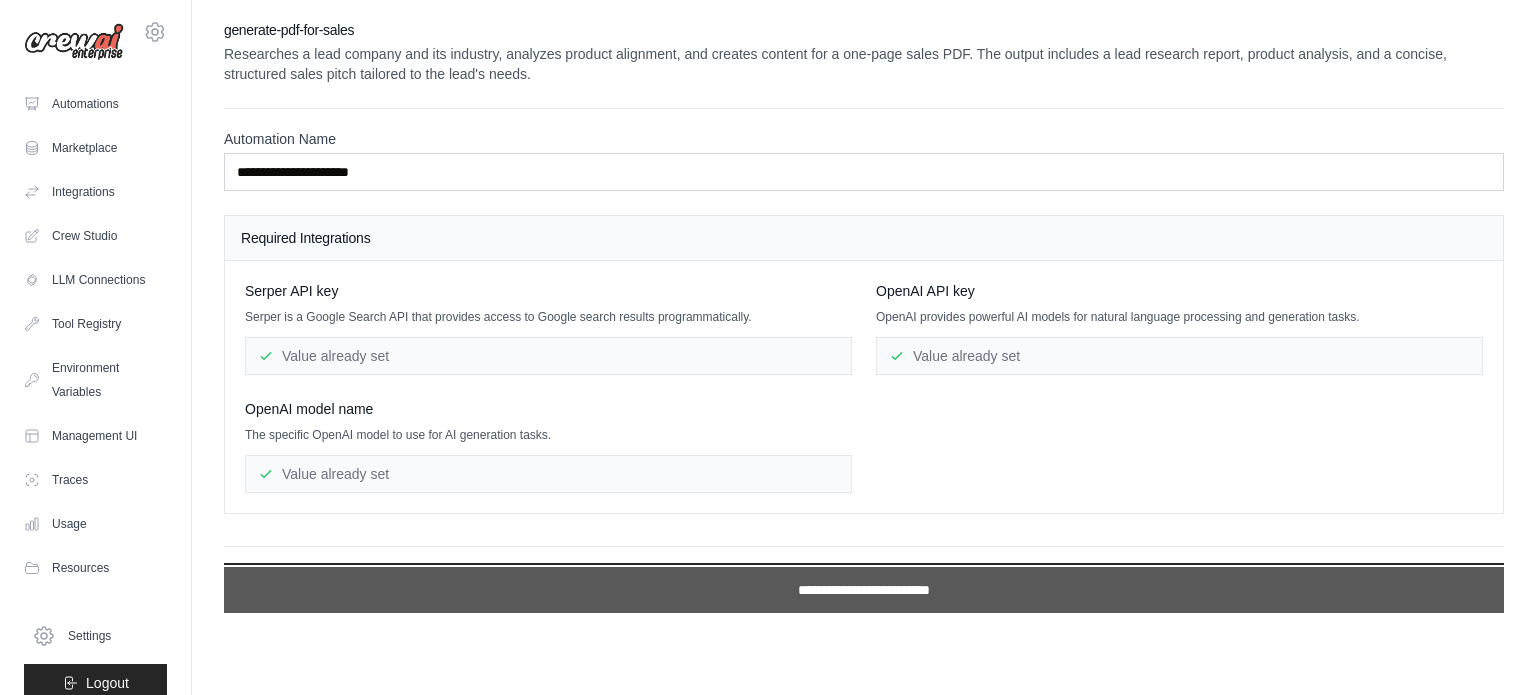 click on "**********" at bounding box center (864, 590) 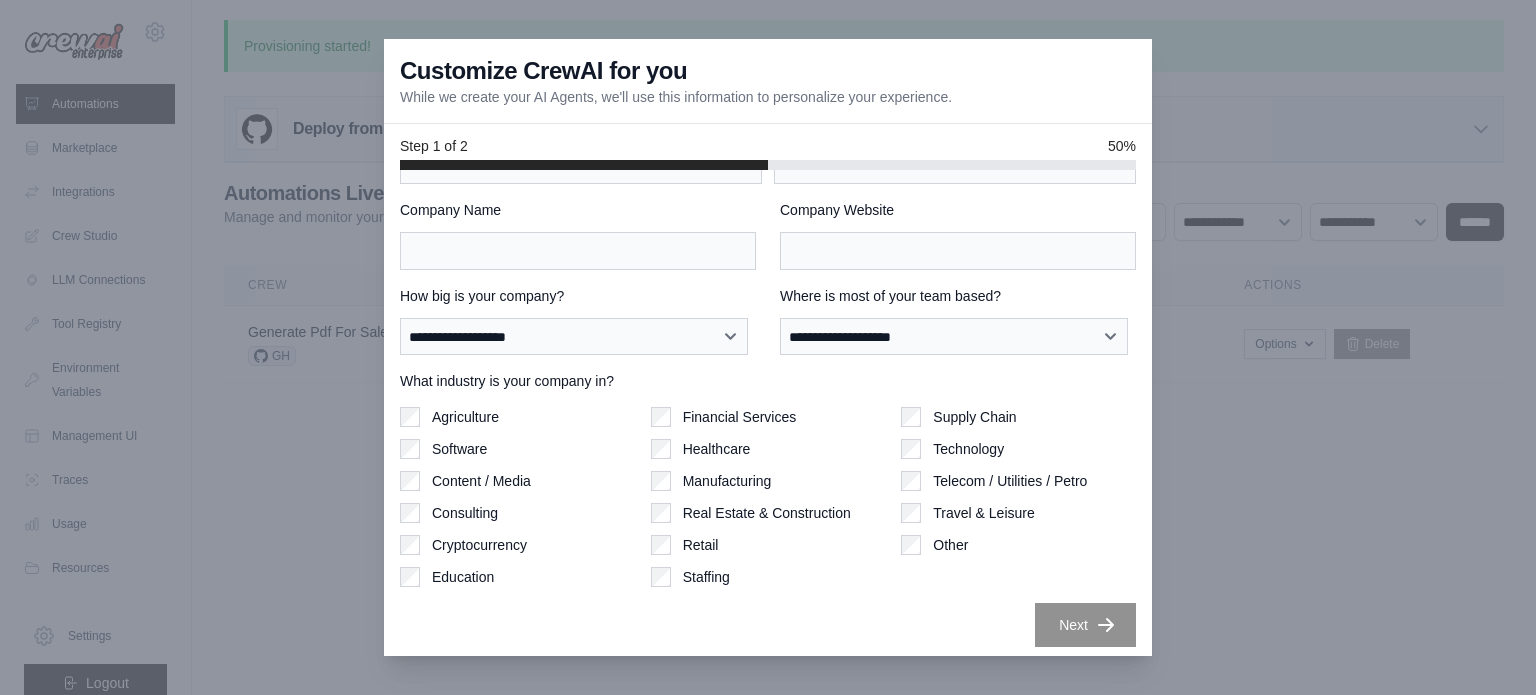 scroll, scrollTop: 86, scrollLeft: 0, axis: vertical 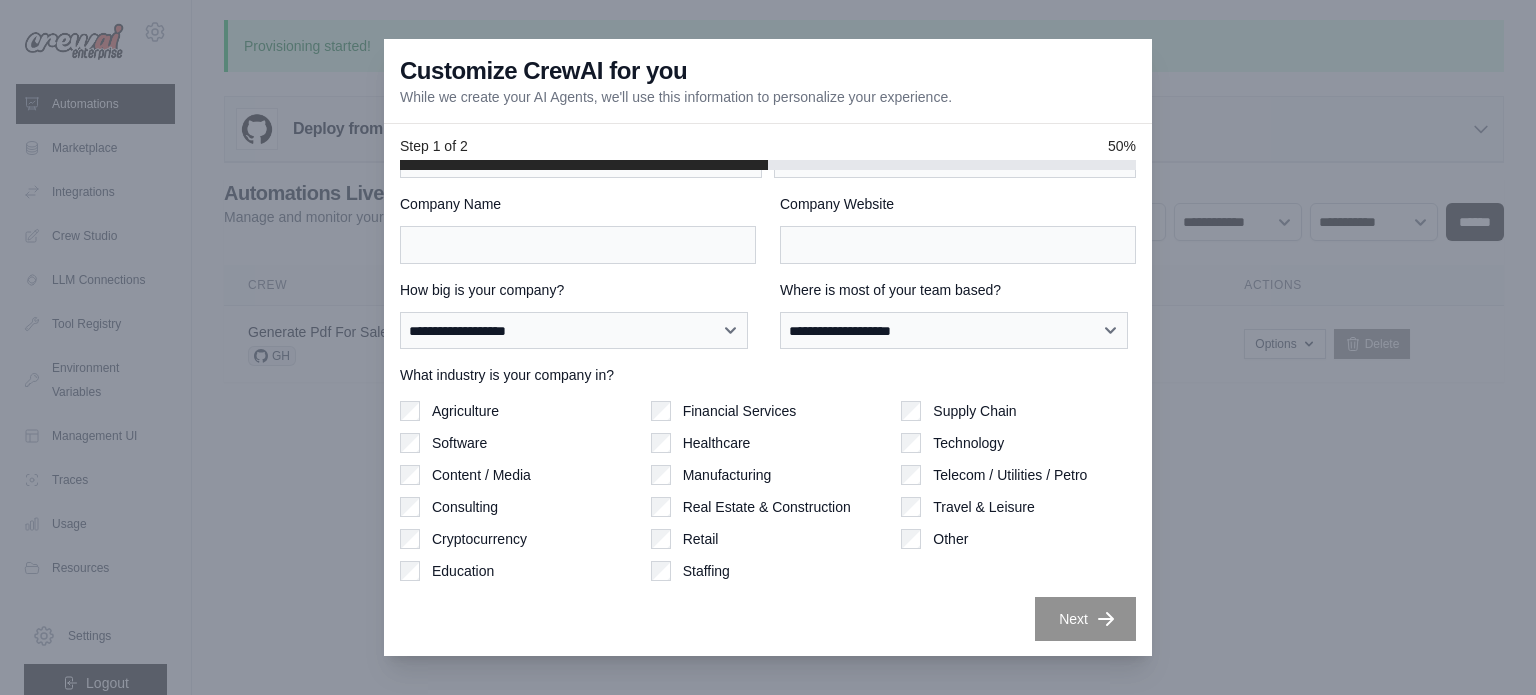 click on "Travel & Leisure" at bounding box center [983, 507] 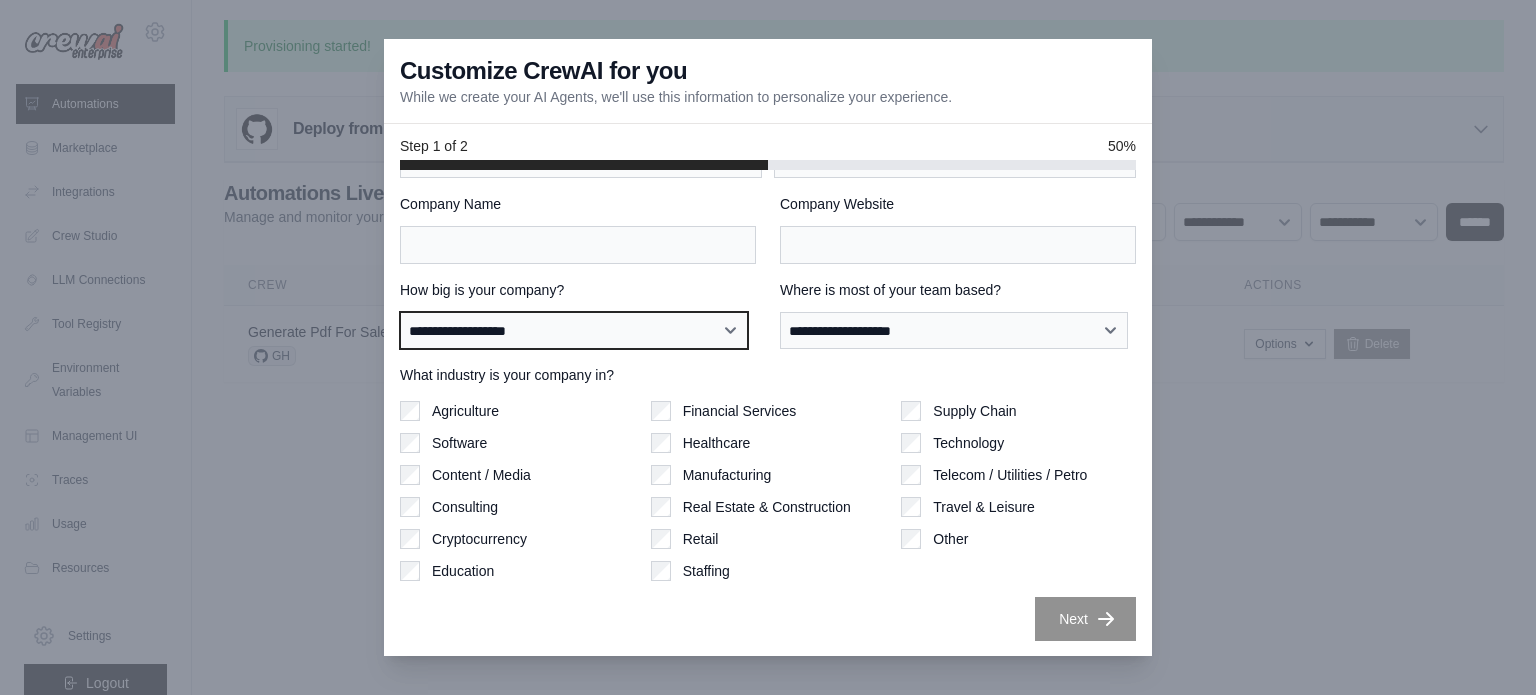 click on "**********" at bounding box center (574, 331) 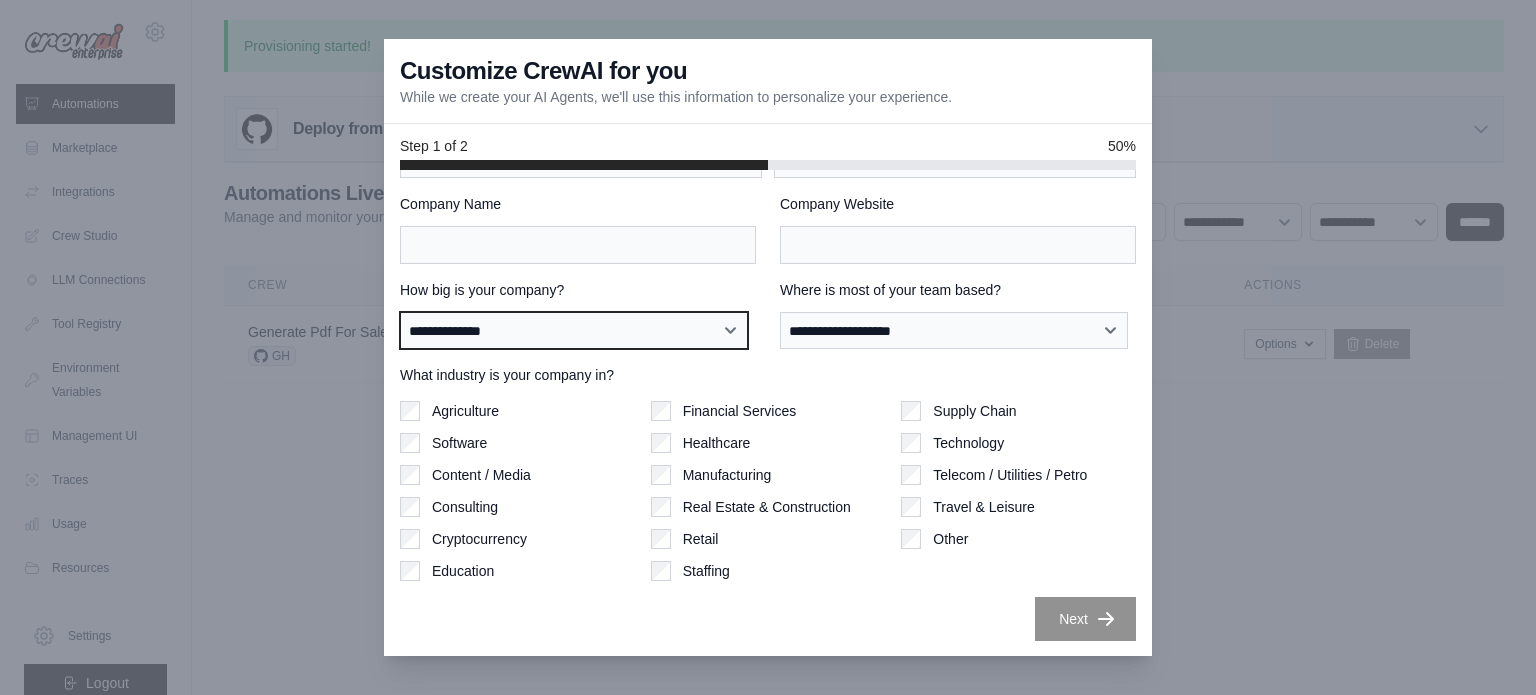 click on "**********" at bounding box center [574, 331] 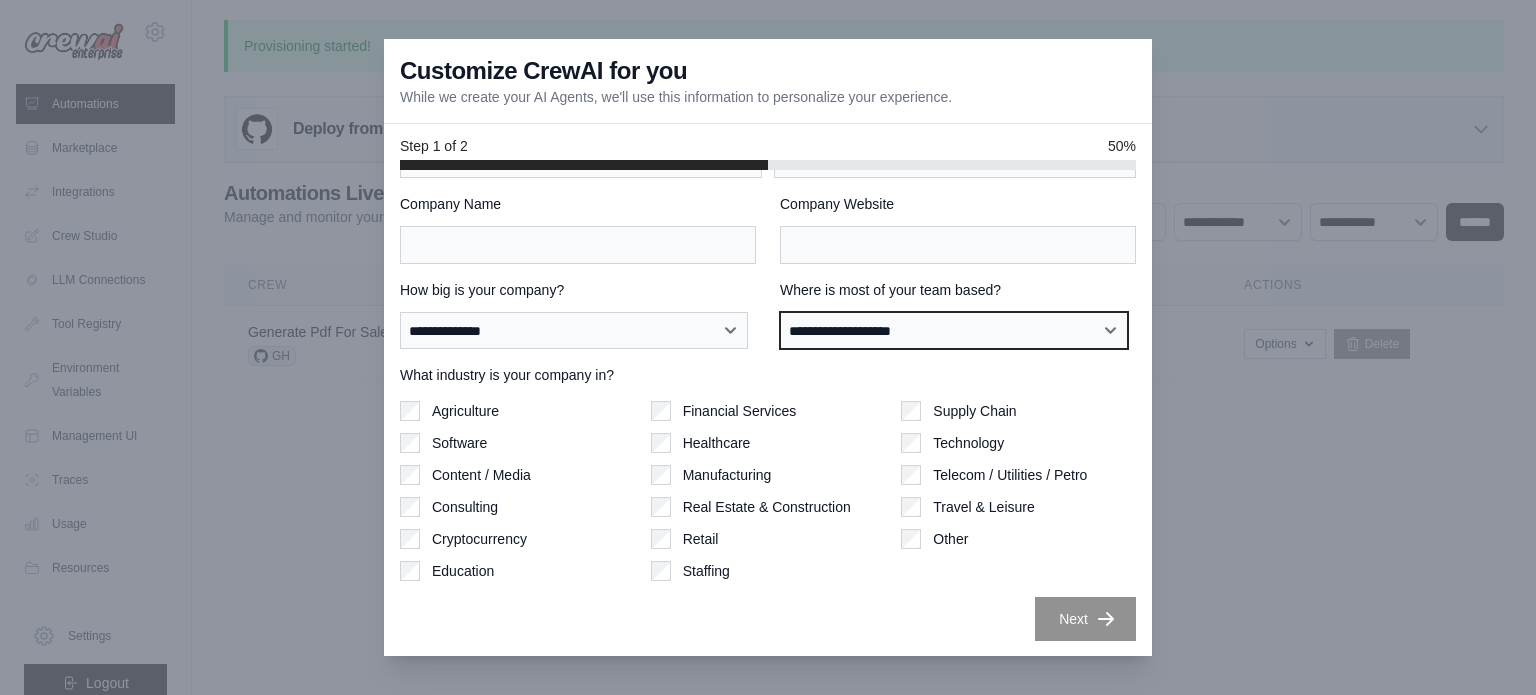 click on "**********" at bounding box center [954, 331] 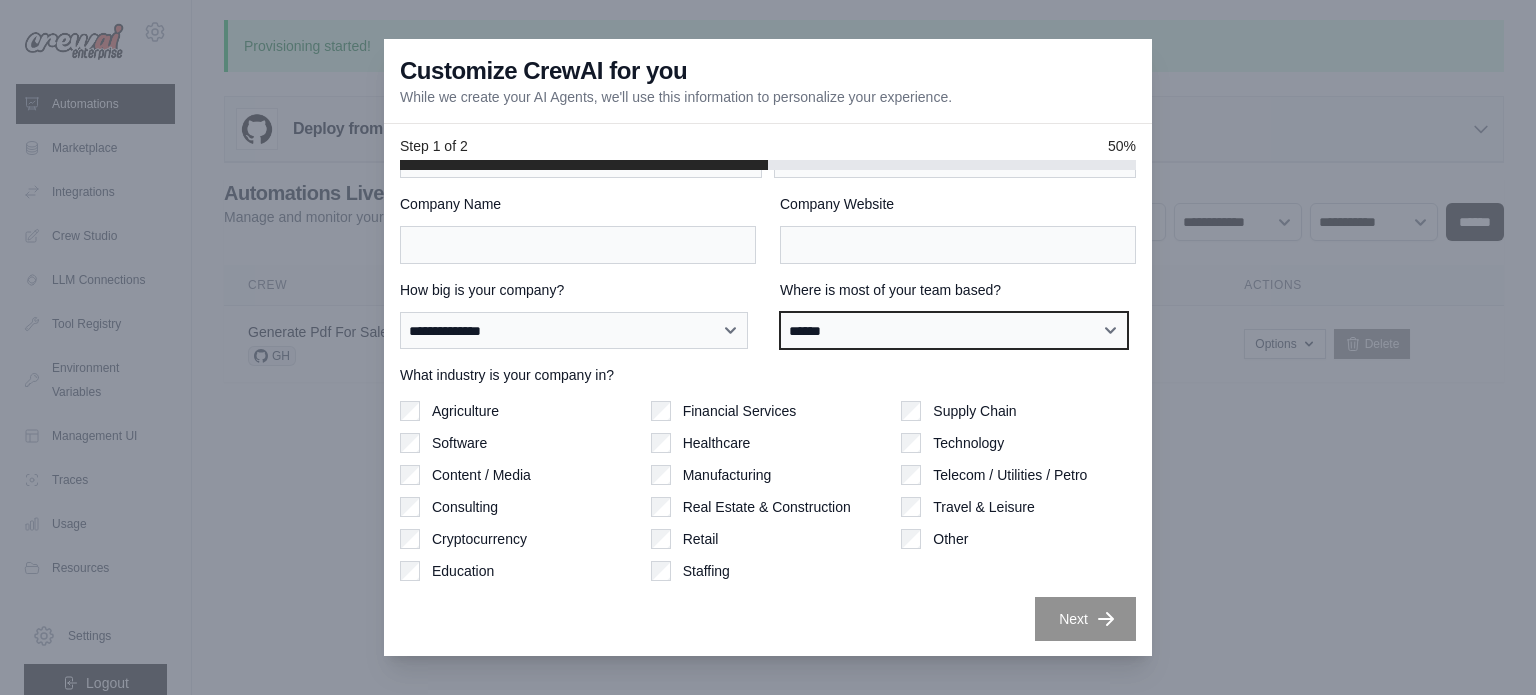 click on "**********" at bounding box center (954, 331) 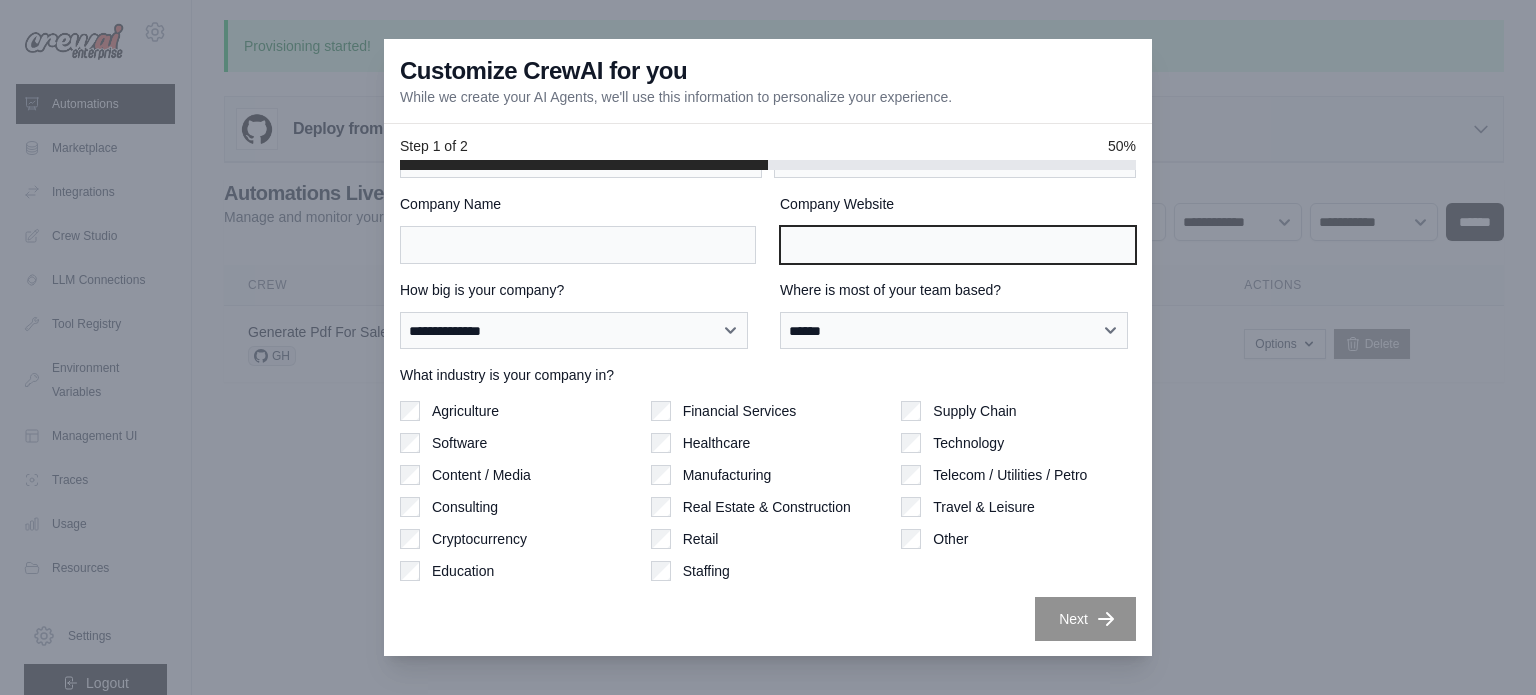 click on "Company Website" at bounding box center (958, 229) 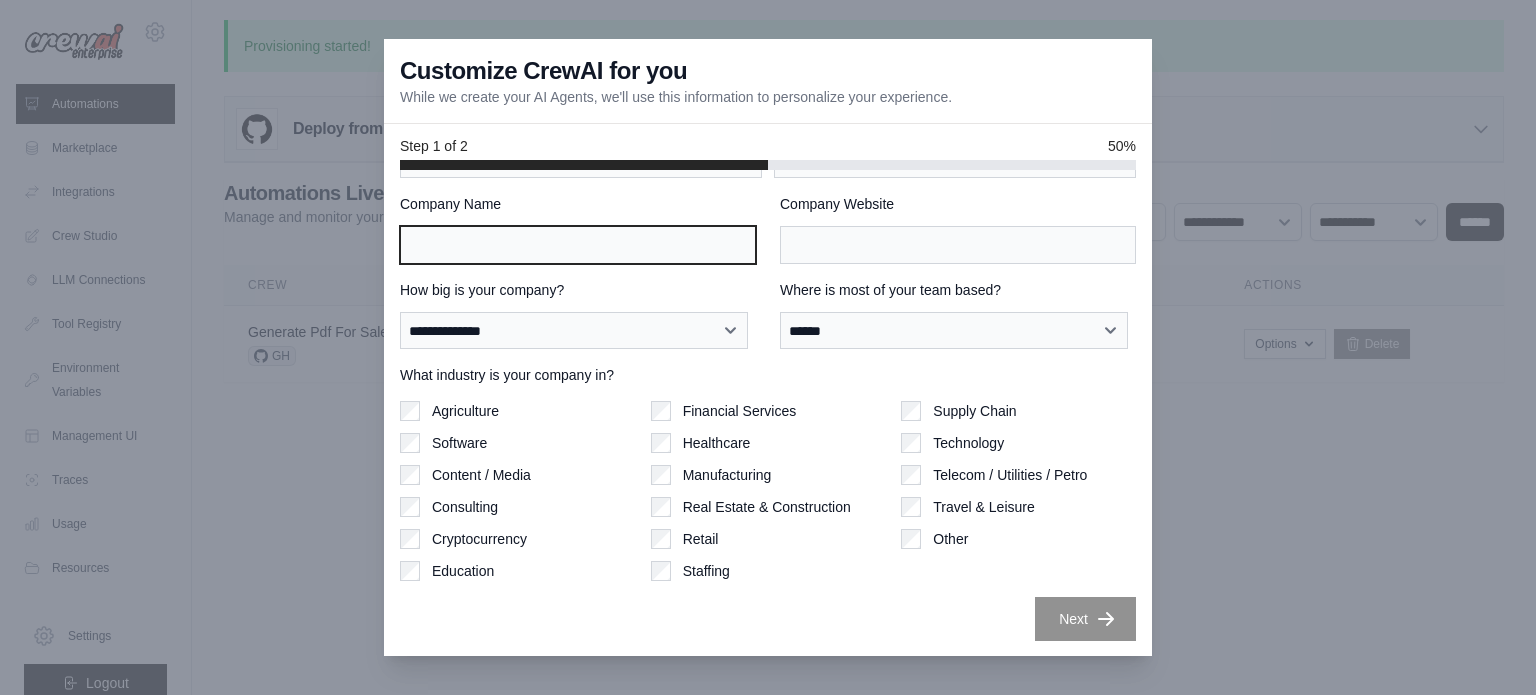 click on "Company Name" at bounding box center (578, 245) 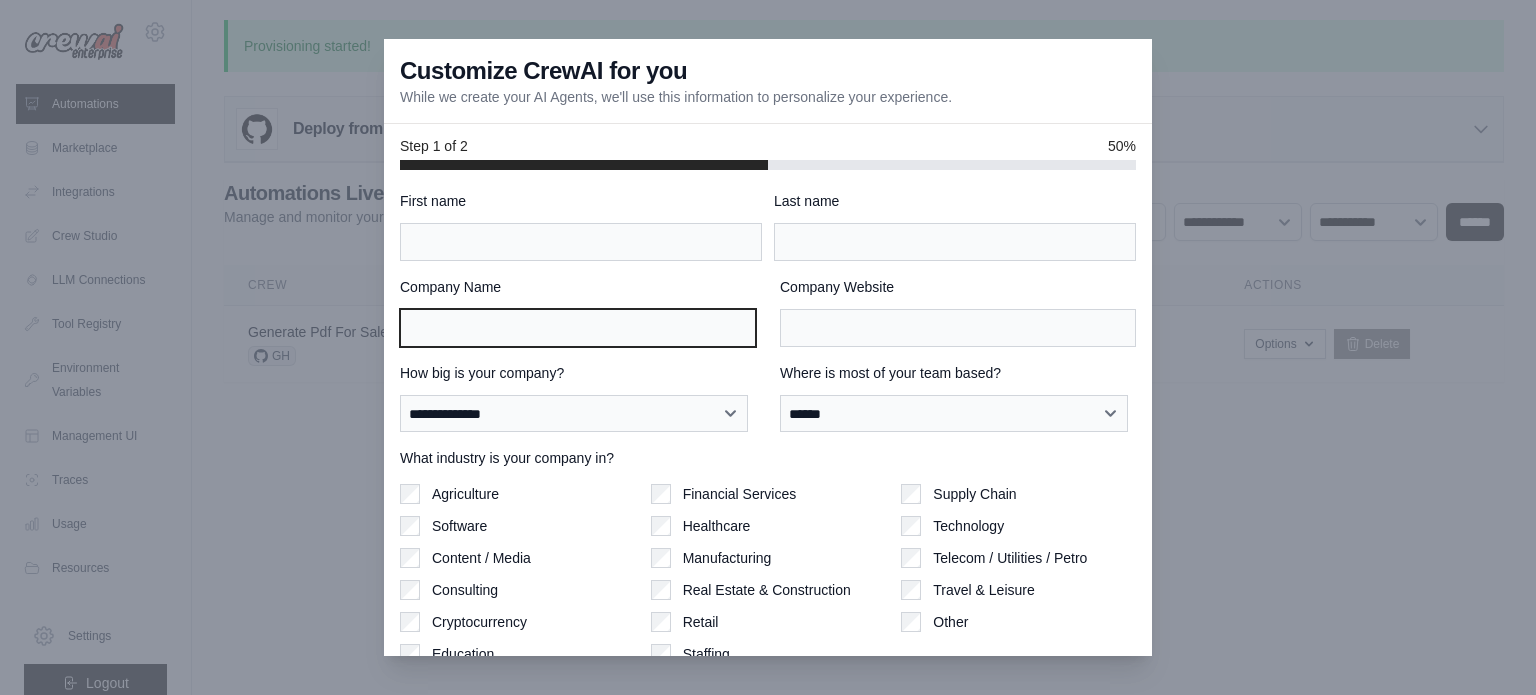 scroll, scrollTop: 0, scrollLeft: 0, axis: both 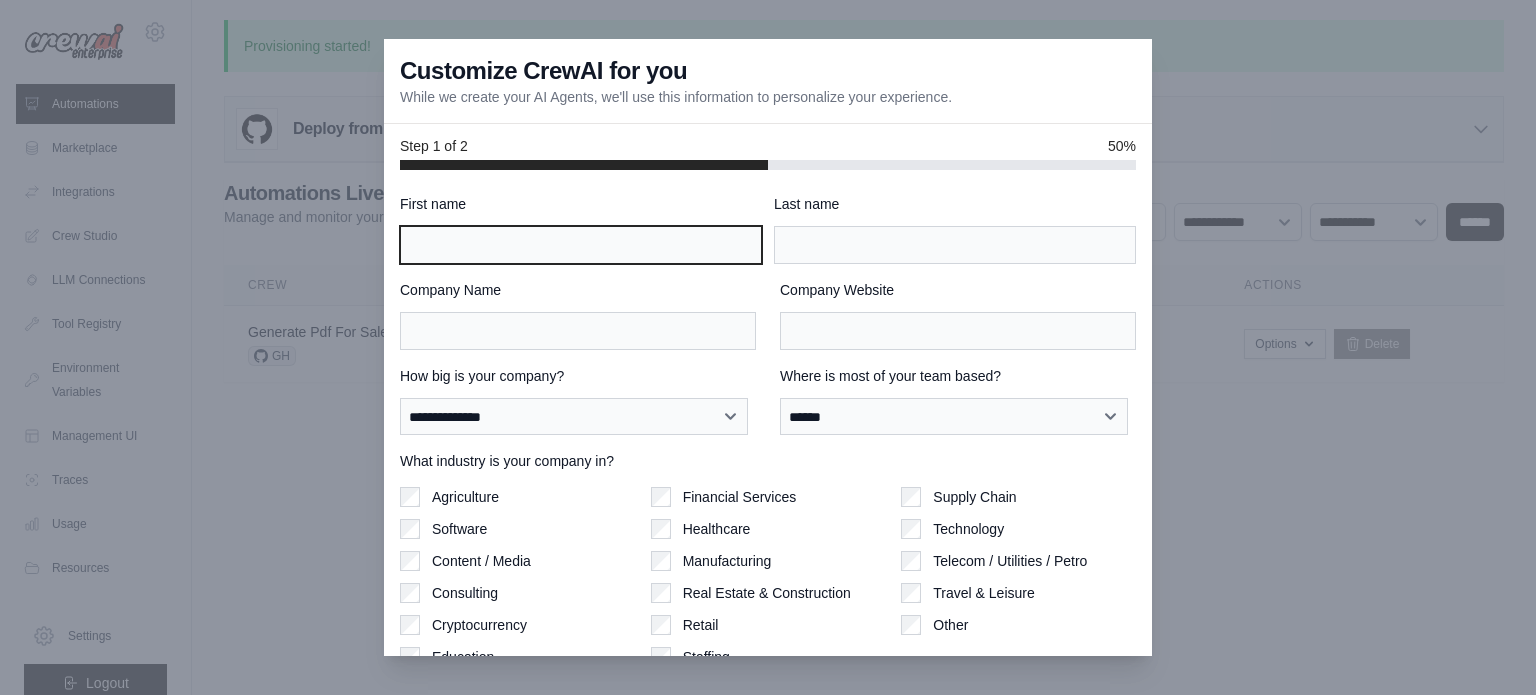 click on "First name" at bounding box center [581, 245] 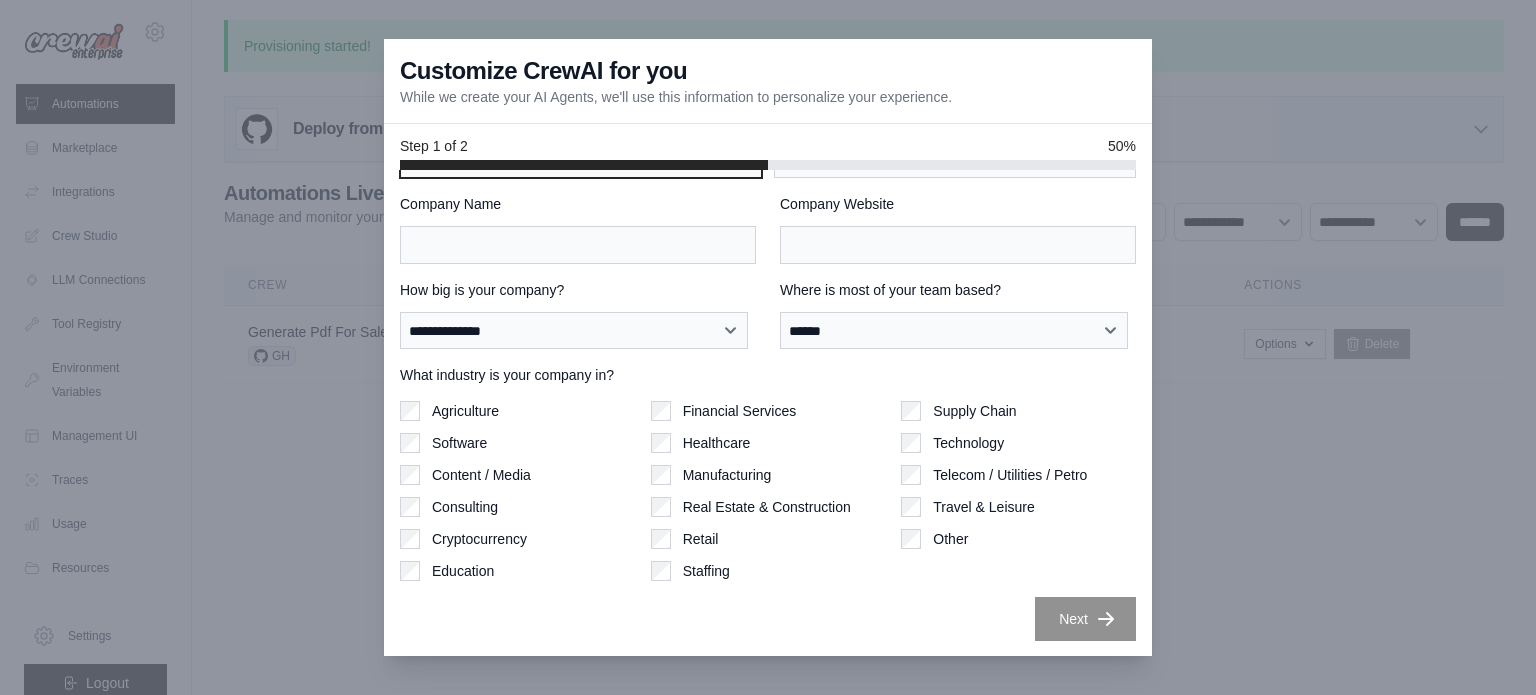 scroll, scrollTop: 66, scrollLeft: 0, axis: vertical 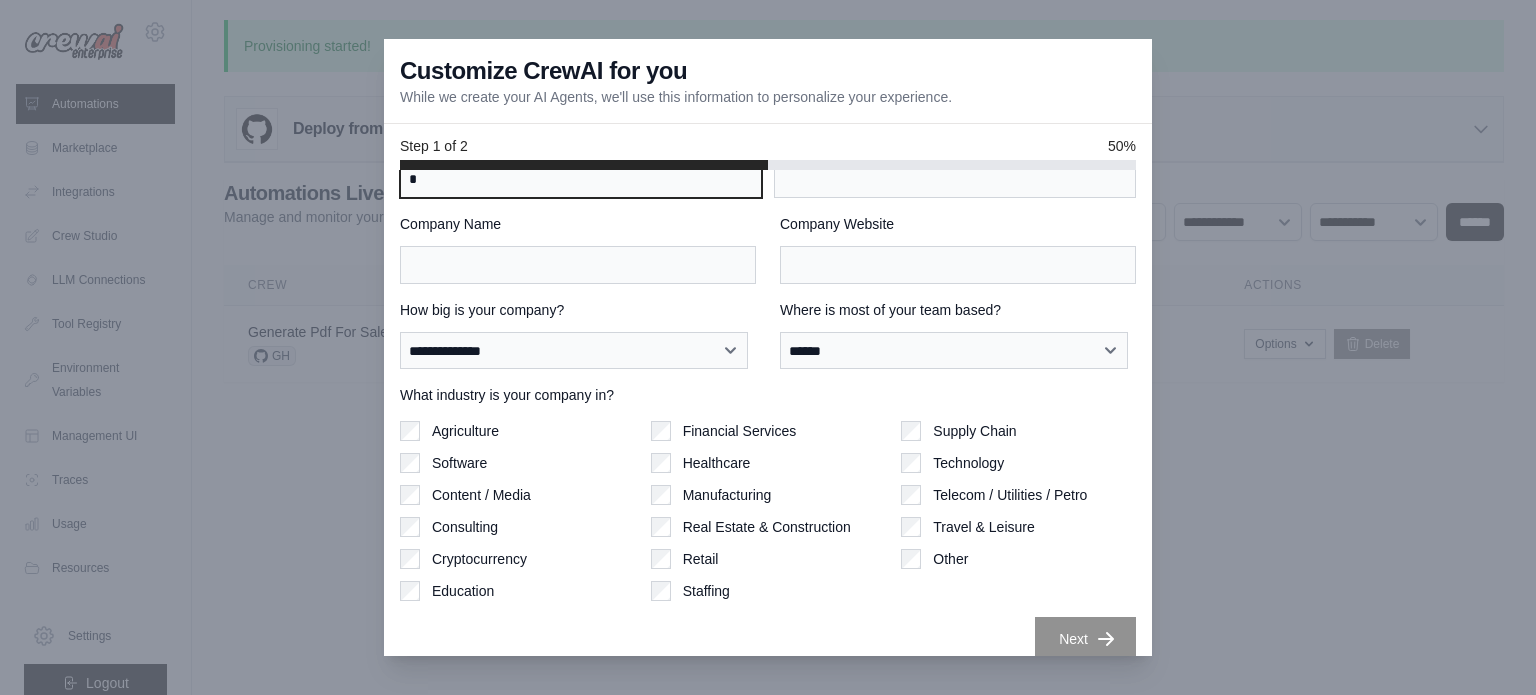 type on "*" 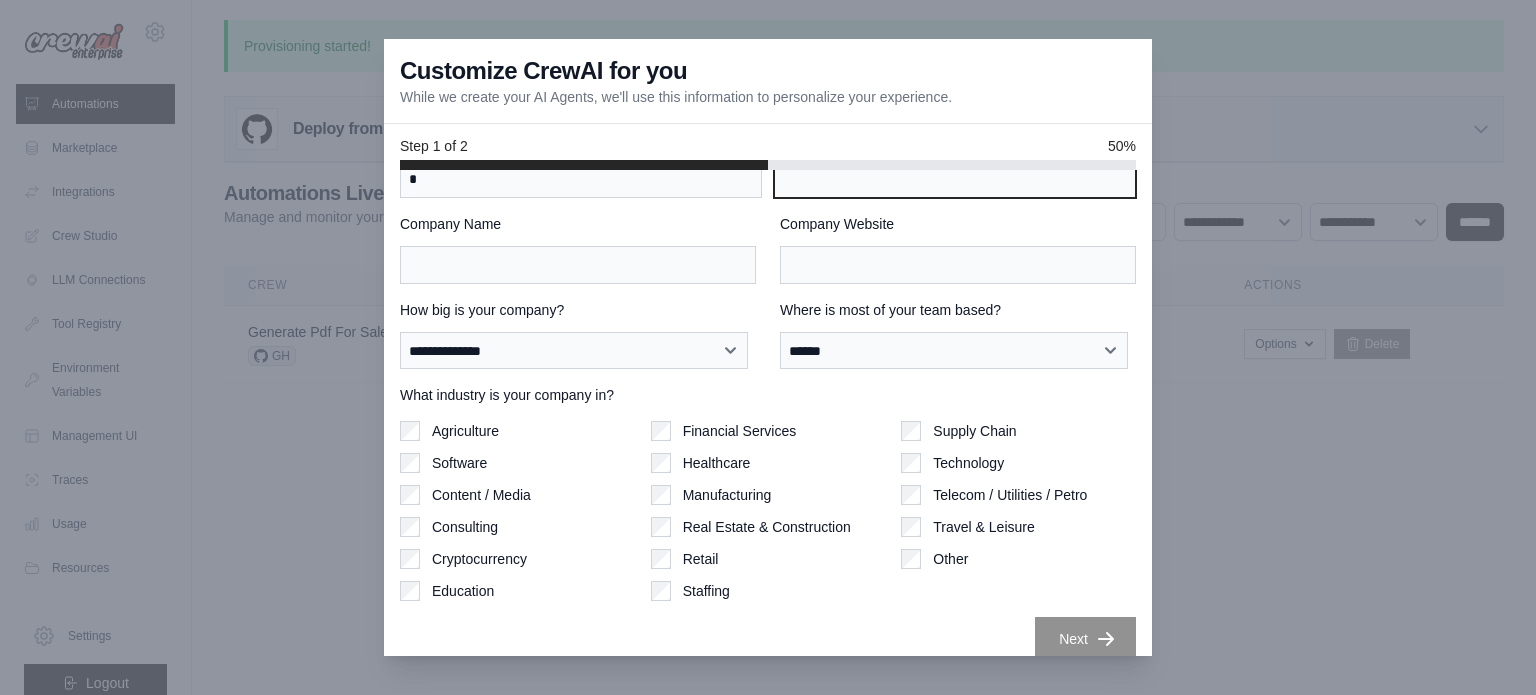 click on "Last name" at bounding box center (955, 179) 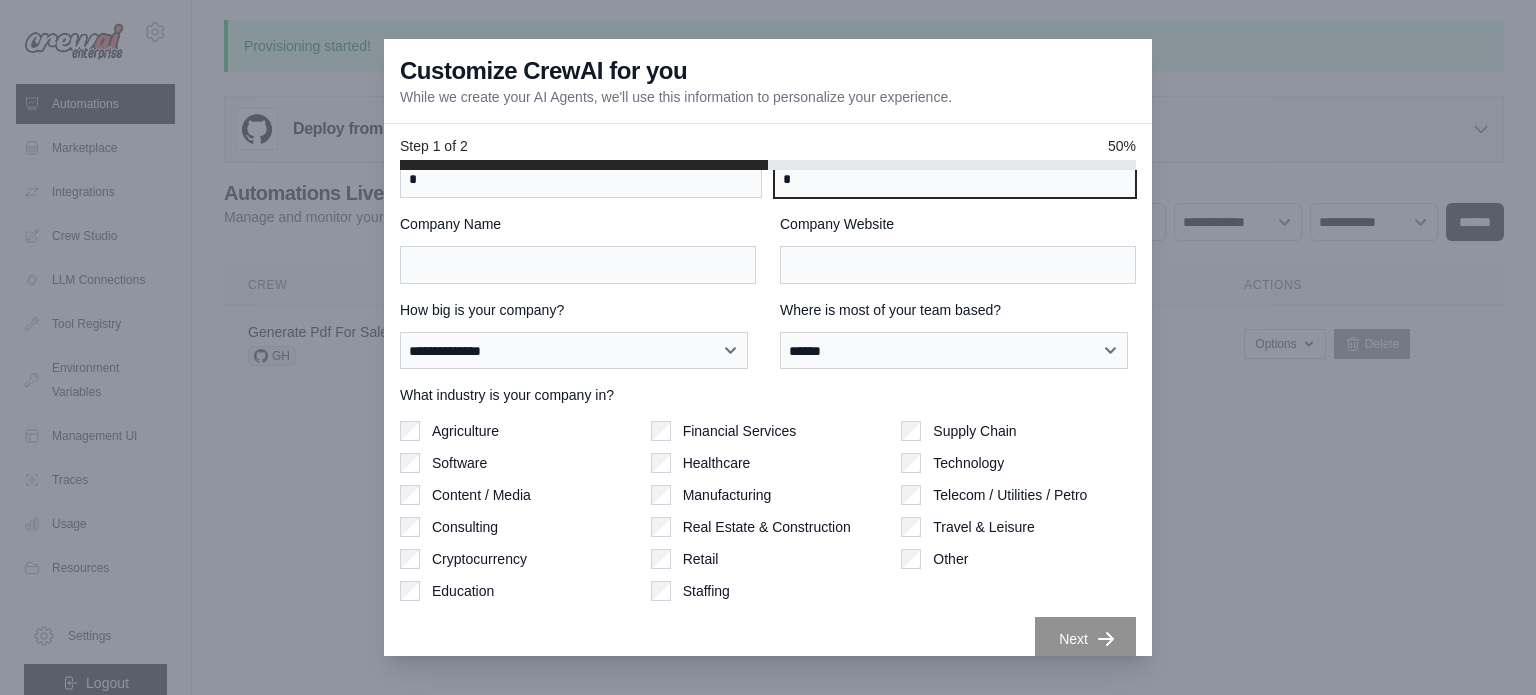 type on "*" 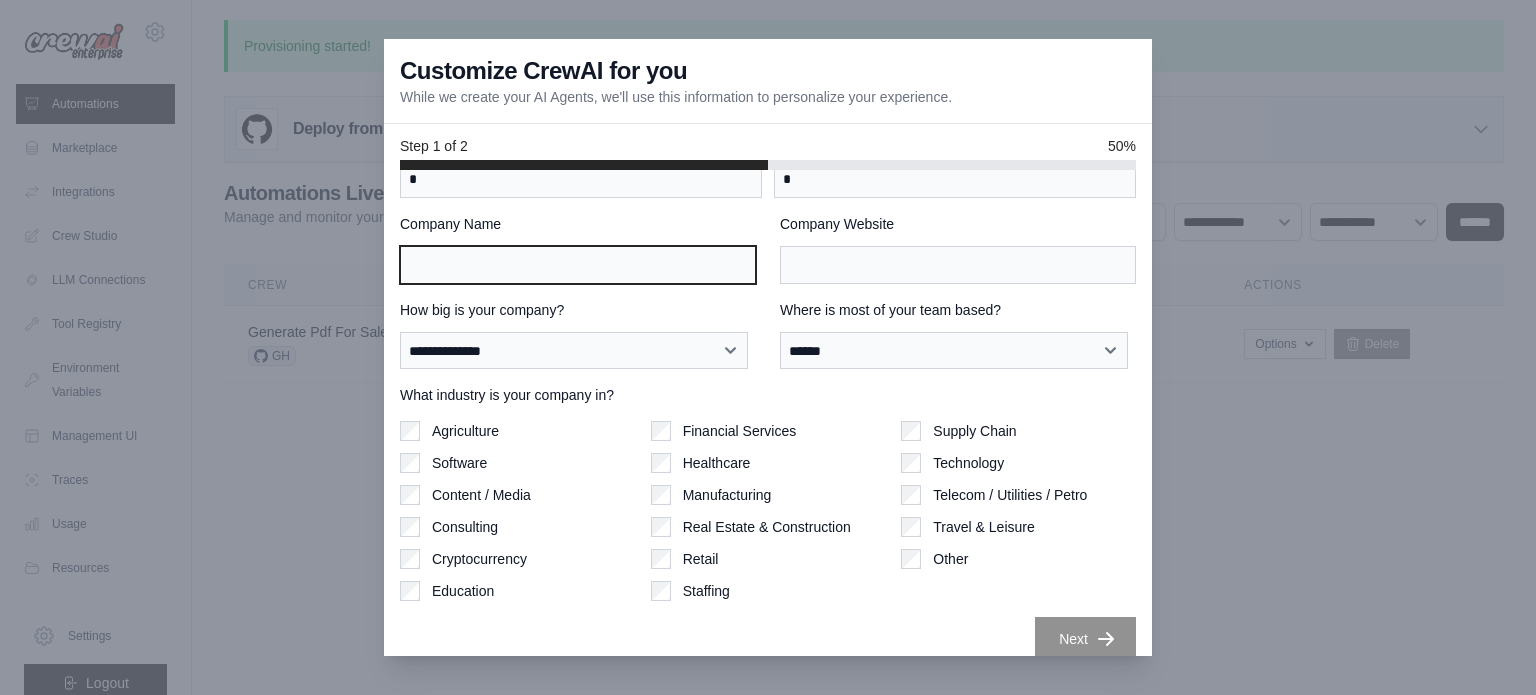 click on "Company Name" at bounding box center (578, 265) 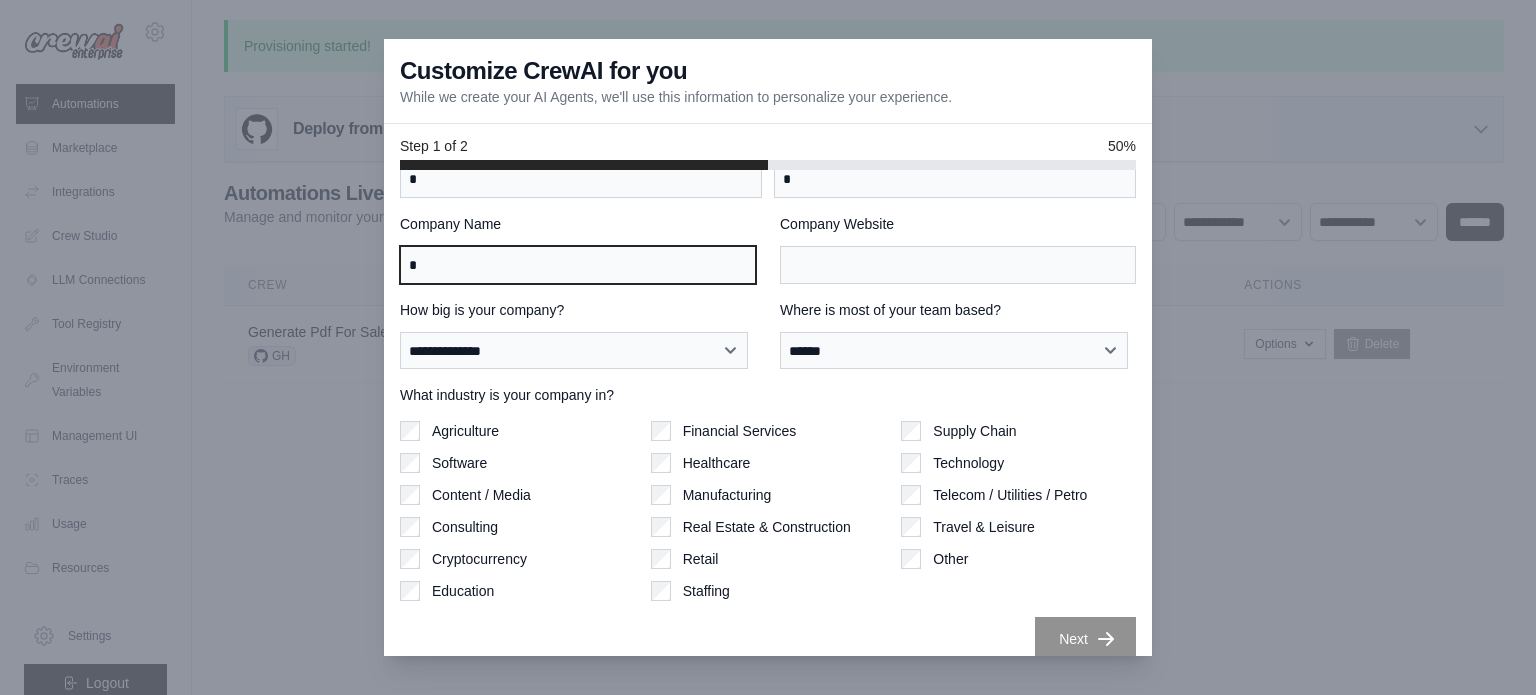 type on "*" 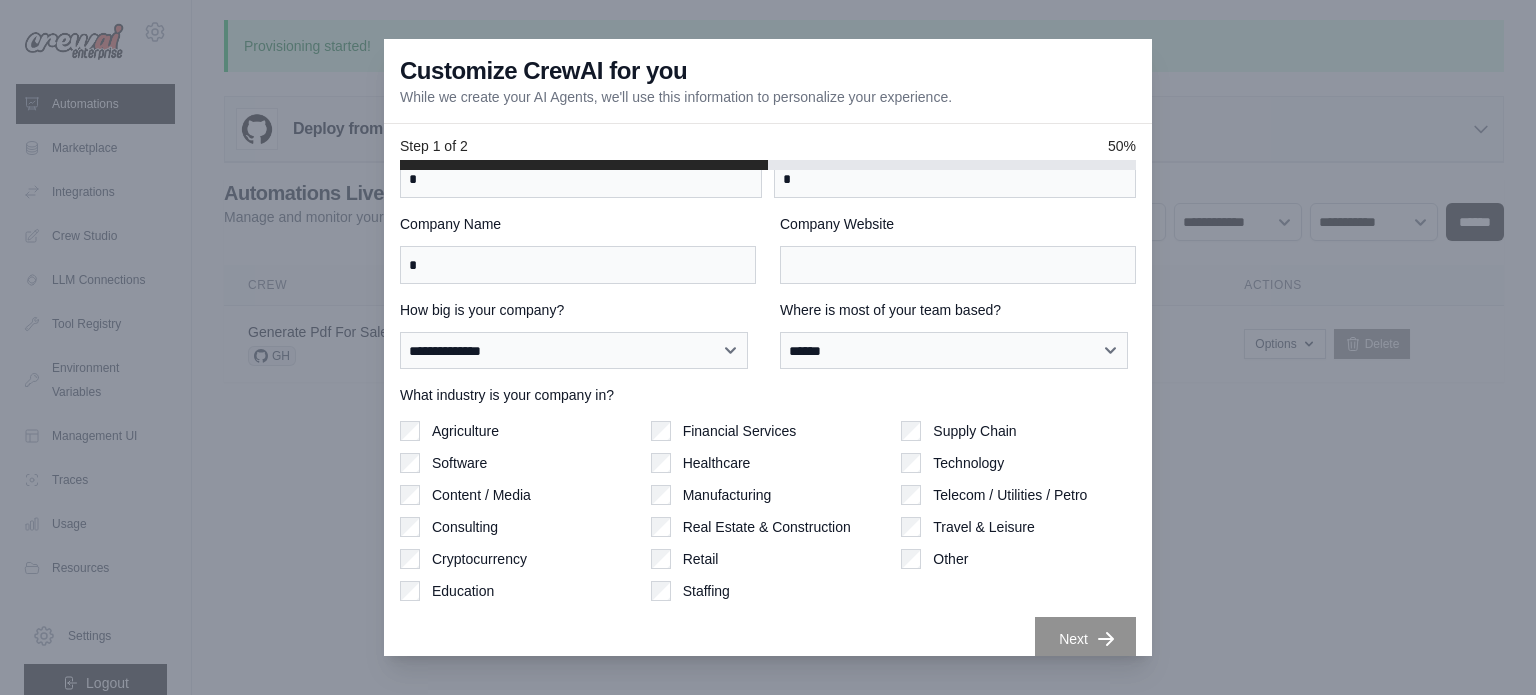 click on "**********" at bounding box center (768, 395) 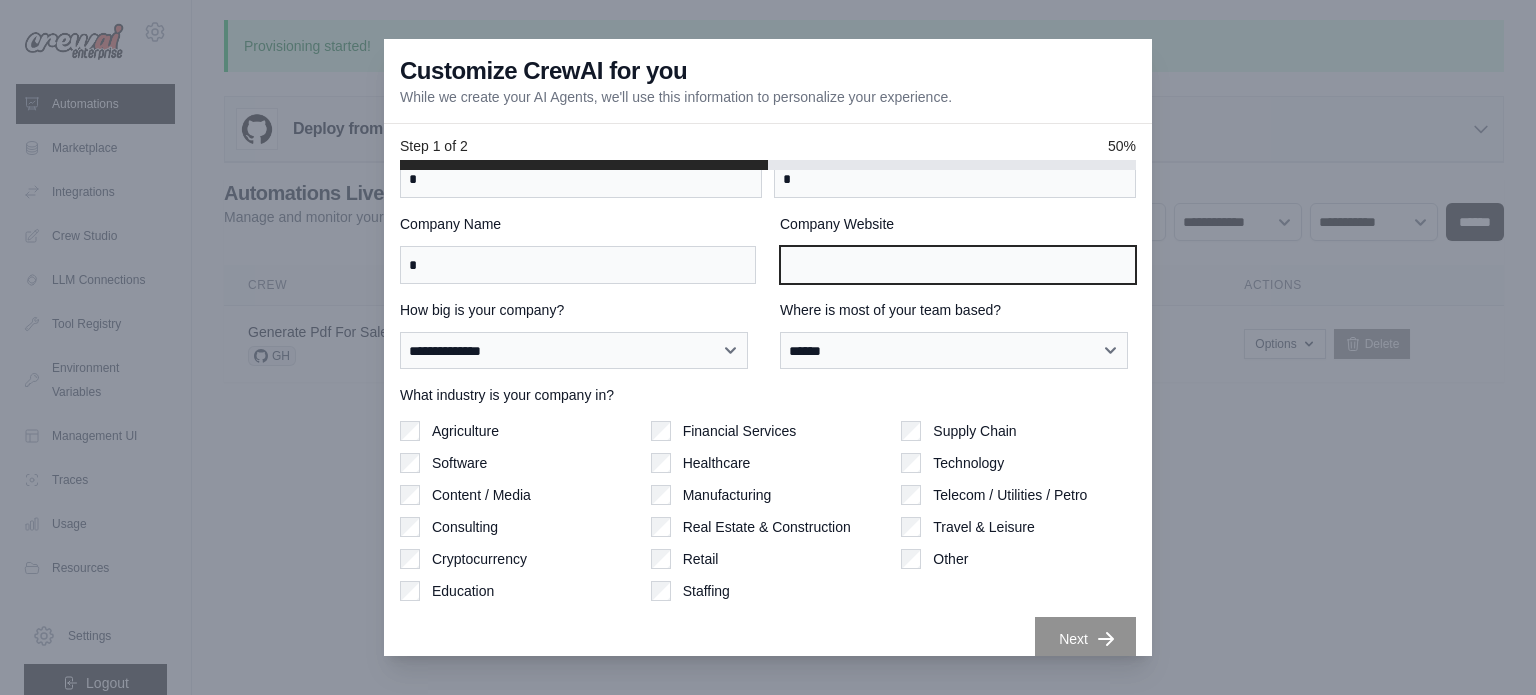 click on "Company Website" at bounding box center (958, 265) 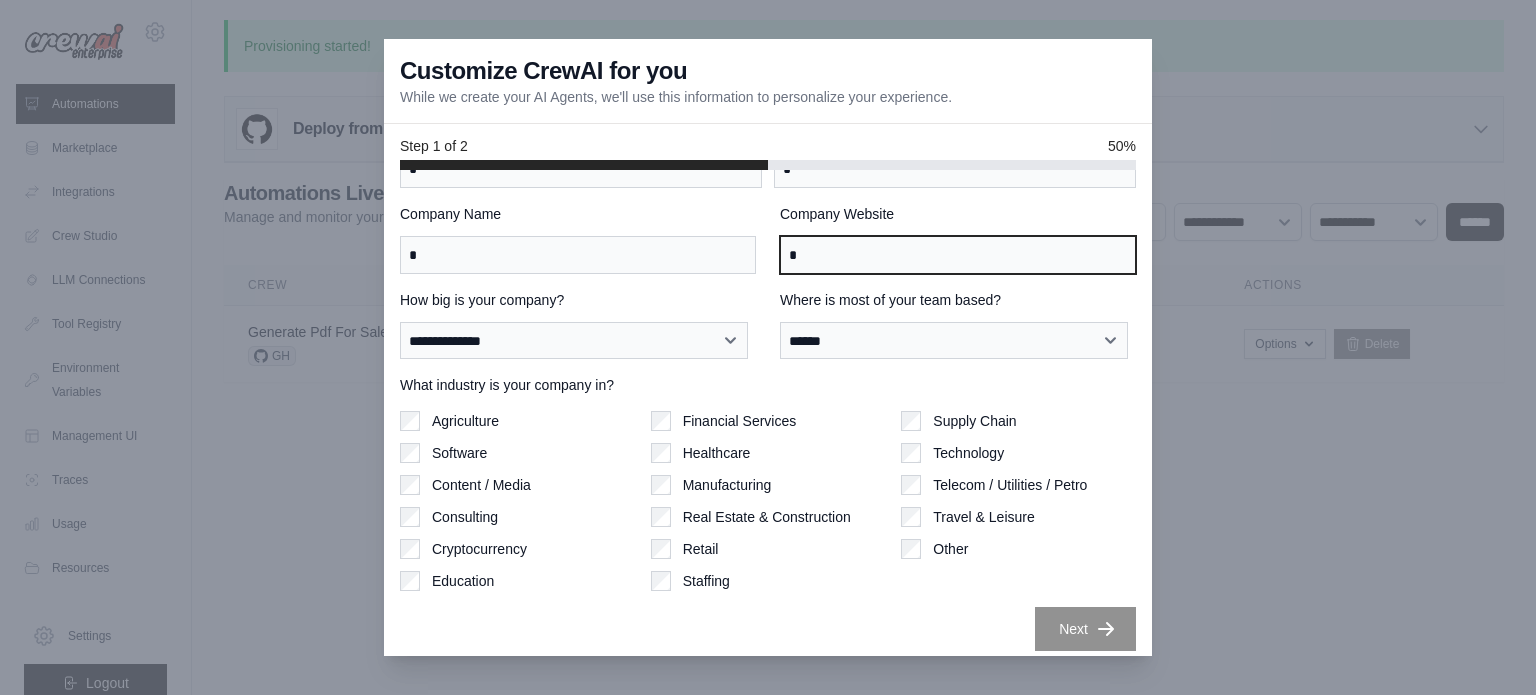 scroll, scrollTop: 86, scrollLeft: 0, axis: vertical 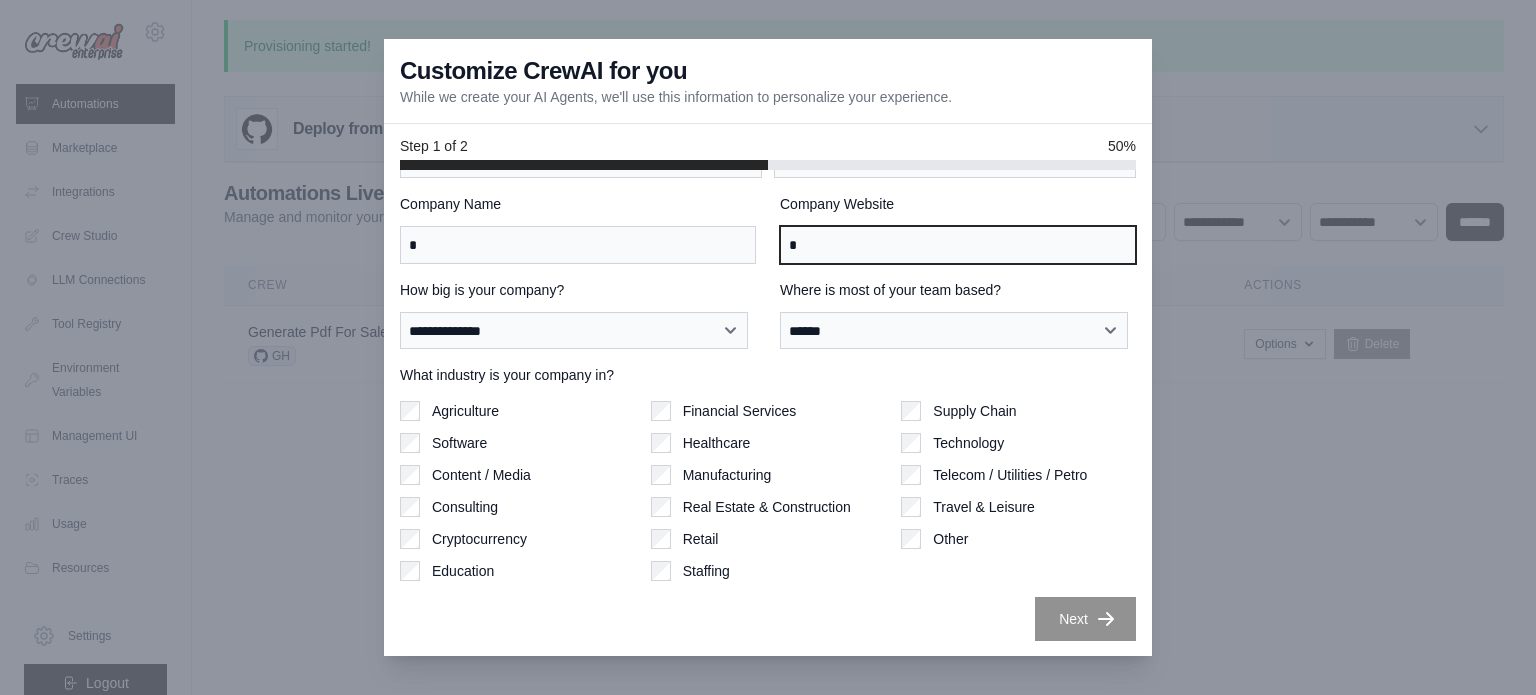 type on "*" 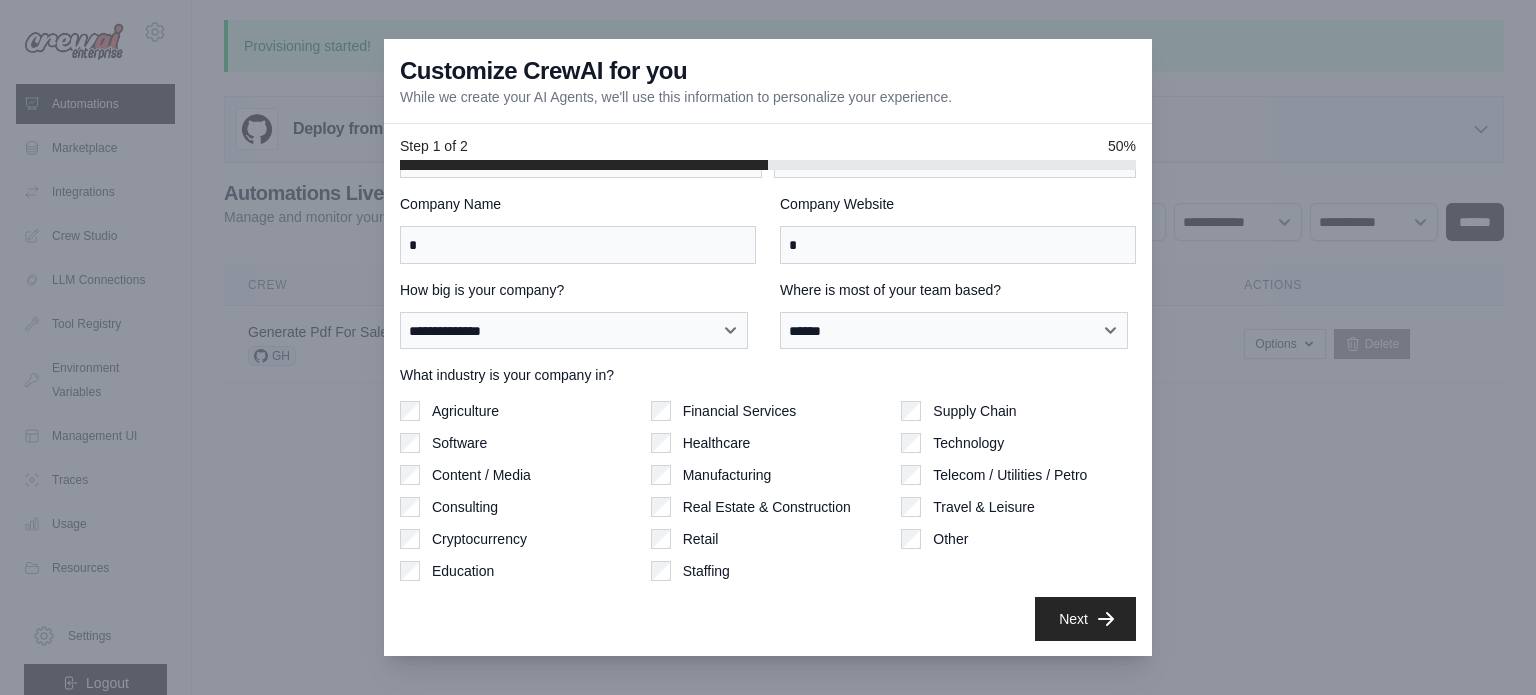 click on "Next" at bounding box center (768, 619) 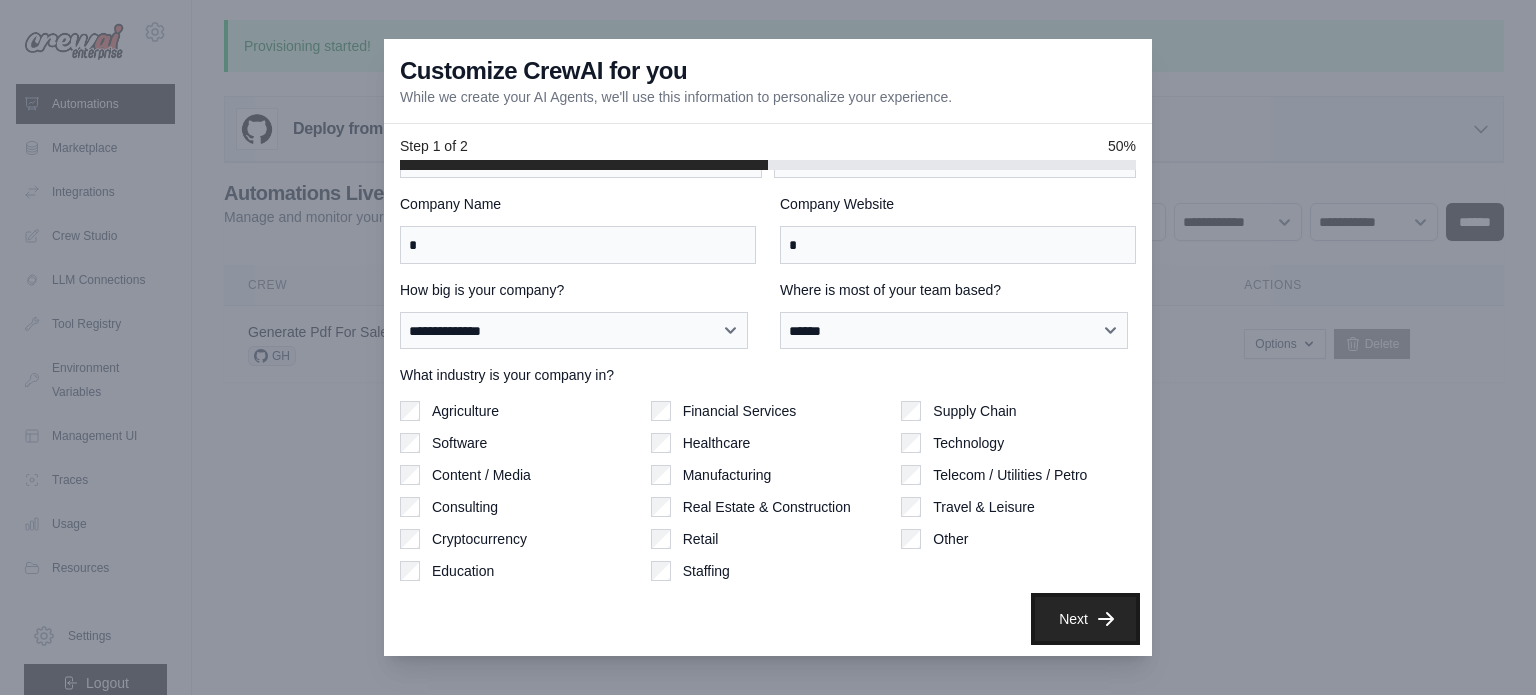 click on "Next" at bounding box center [1085, 619] 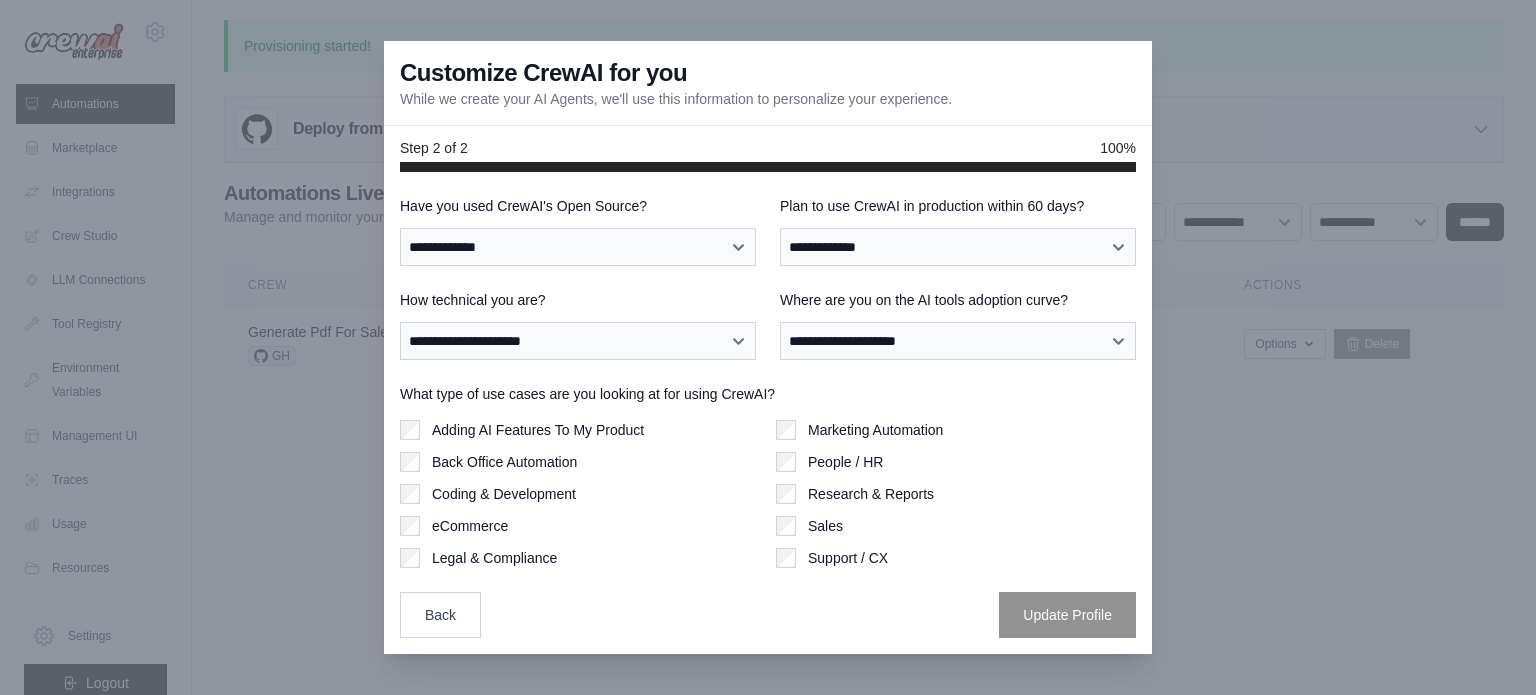 scroll, scrollTop: 0, scrollLeft: 0, axis: both 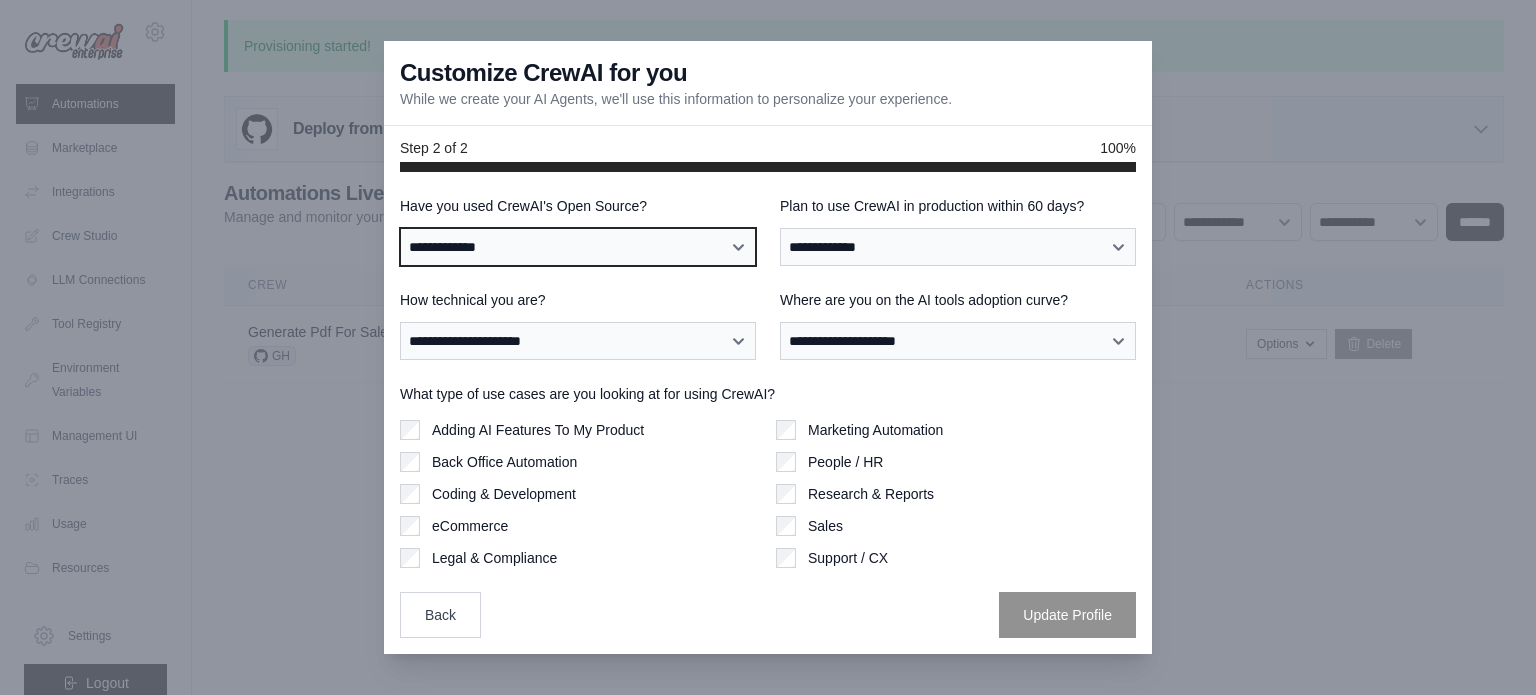 click on "**********" at bounding box center [578, 247] 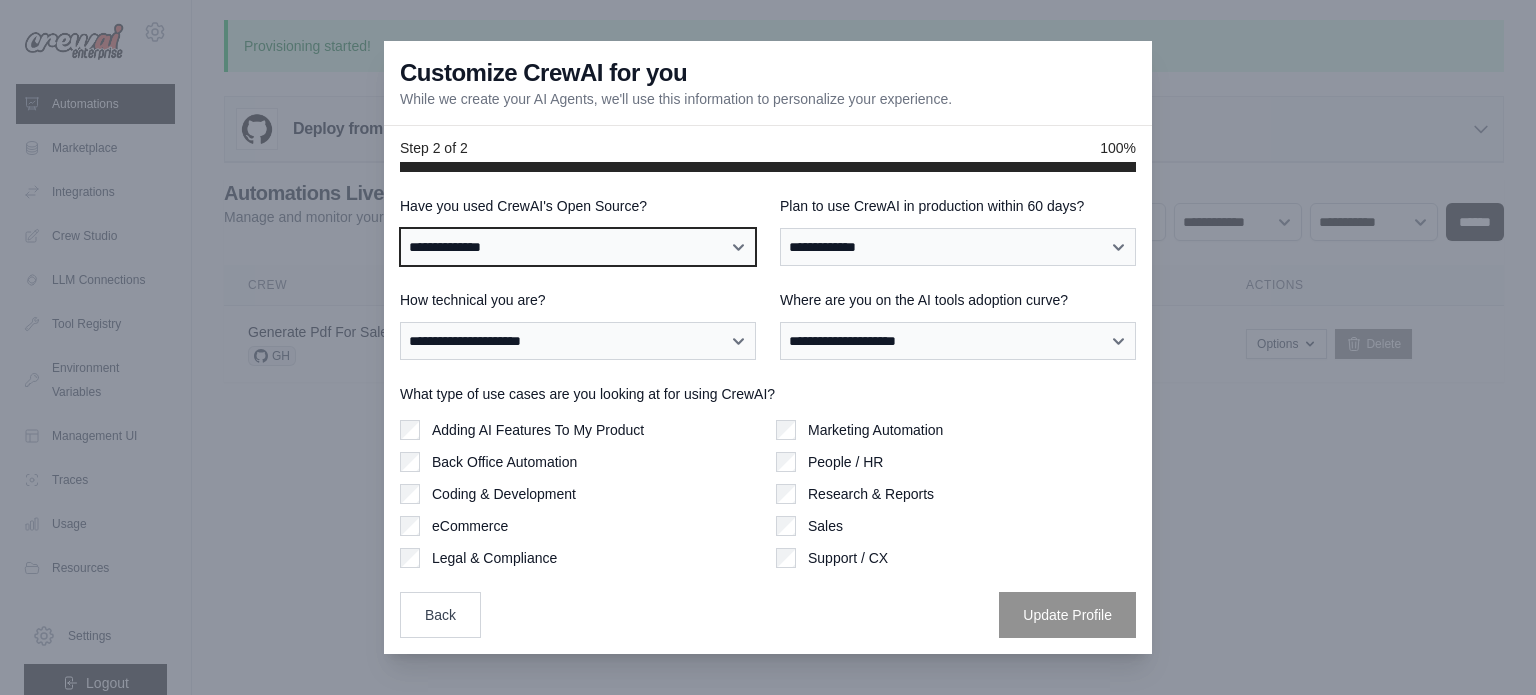 click on "**********" at bounding box center (578, 247) 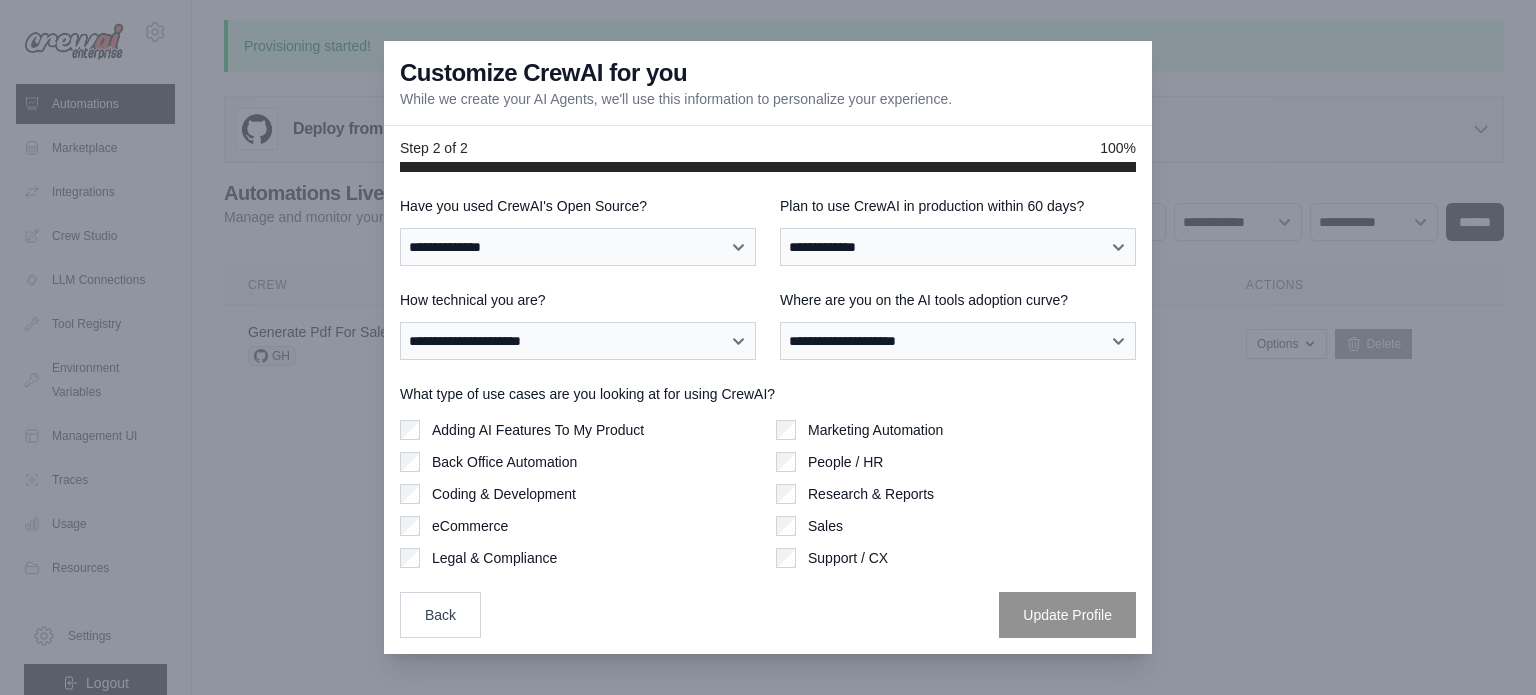 click on "**********" at bounding box center (578, 325) 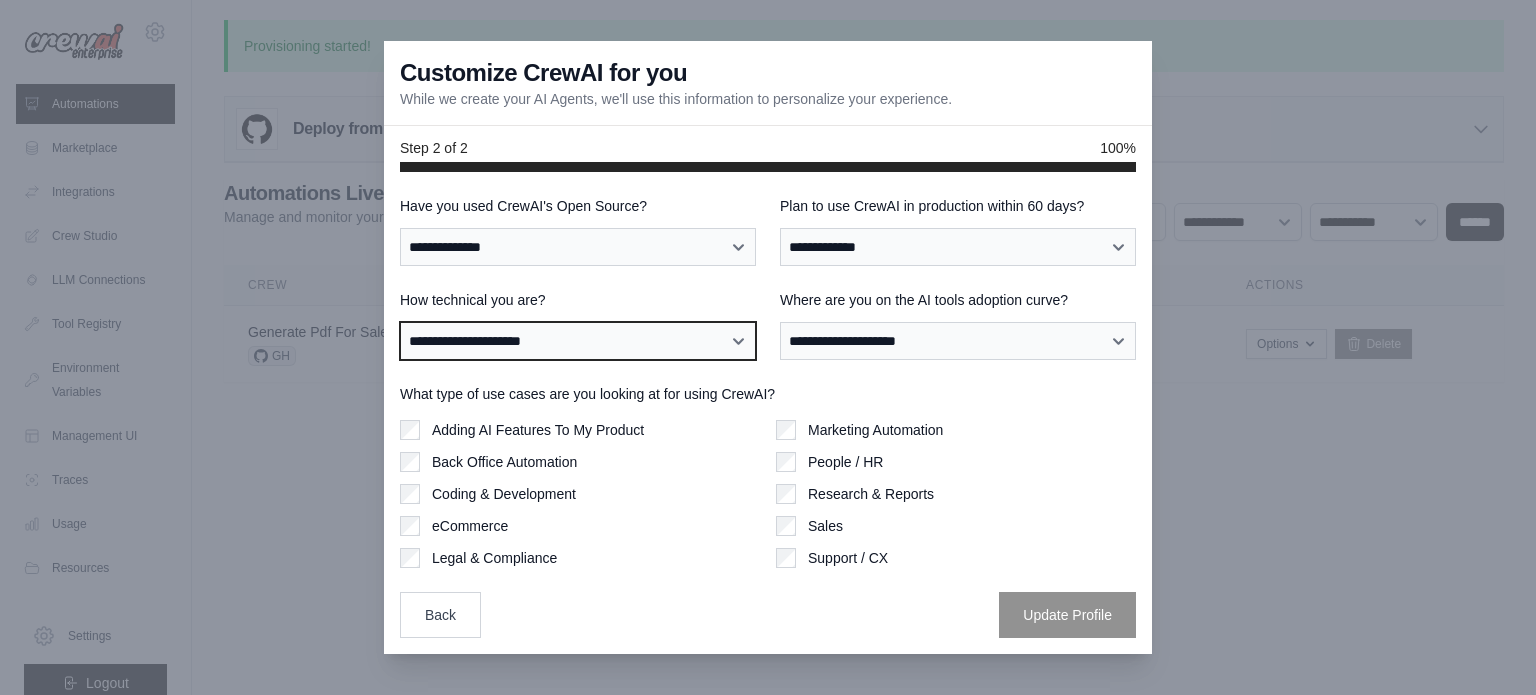 click on "**********" at bounding box center [578, 341] 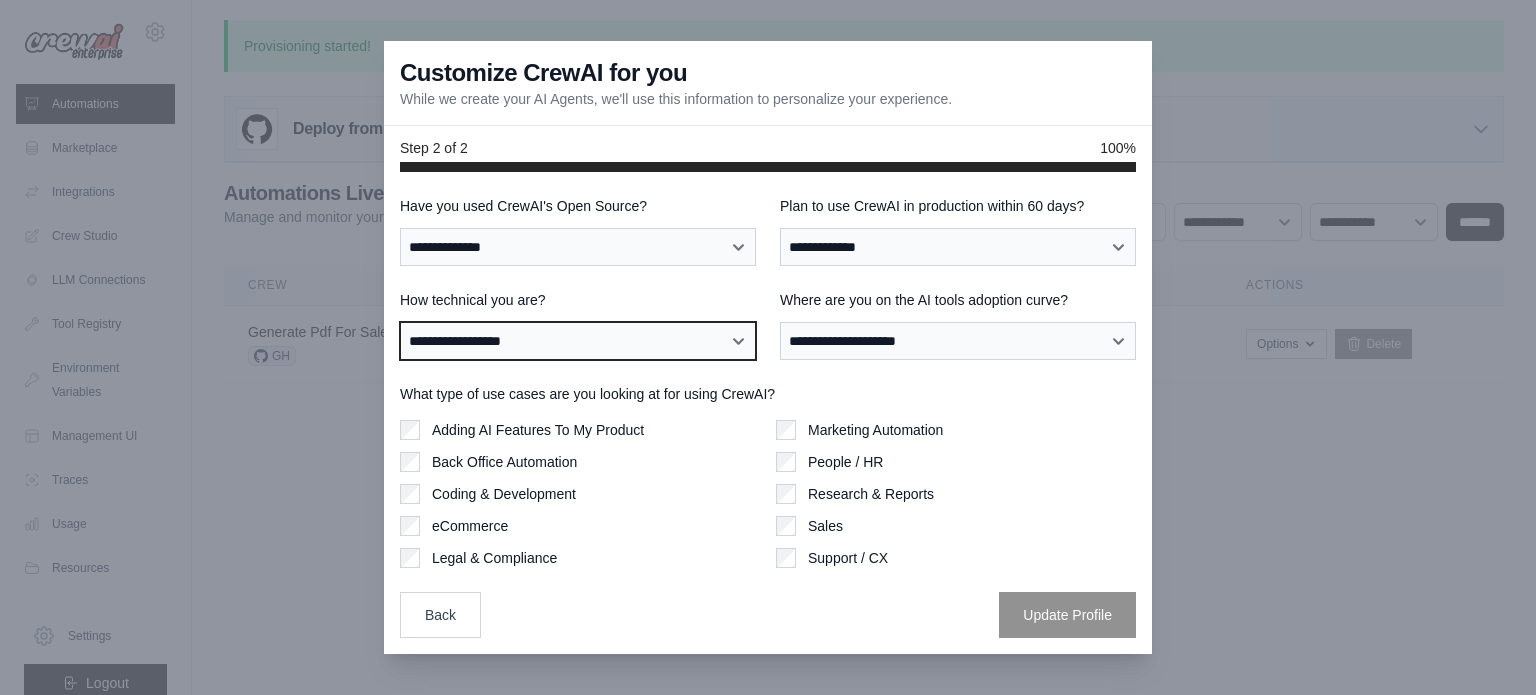click on "**********" at bounding box center (578, 341) 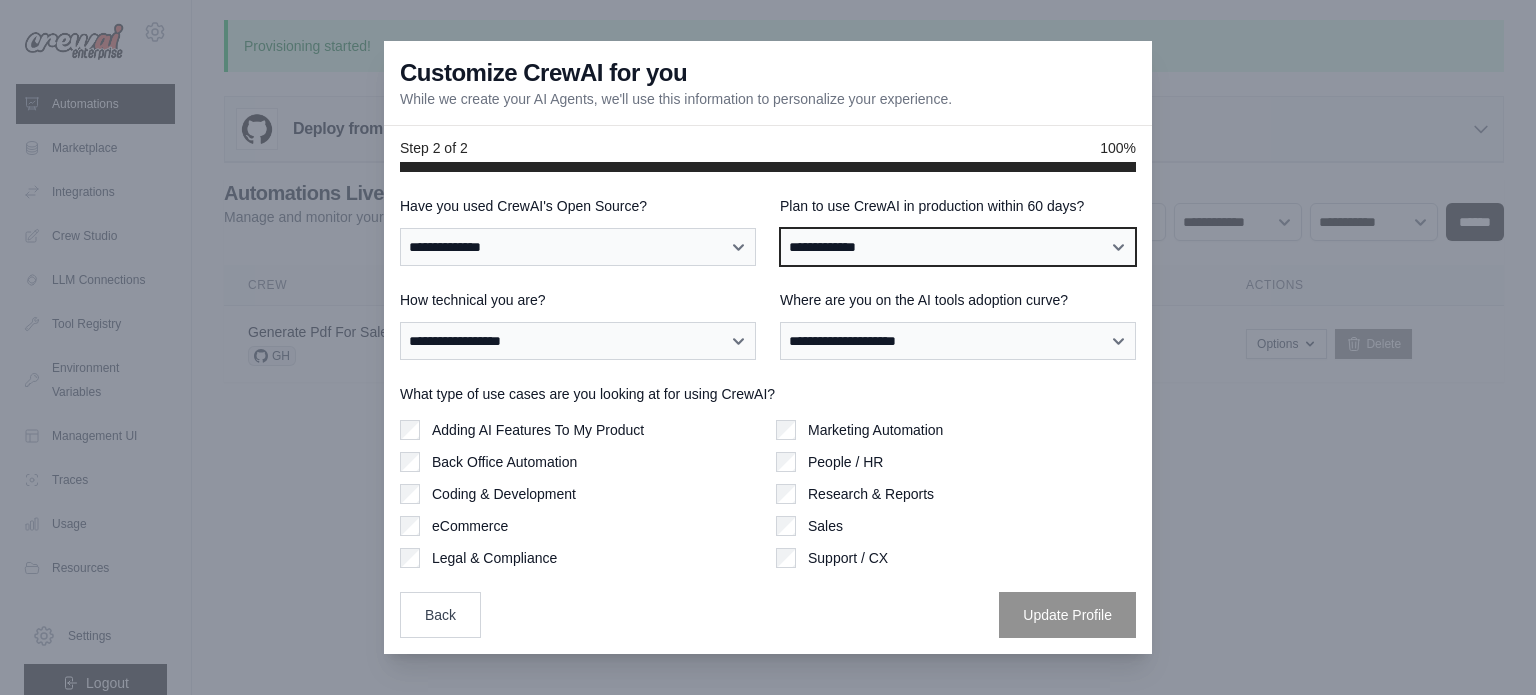 click on "**********" at bounding box center [958, 247] 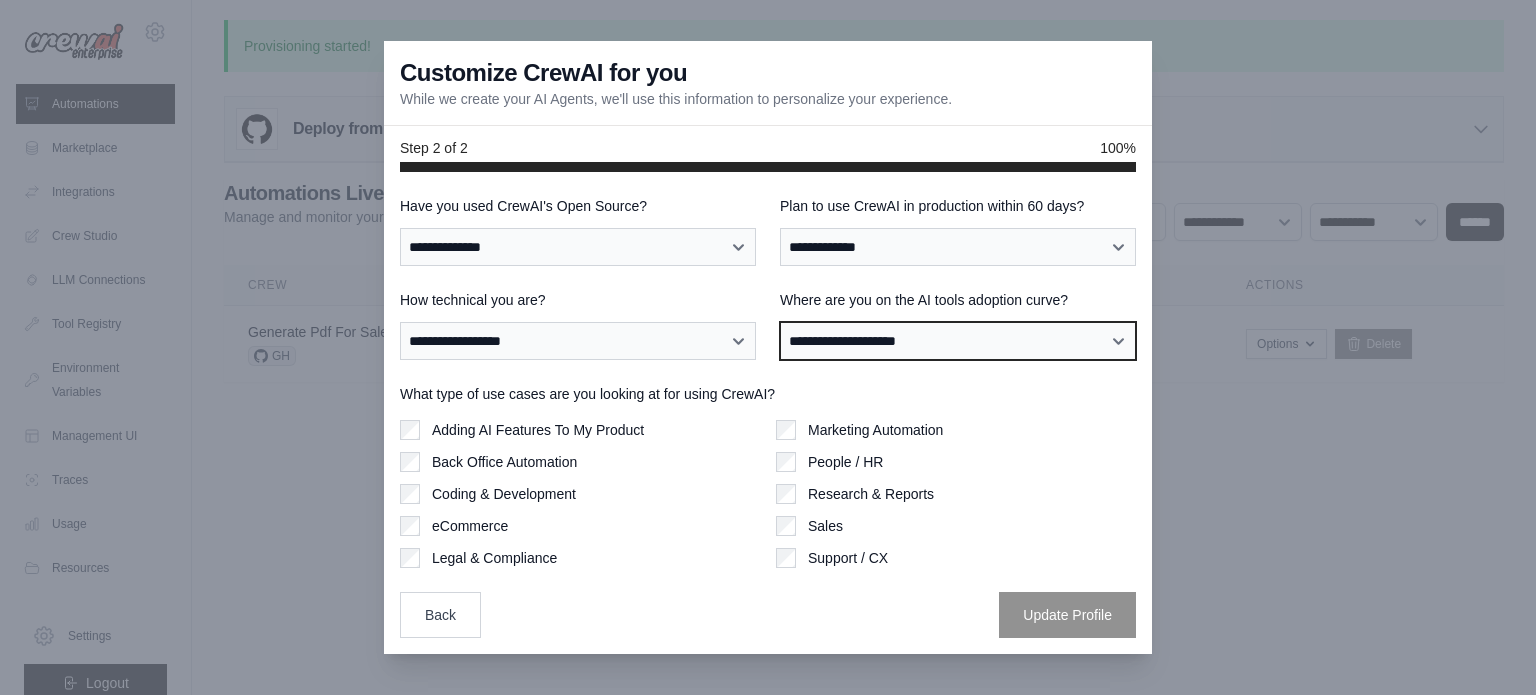 click on "**********" at bounding box center (958, 341) 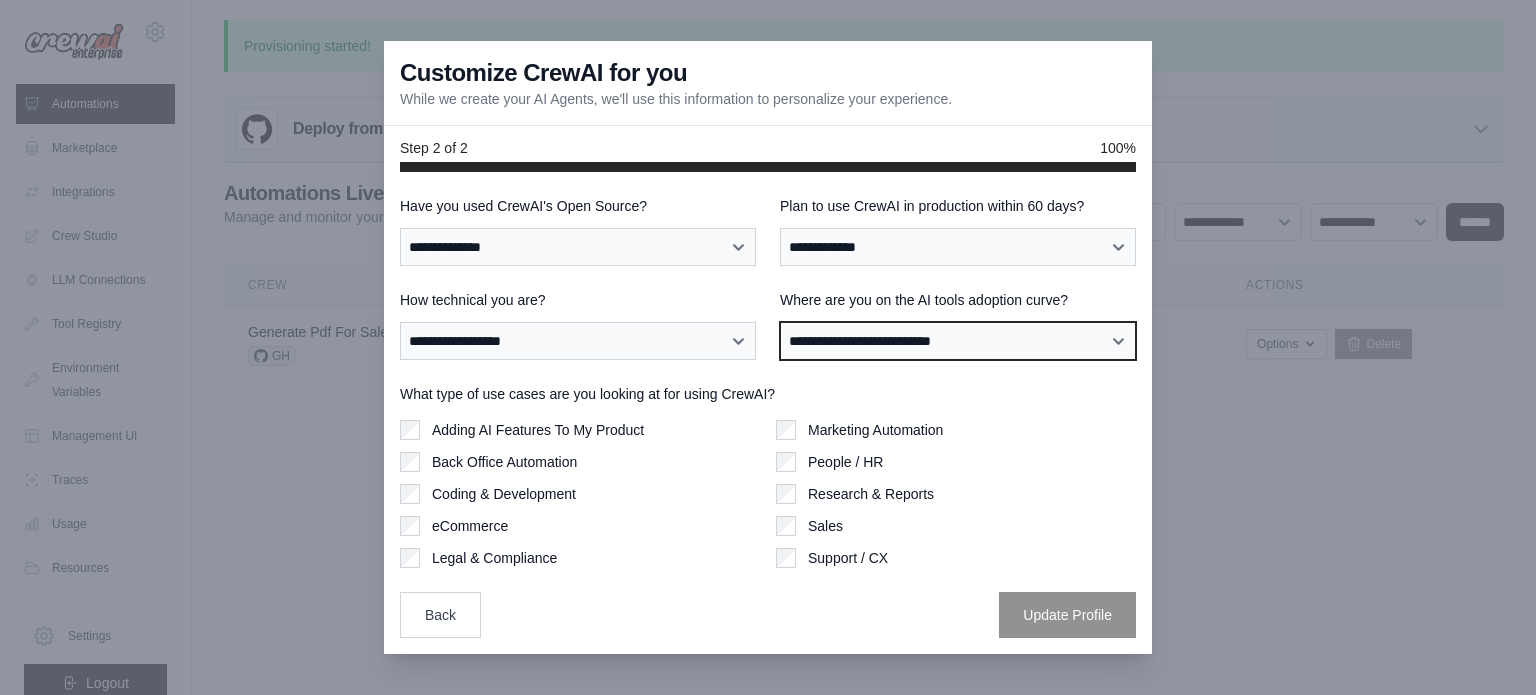 click on "**********" at bounding box center [958, 341] 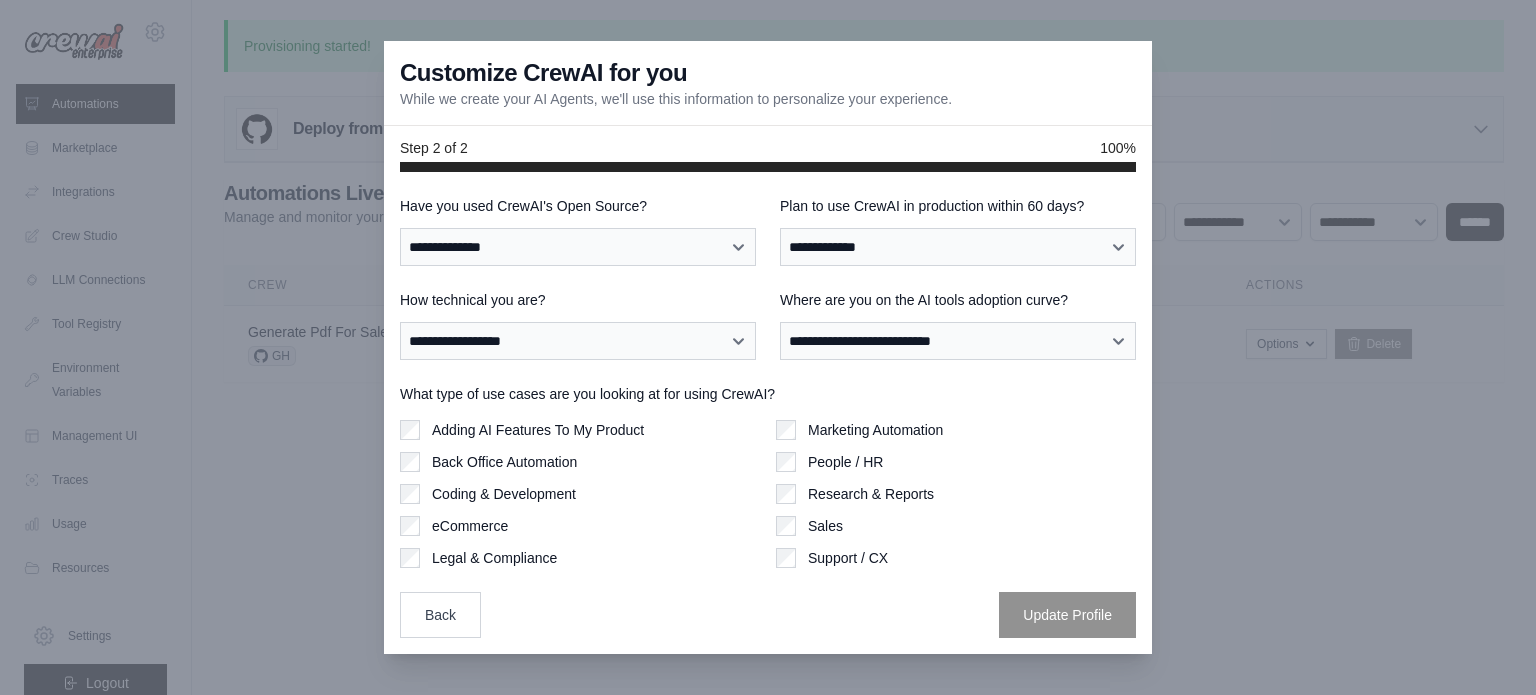 click on "Back Office Automation" at bounding box center [504, 462] 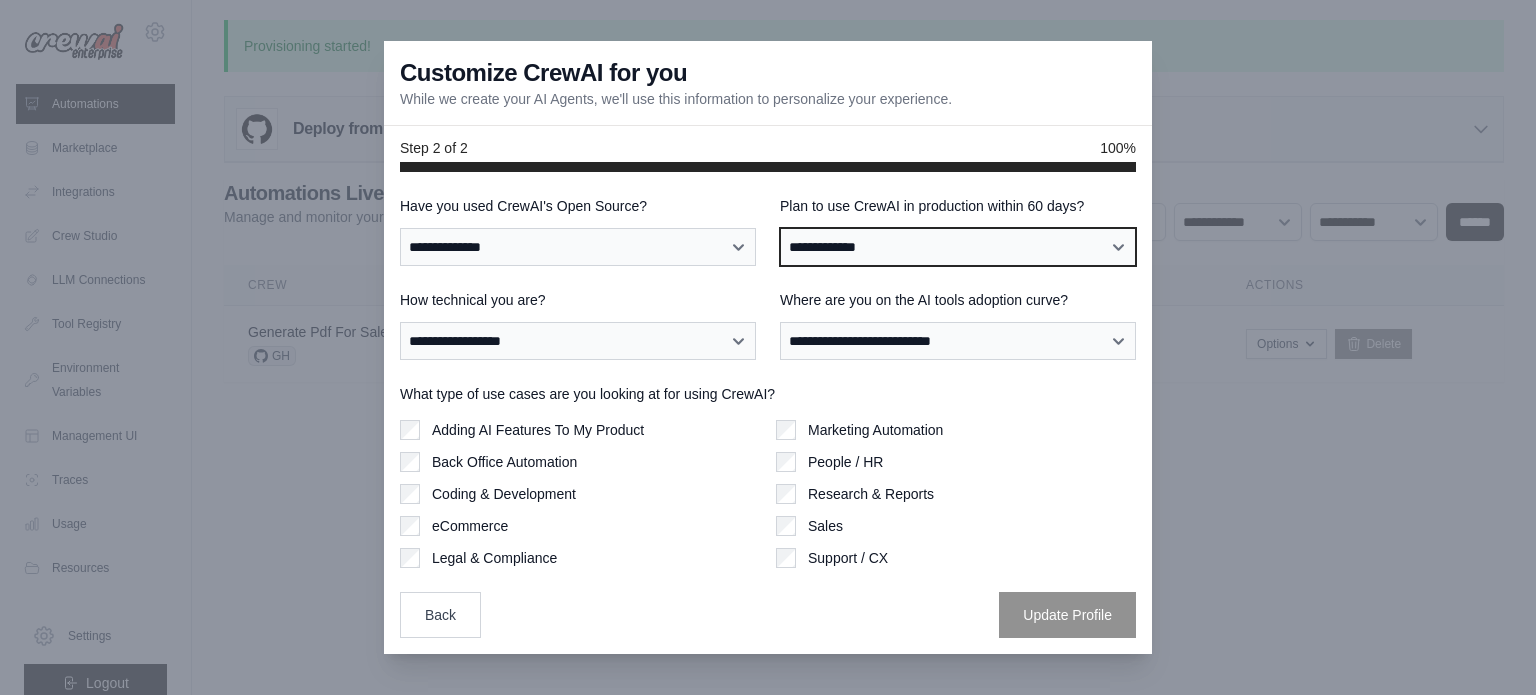 drag, startPoint x: 993, startPoint y: 243, endPoint x: 986, endPoint y: 257, distance: 15.652476 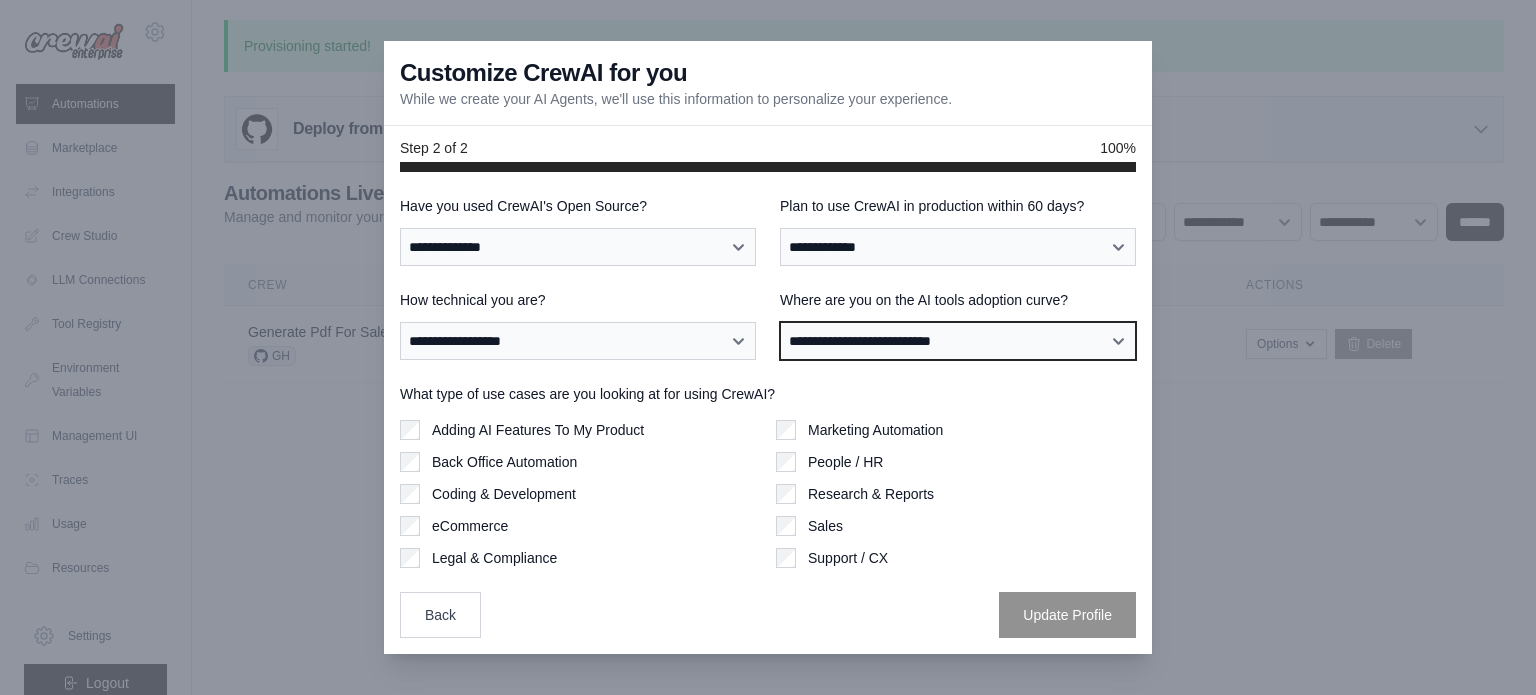 click on "**********" at bounding box center [958, 341] 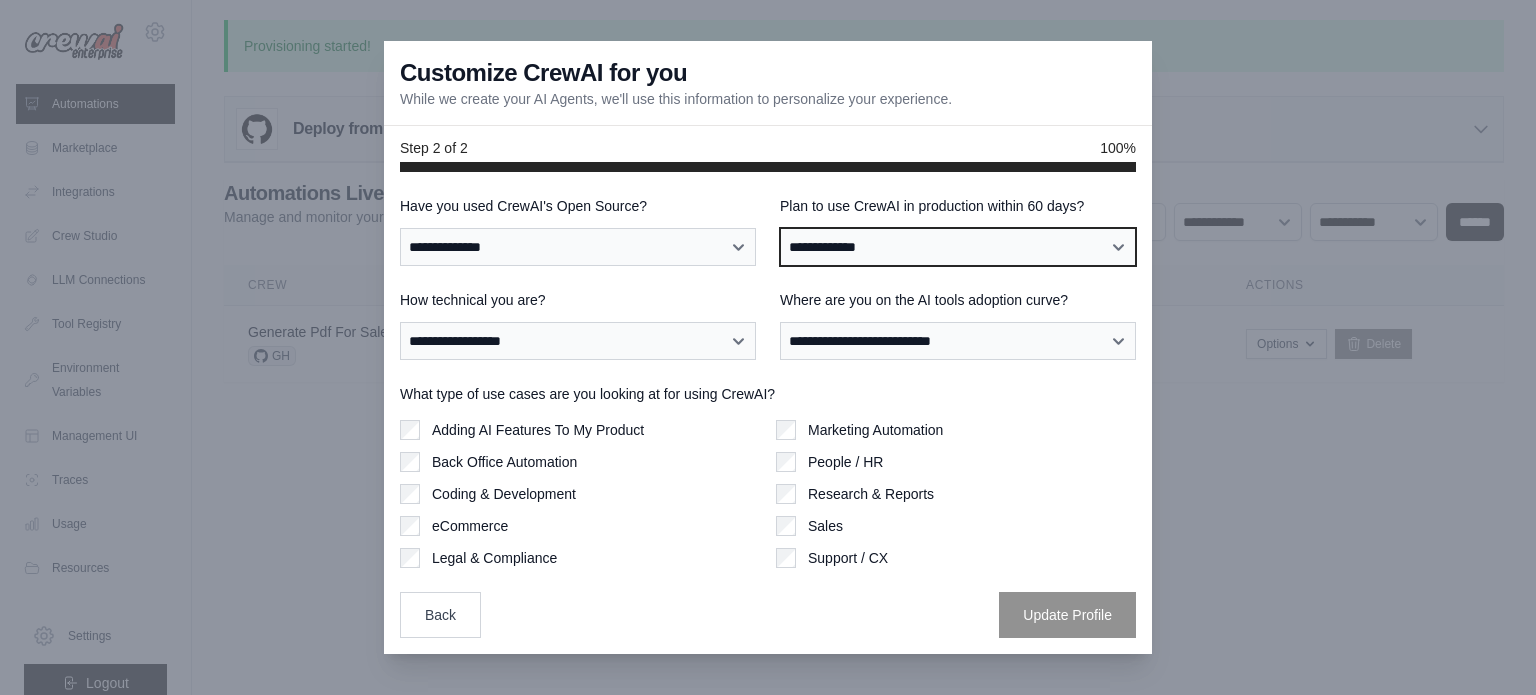 click on "**********" at bounding box center (958, 247) 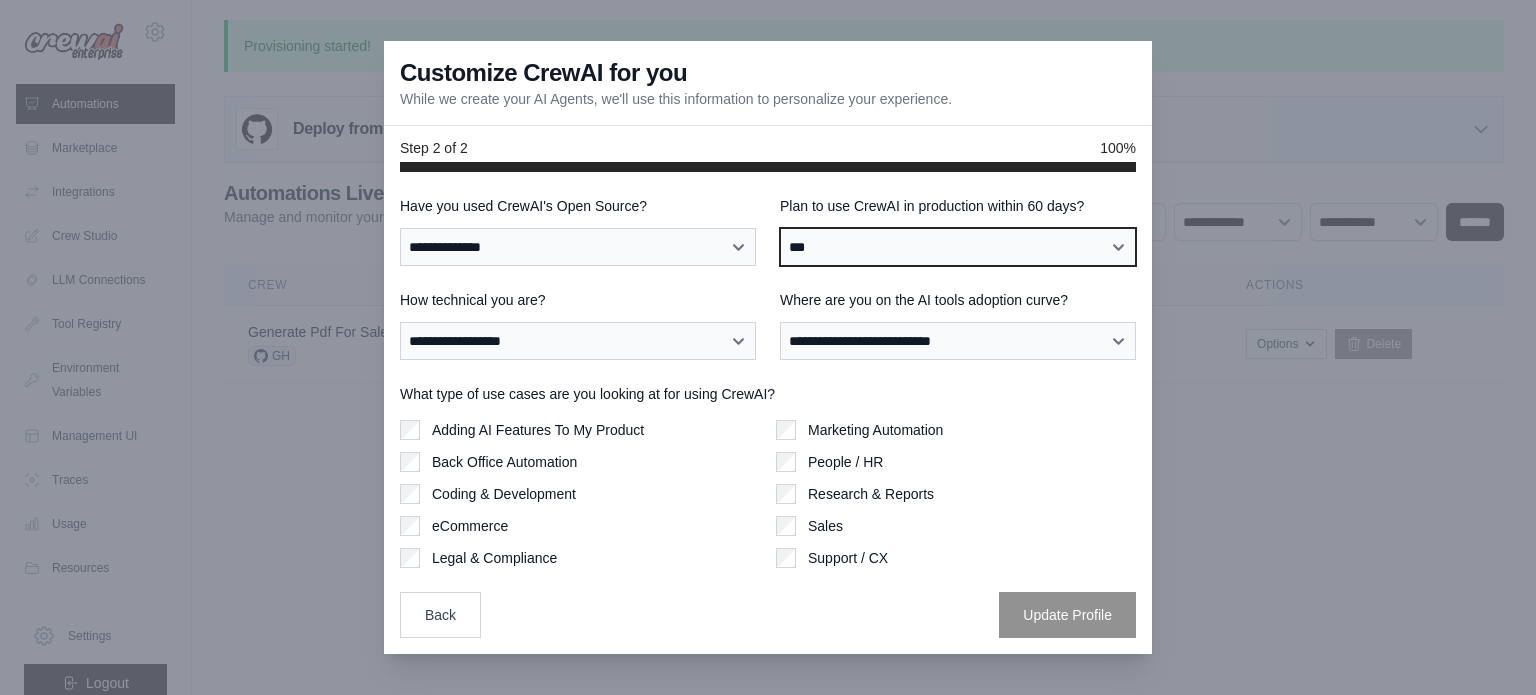click on "**********" at bounding box center [958, 247] 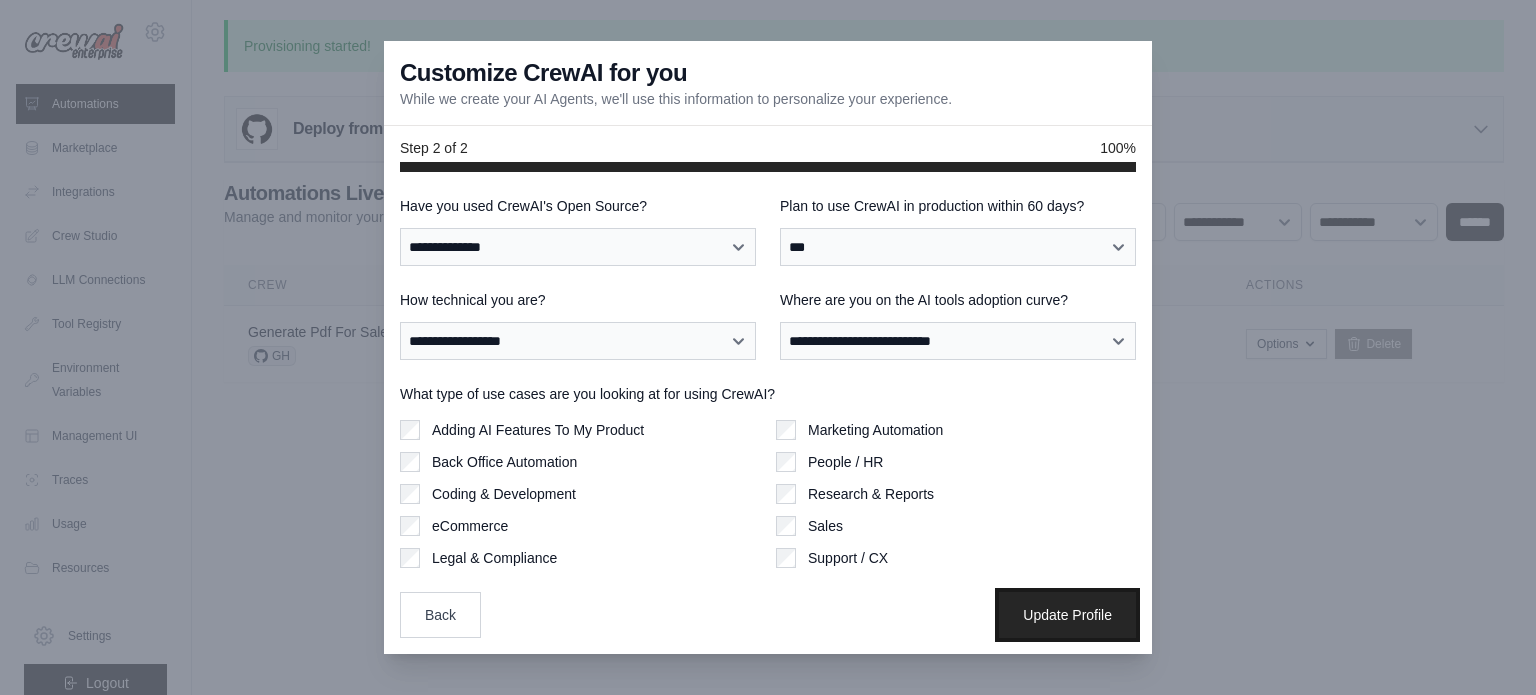 click on "Update Profile" at bounding box center [1067, 615] 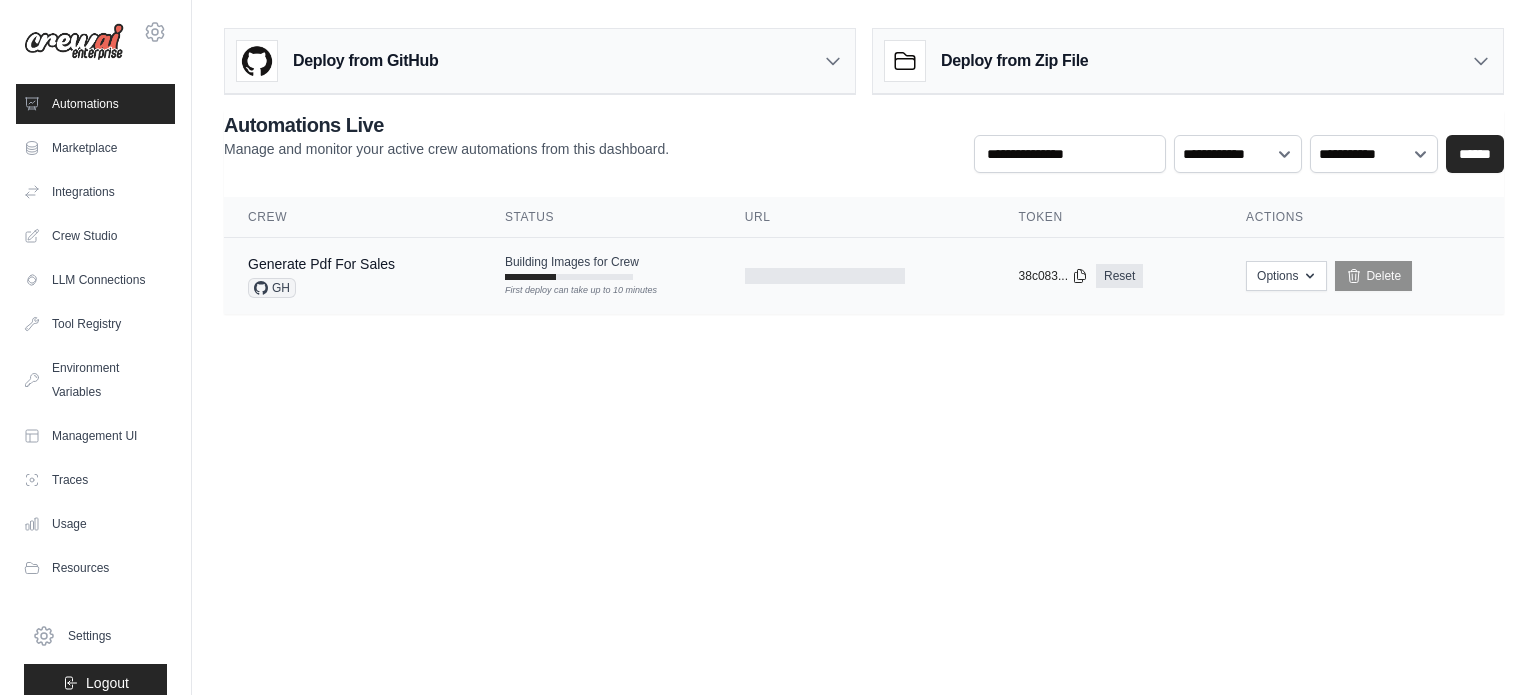 scroll, scrollTop: 0, scrollLeft: 0, axis: both 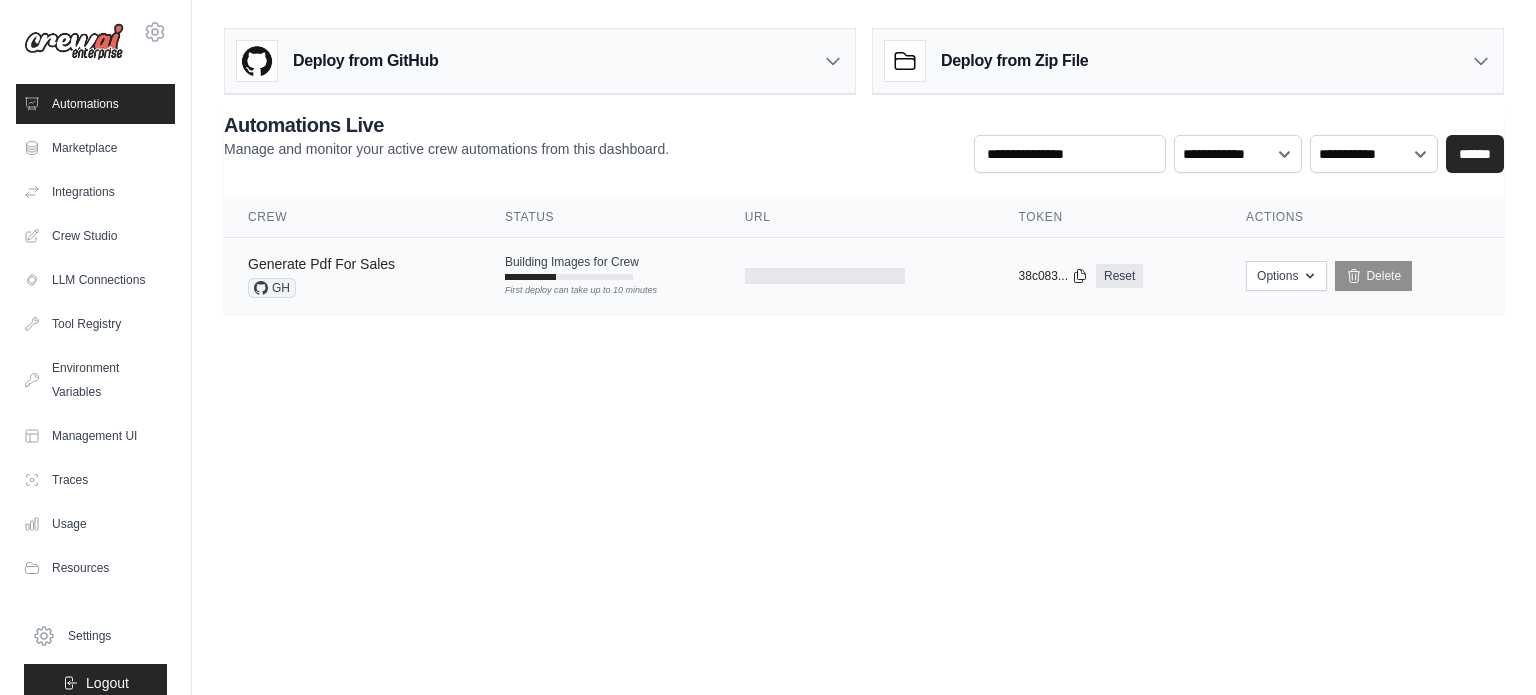 click on "Generate Pdf For Sales" at bounding box center [321, 264] 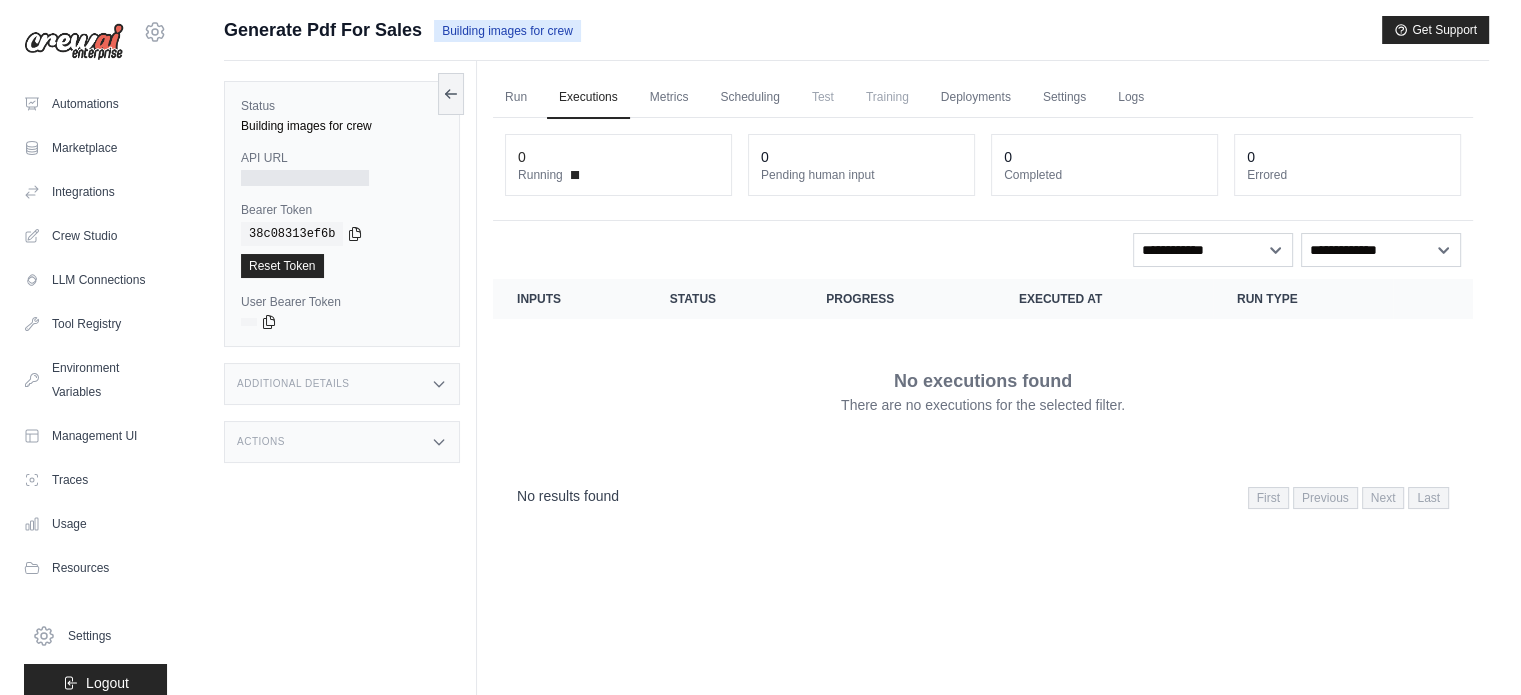 scroll, scrollTop: 0, scrollLeft: 0, axis: both 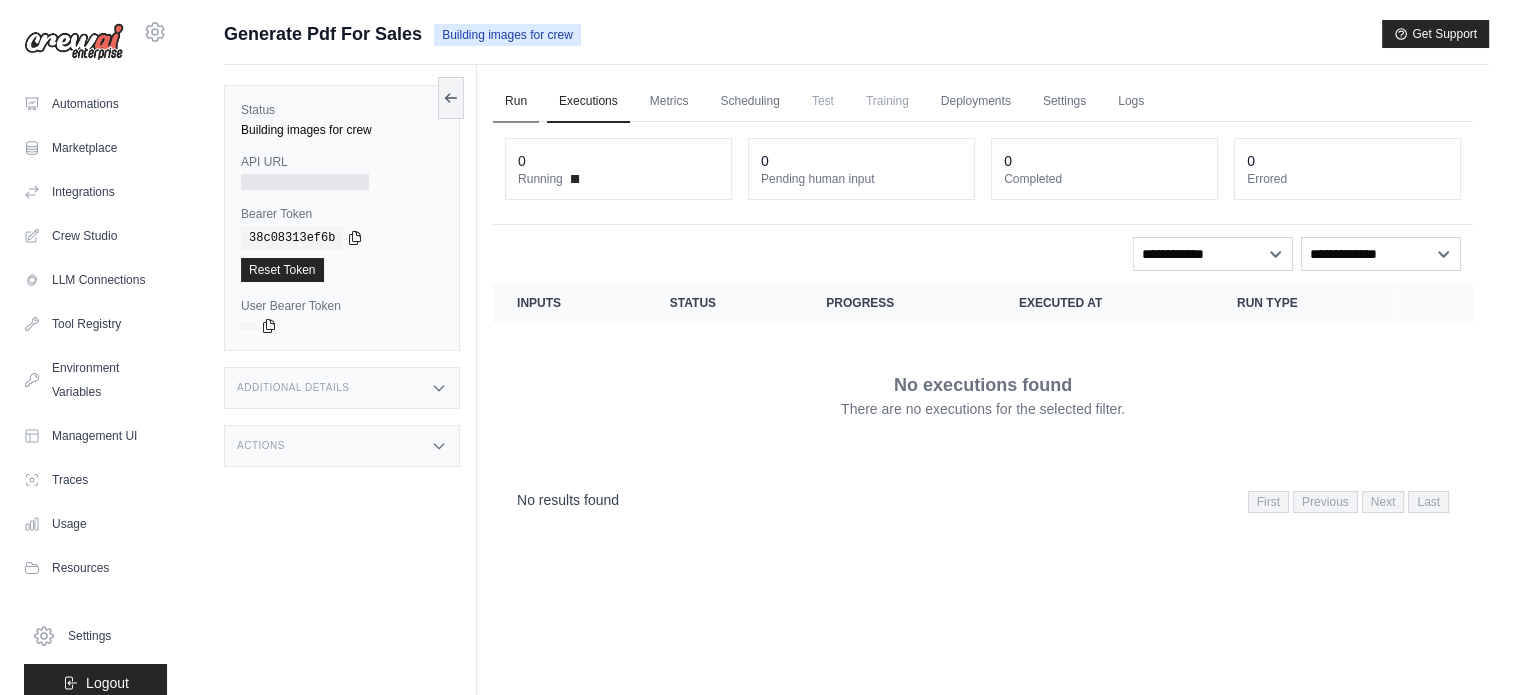 click on "Run" at bounding box center (516, 102) 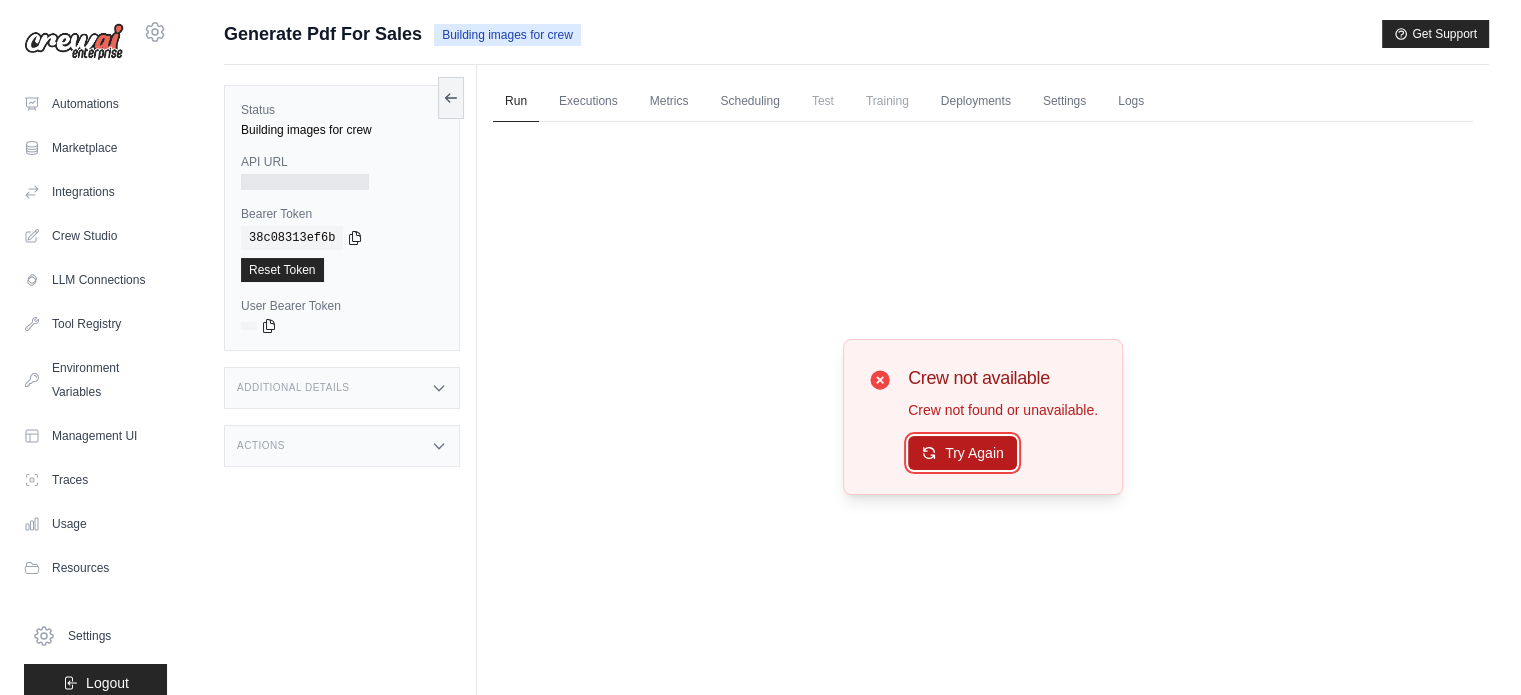 click on "Try Again" at bounding box center (962, 453) 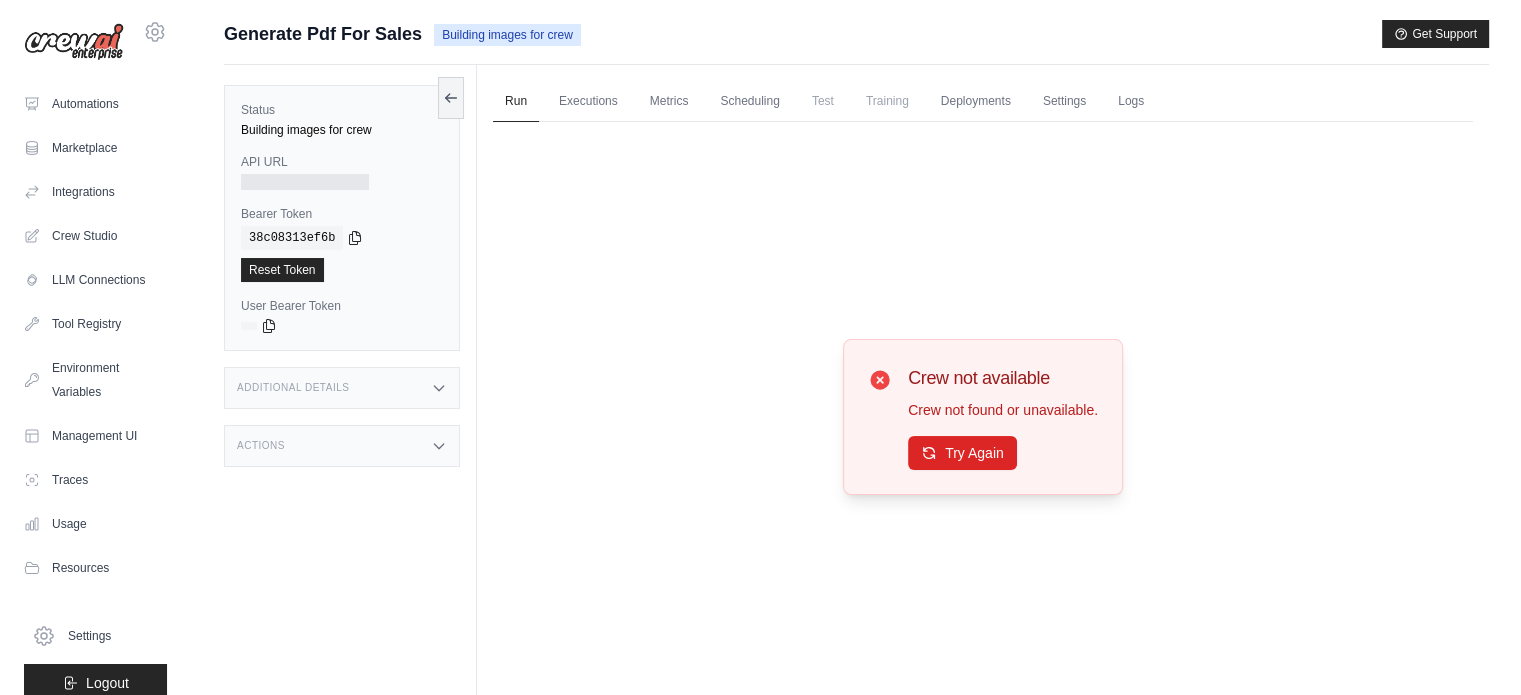 drag, startPoint x: 208, startPoint y: 191, endPoint x: 392, endPoint y: 203, distance: 184.39088 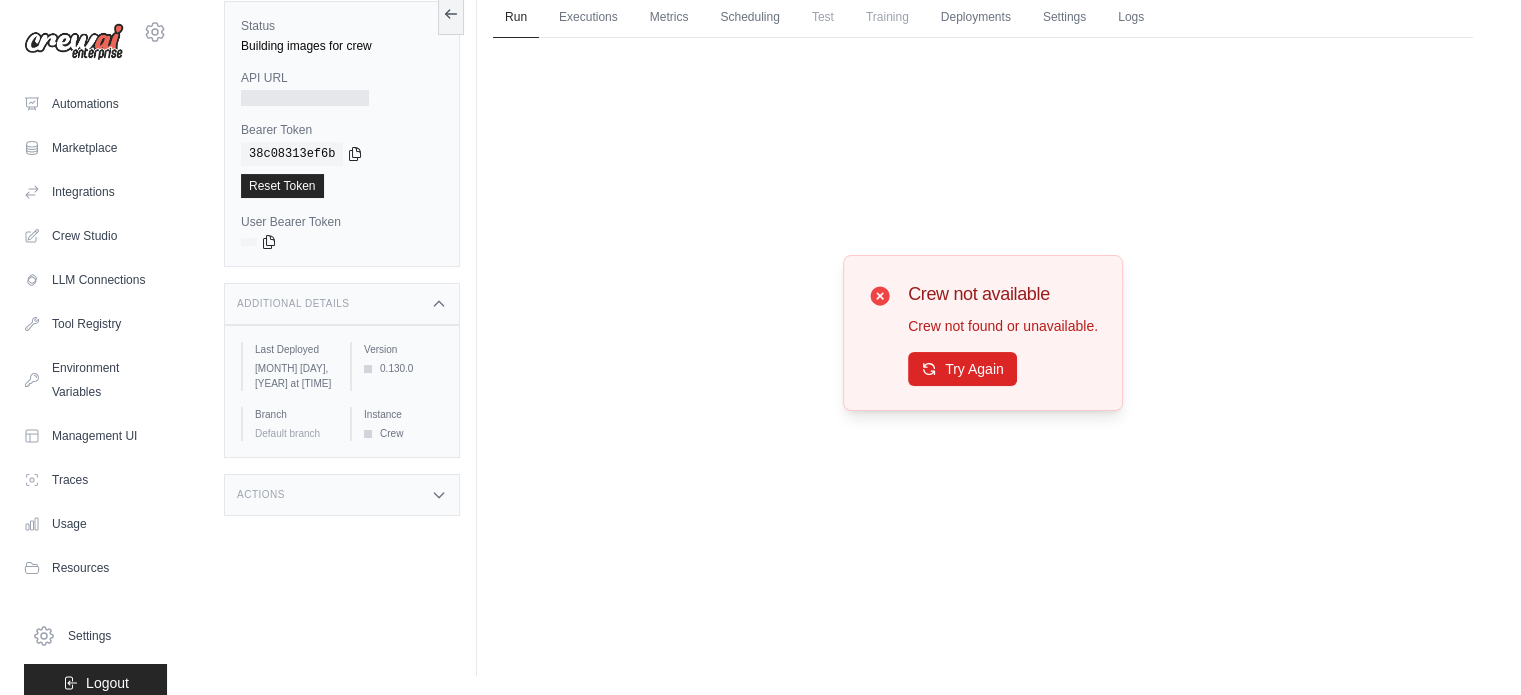 drag, startPoint x: 372, startPoint y: 547, endPoint x: 369, endPoint y: 483, distance: 64.070274 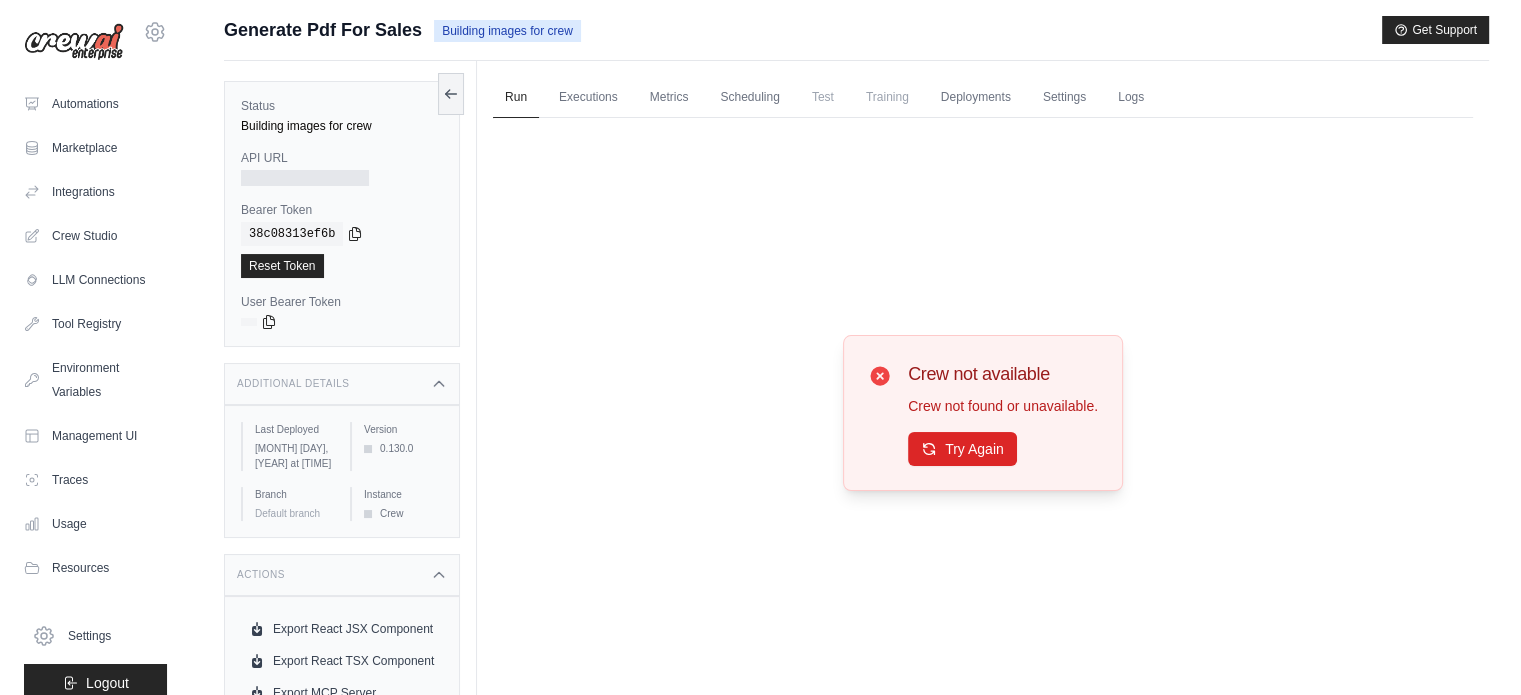 scroll, scrollTop: 0, scrollLeft: 0, axis: both 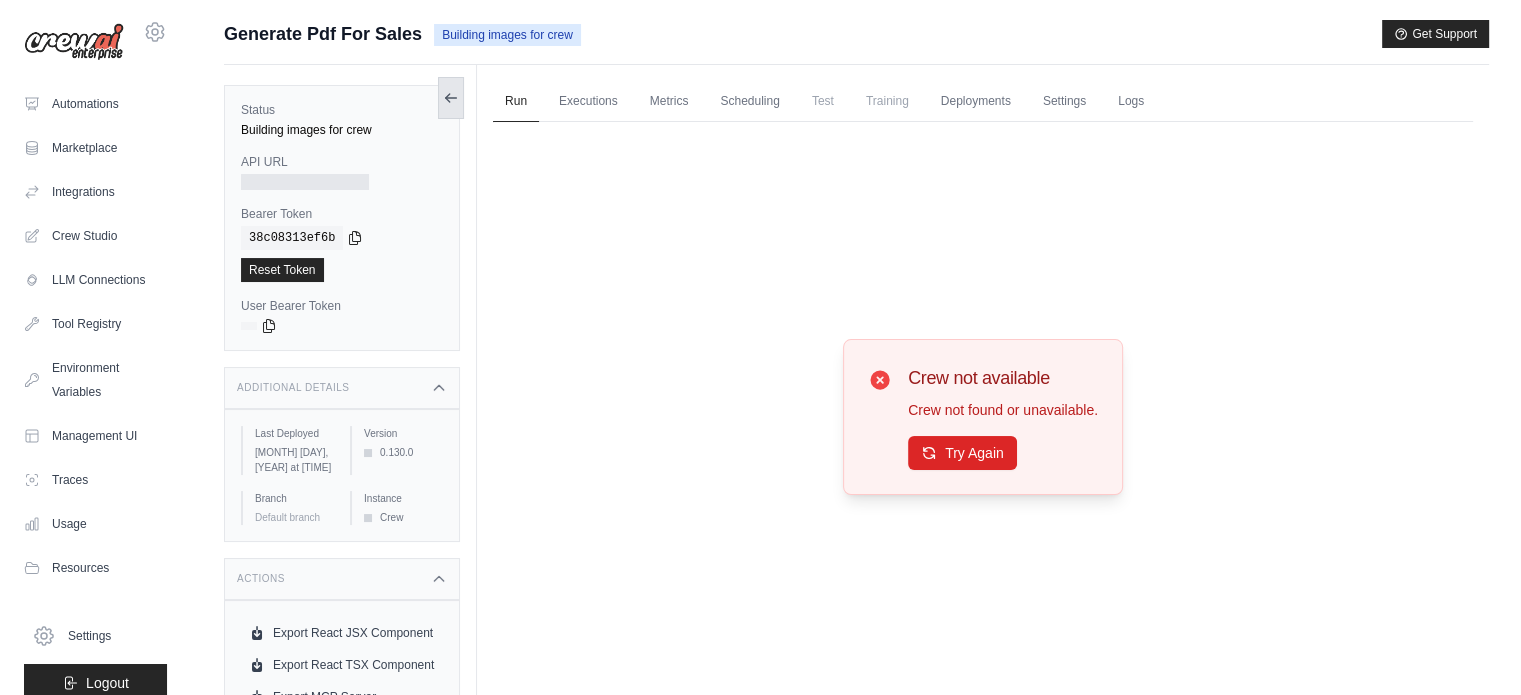 click at bounding box center [451, 98] 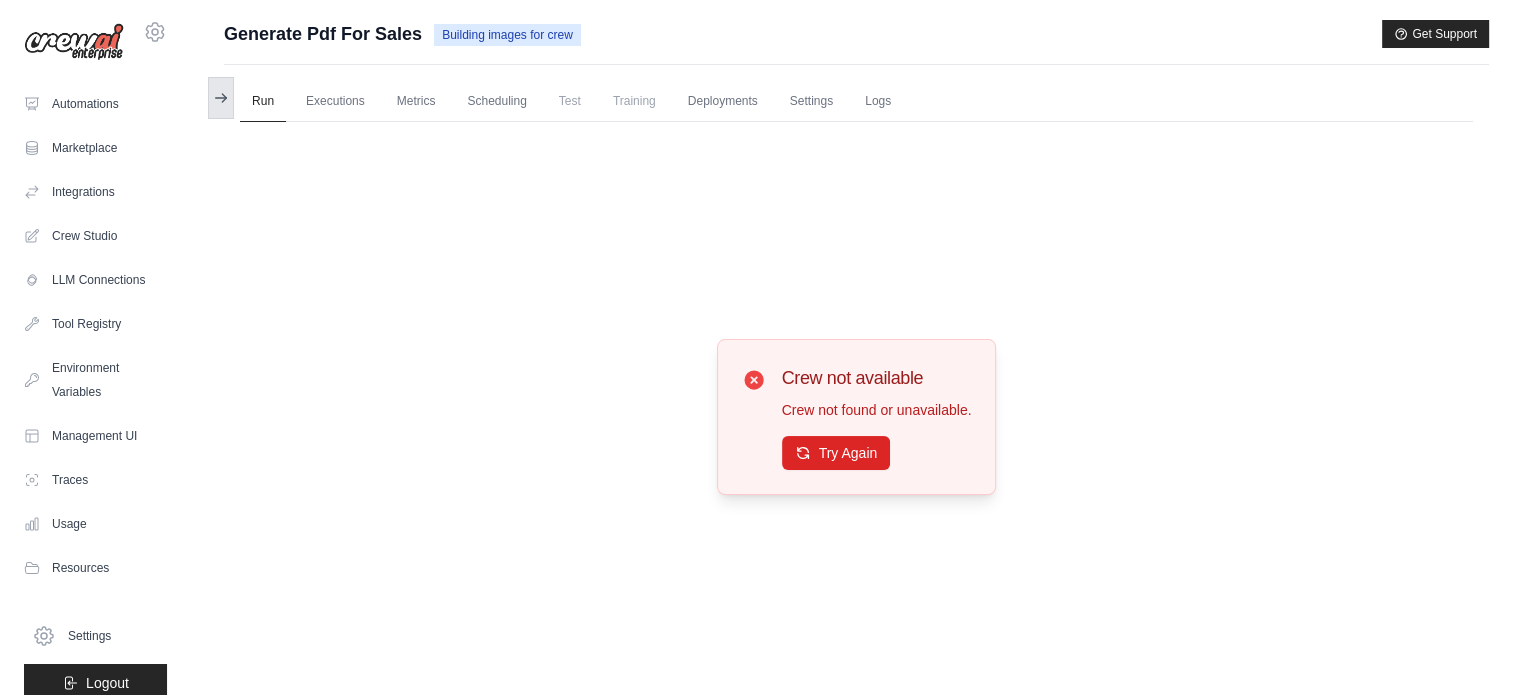 click at bounding box center [221, 98] 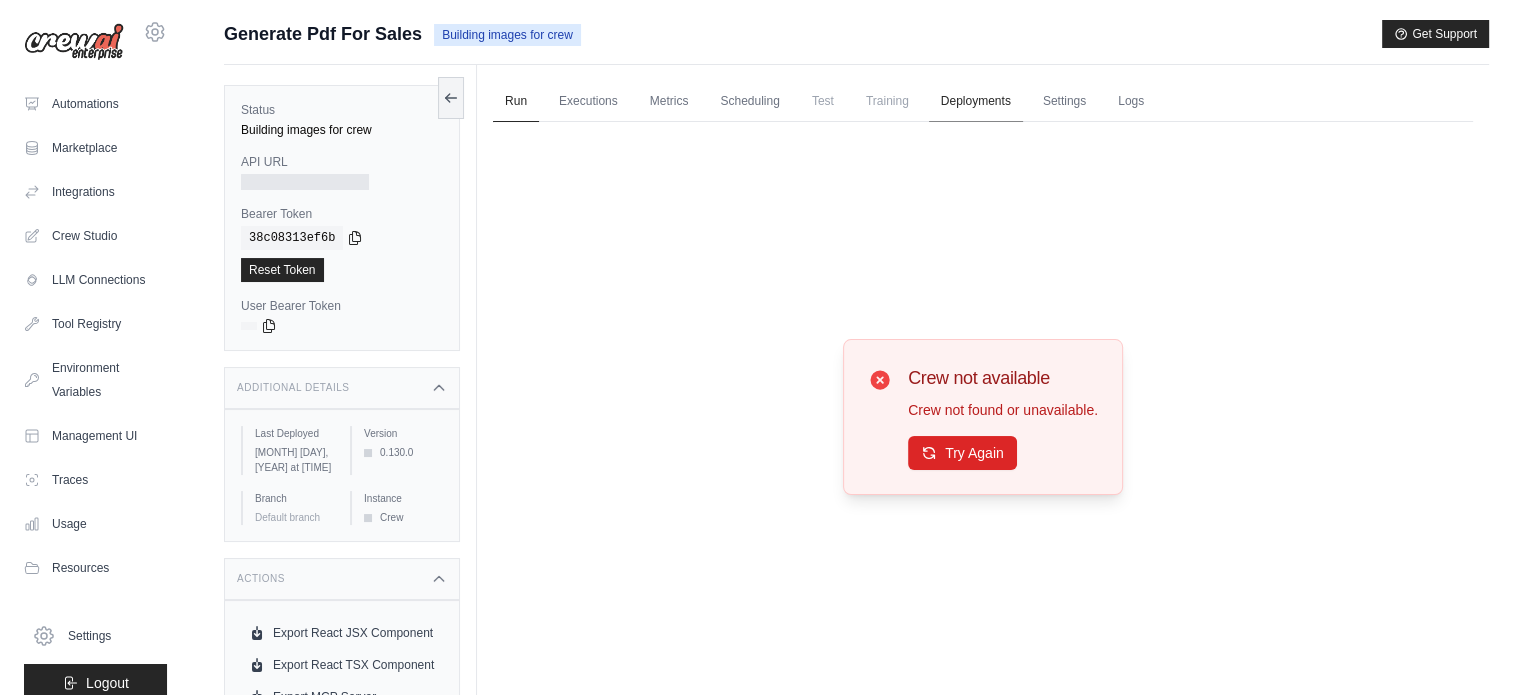 click on "Deployments" at bounding box center (976, 102) 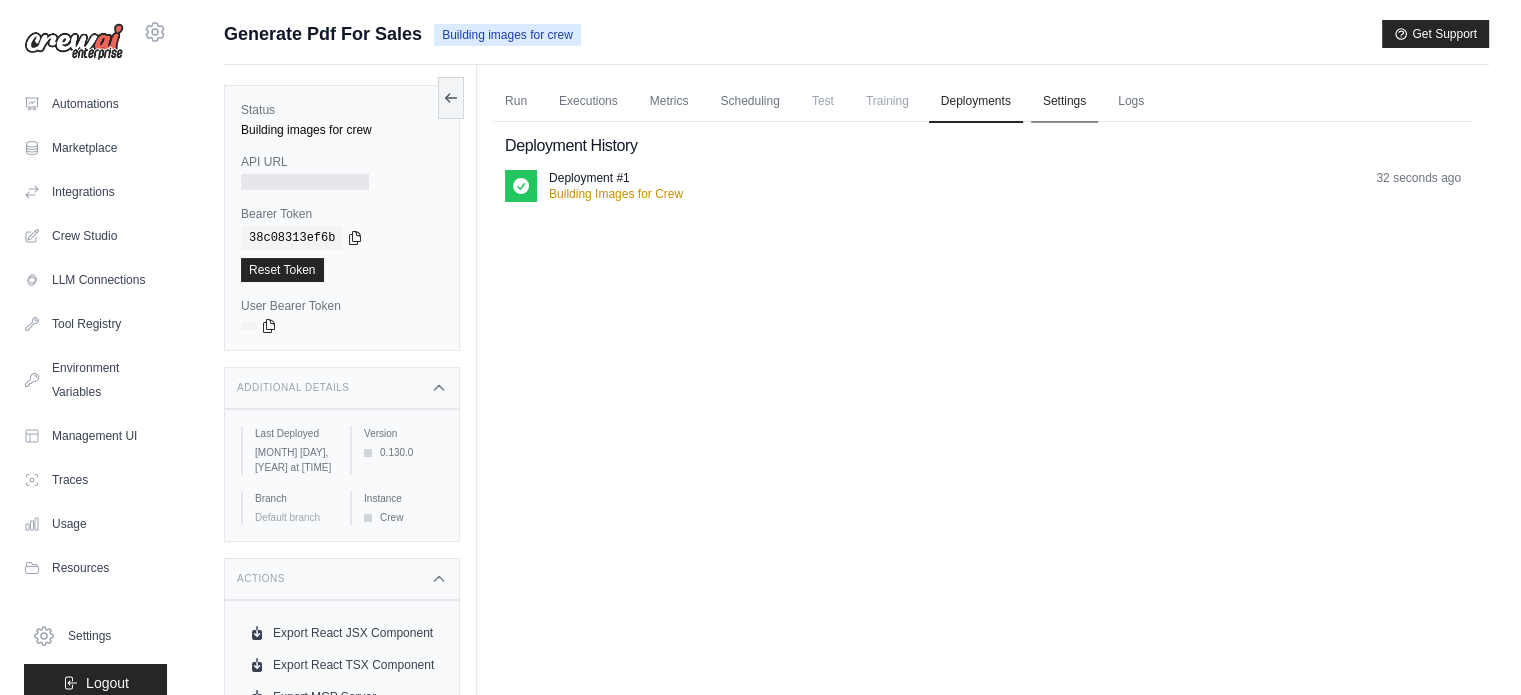 click on "Settings" at bounding box center [1064, 102] 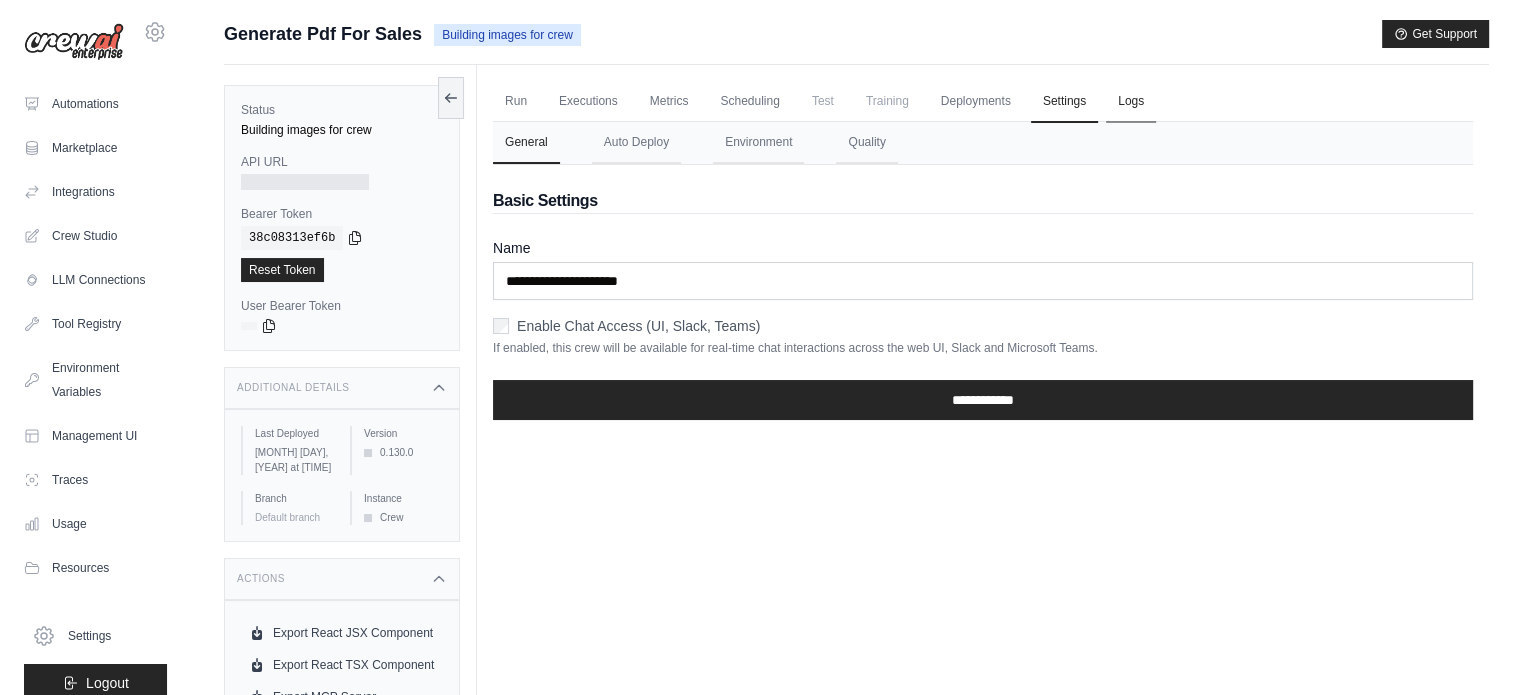 click on "Logs" at bounding box center [1131, 102] 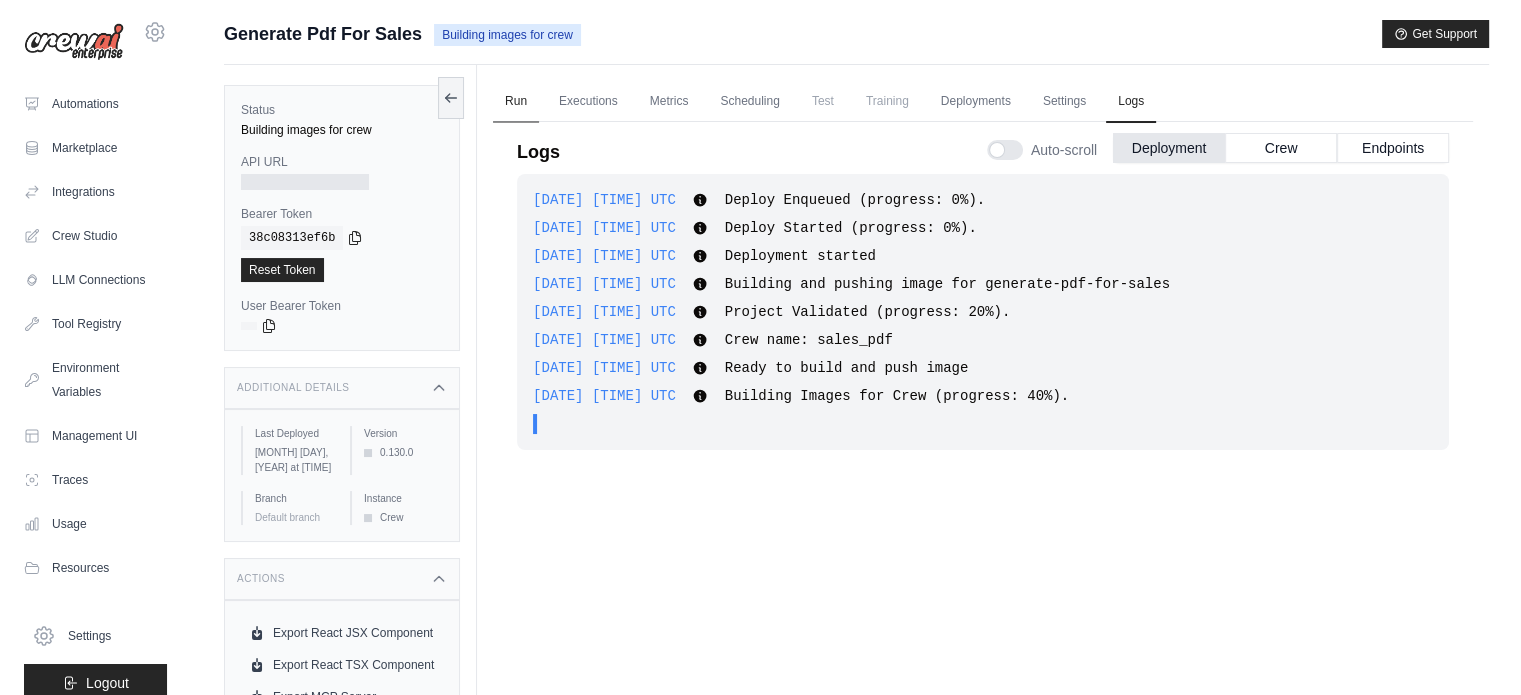 click on "Run" at bounding box center (516, 102) 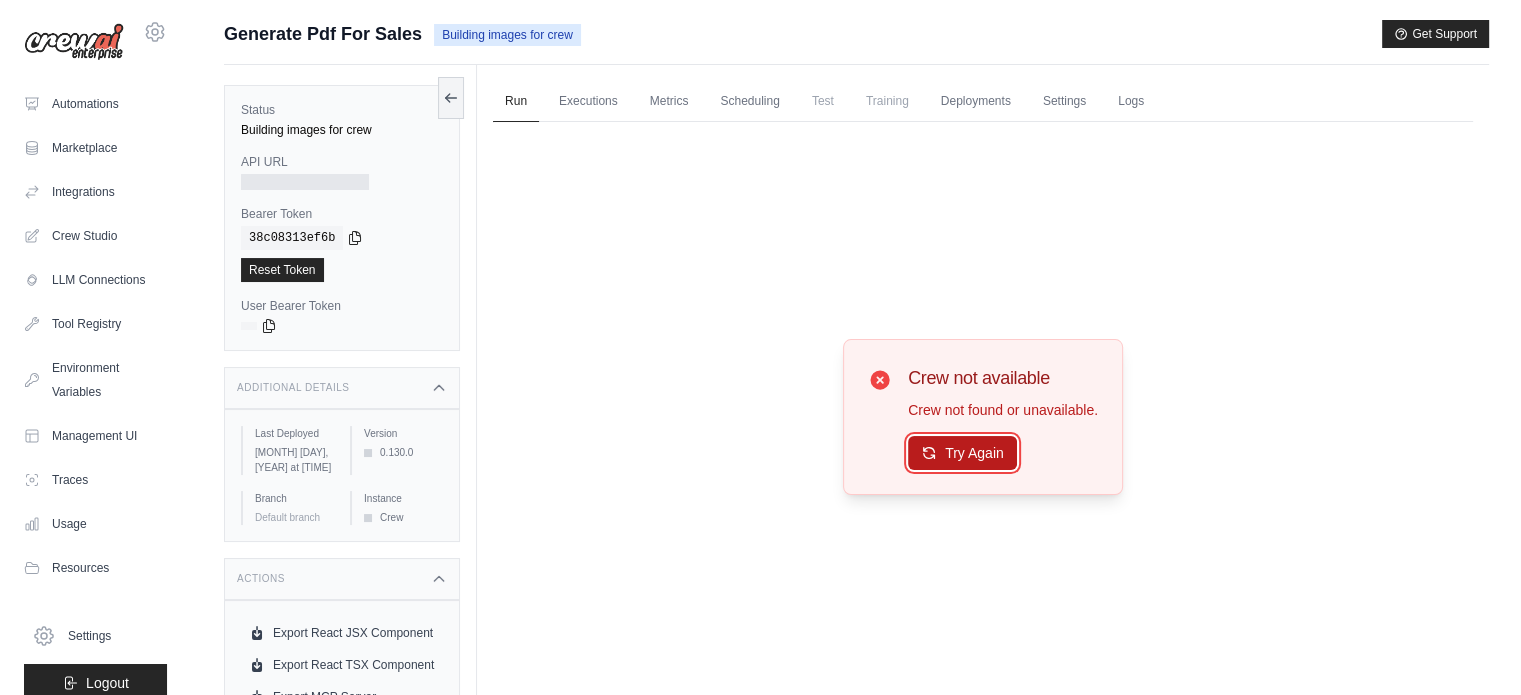 click on "Try Again" at bounding box center [962, 453] 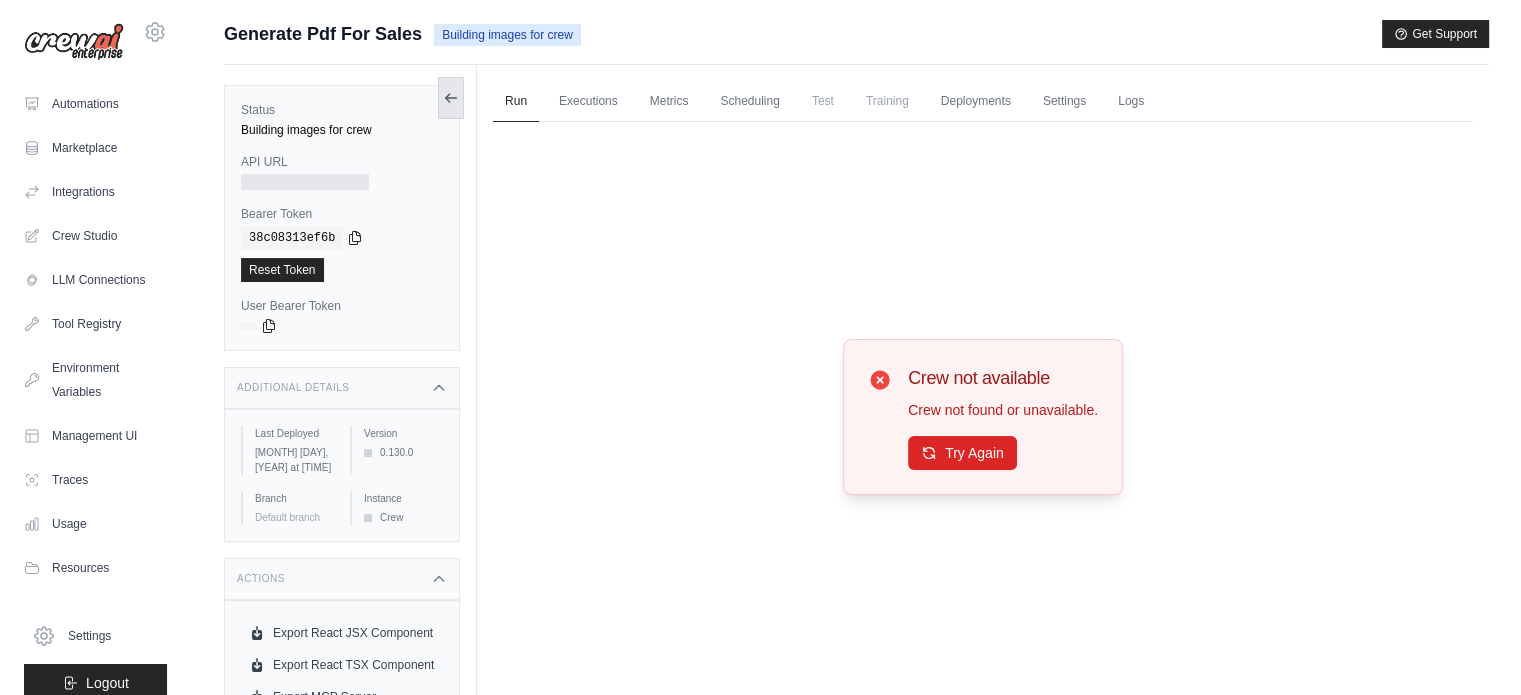 click at bounding box center (451, 98) 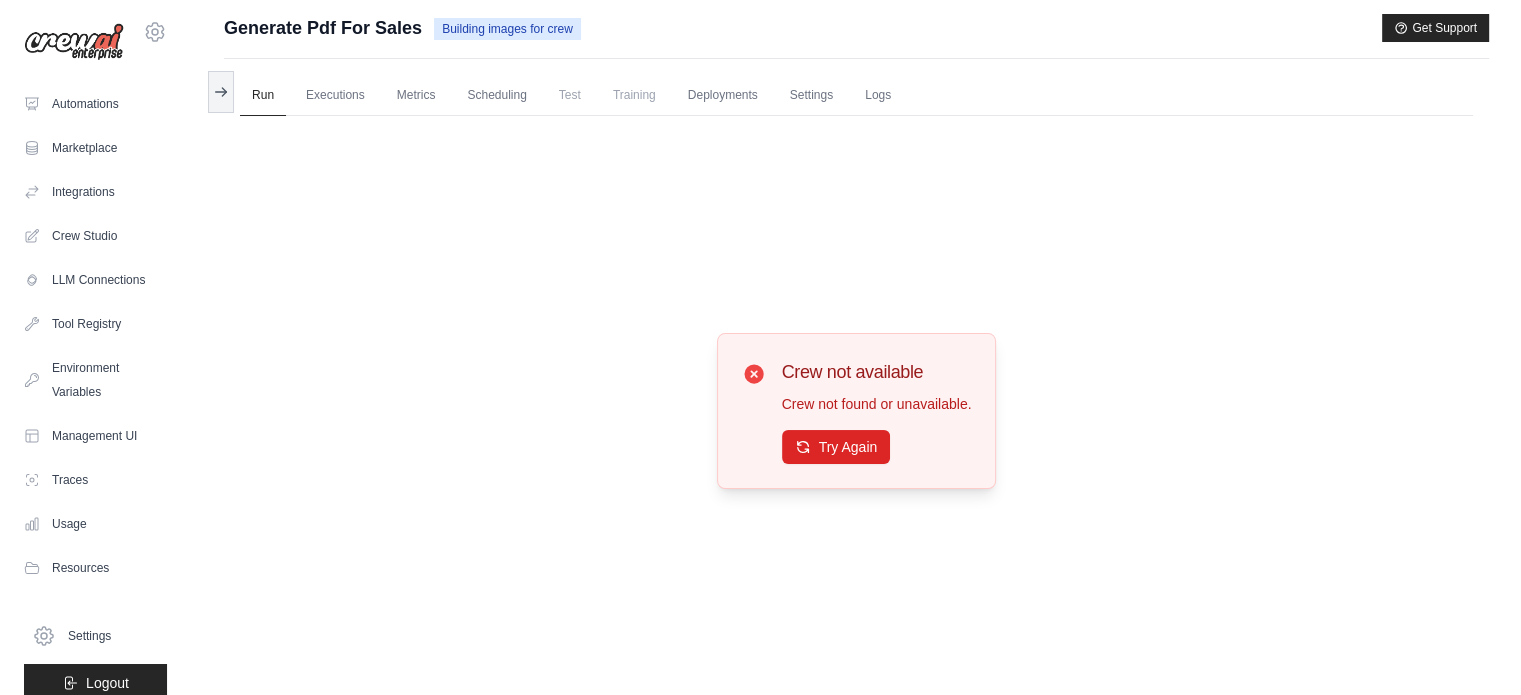 scroll, scrollTop: 0, scrollLeft: 0, axis: both 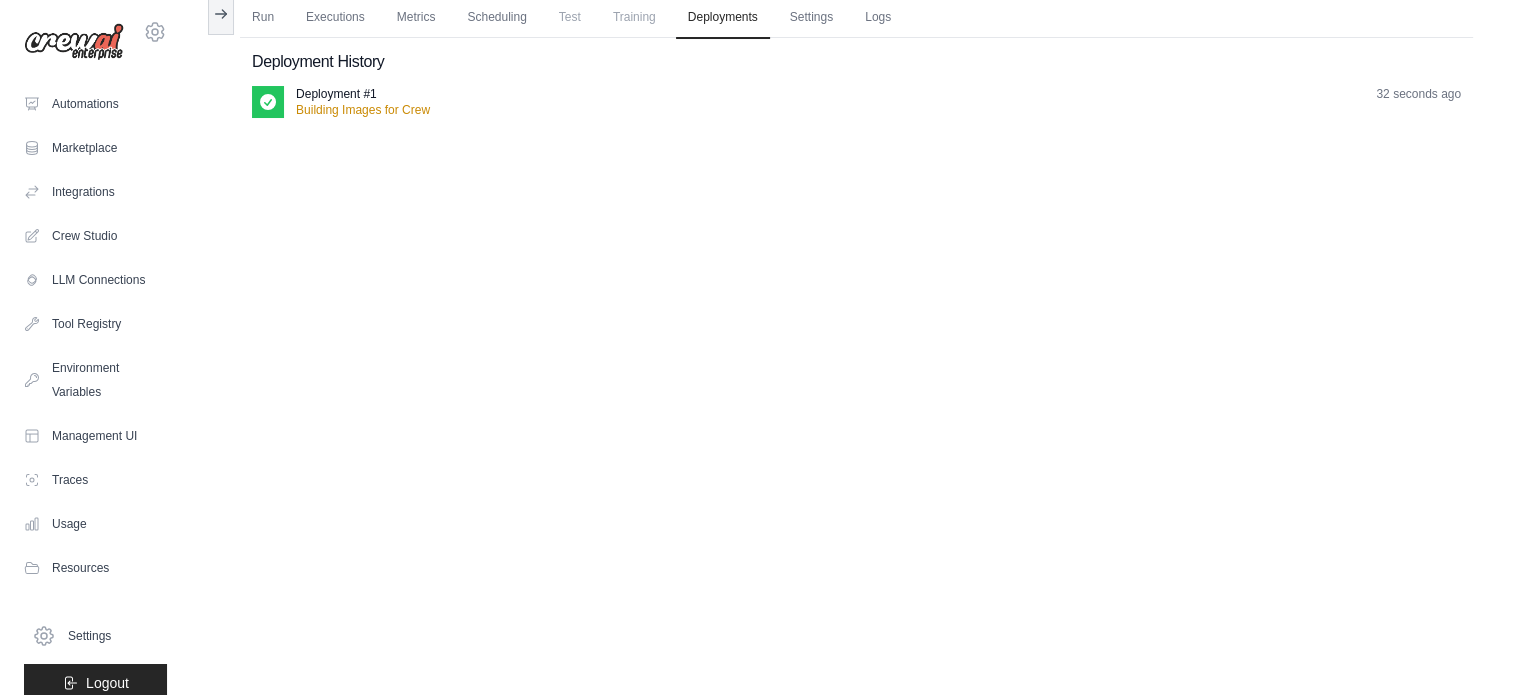 click on "berkant8898@gmail.com
Settings
Automations
Marketplace
Integrations
Crew Studio
Blog" at bounding box center (96, 347) 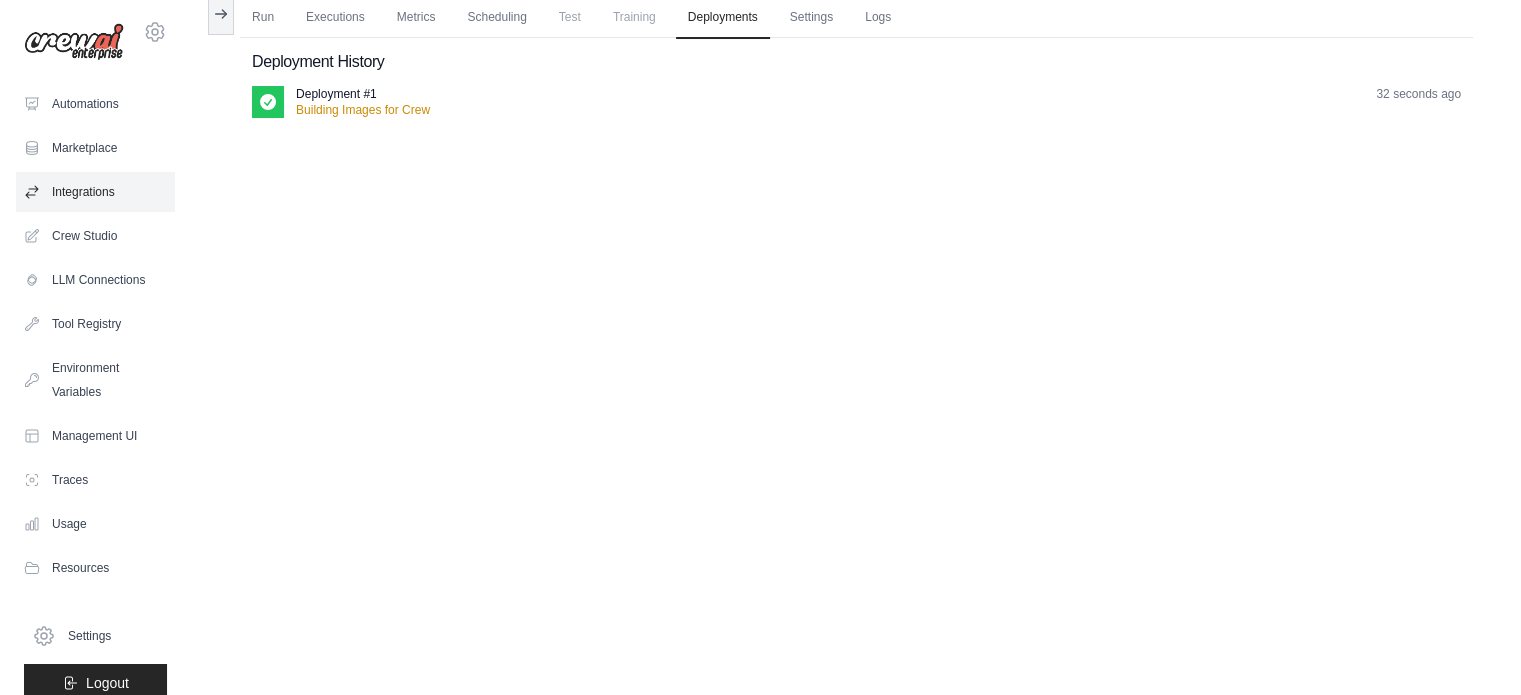 scroll, scrollTop: 0, scrollLeft: 0, axis: both 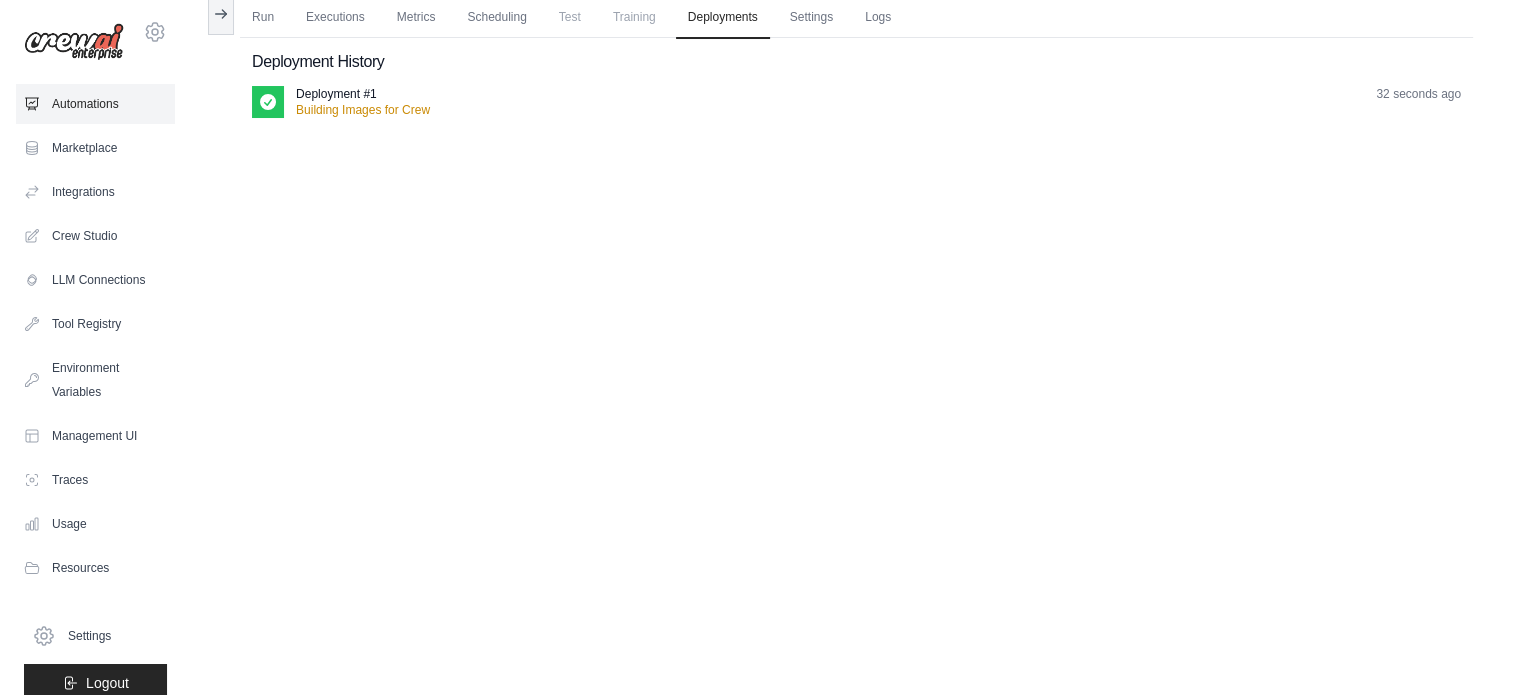 click on "Automations" at bounding box center [95, 104] 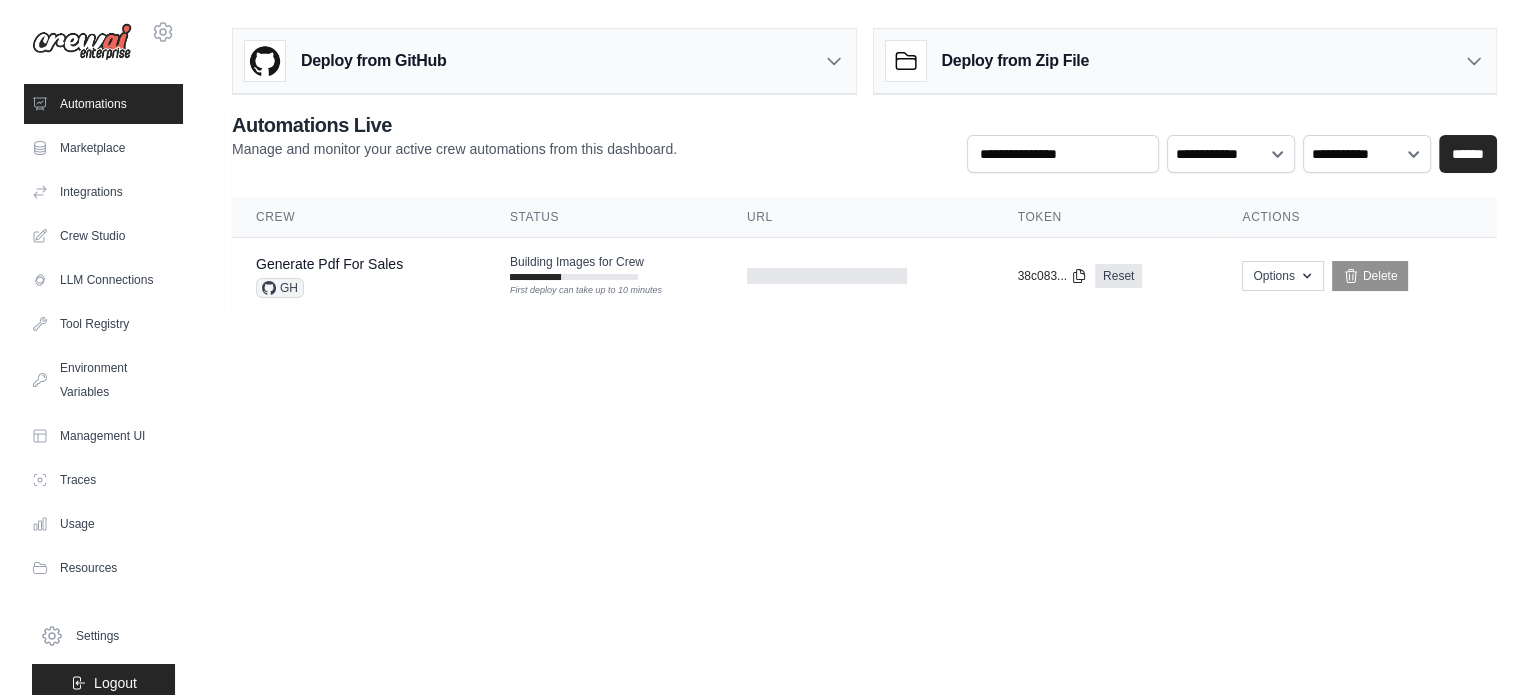 scroll, scrollTop: 0, scrollLeft: 0, axis: both 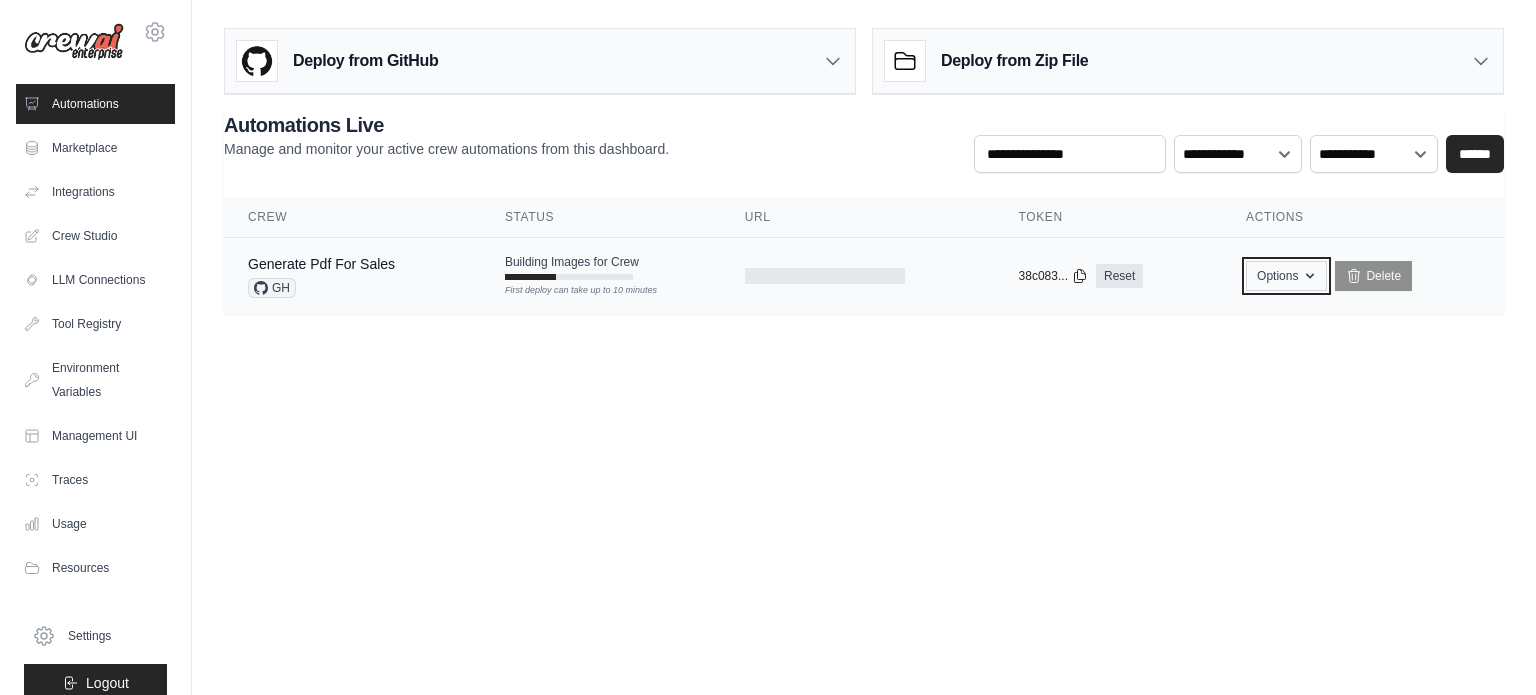 click 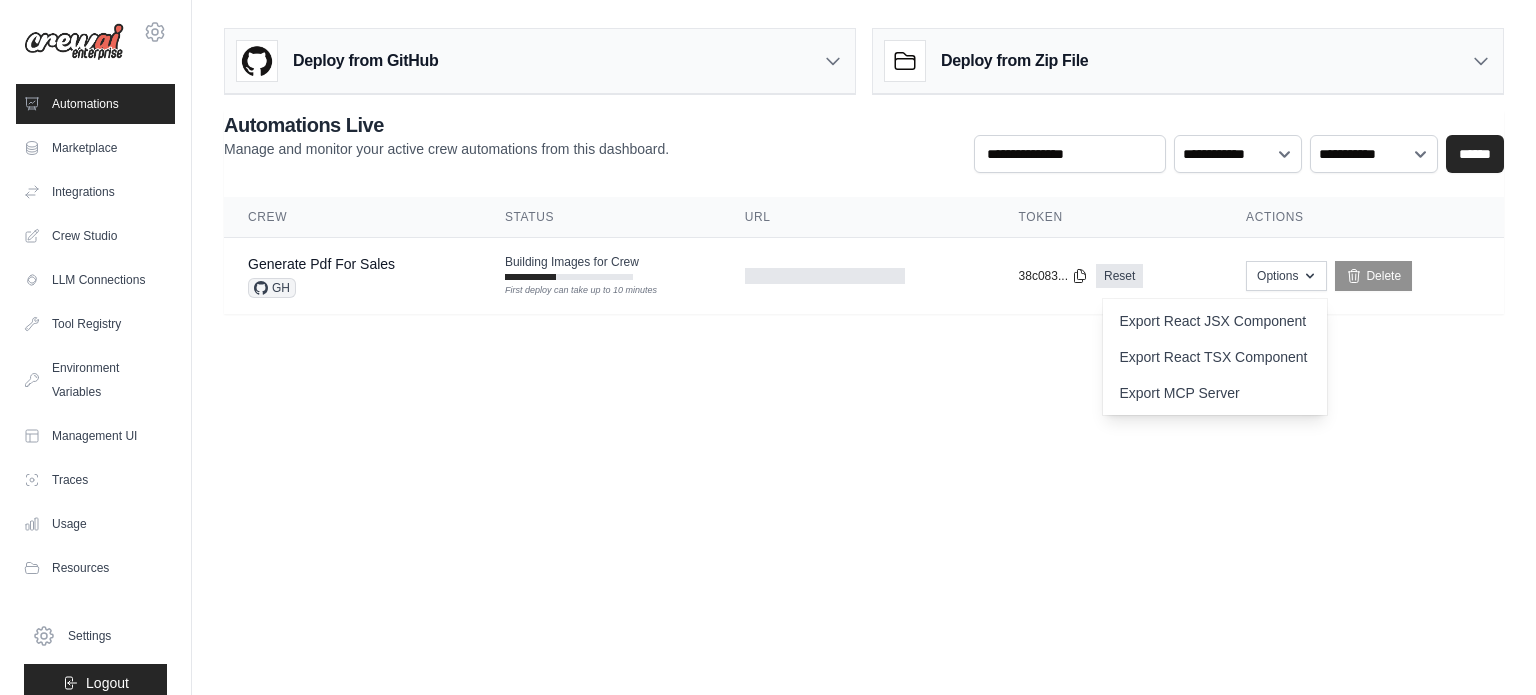 click on "berkant8898@gmail.com
Settings
Automations
Marketplace
Integrations" at bounding box center [768, 347] 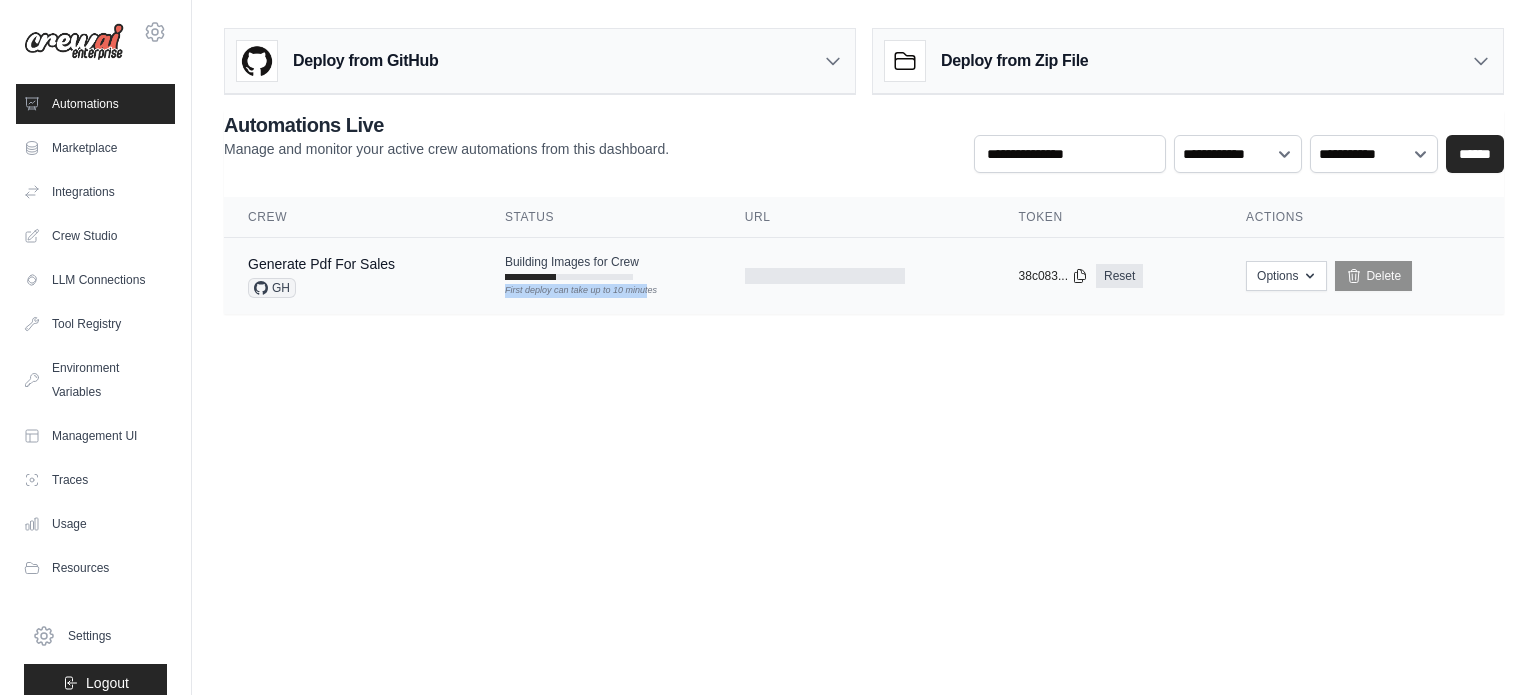 drag, startPoint x: 502, startPoint y: 287, endPoint x: 649, endPoint y: 289, distance: 147.01361 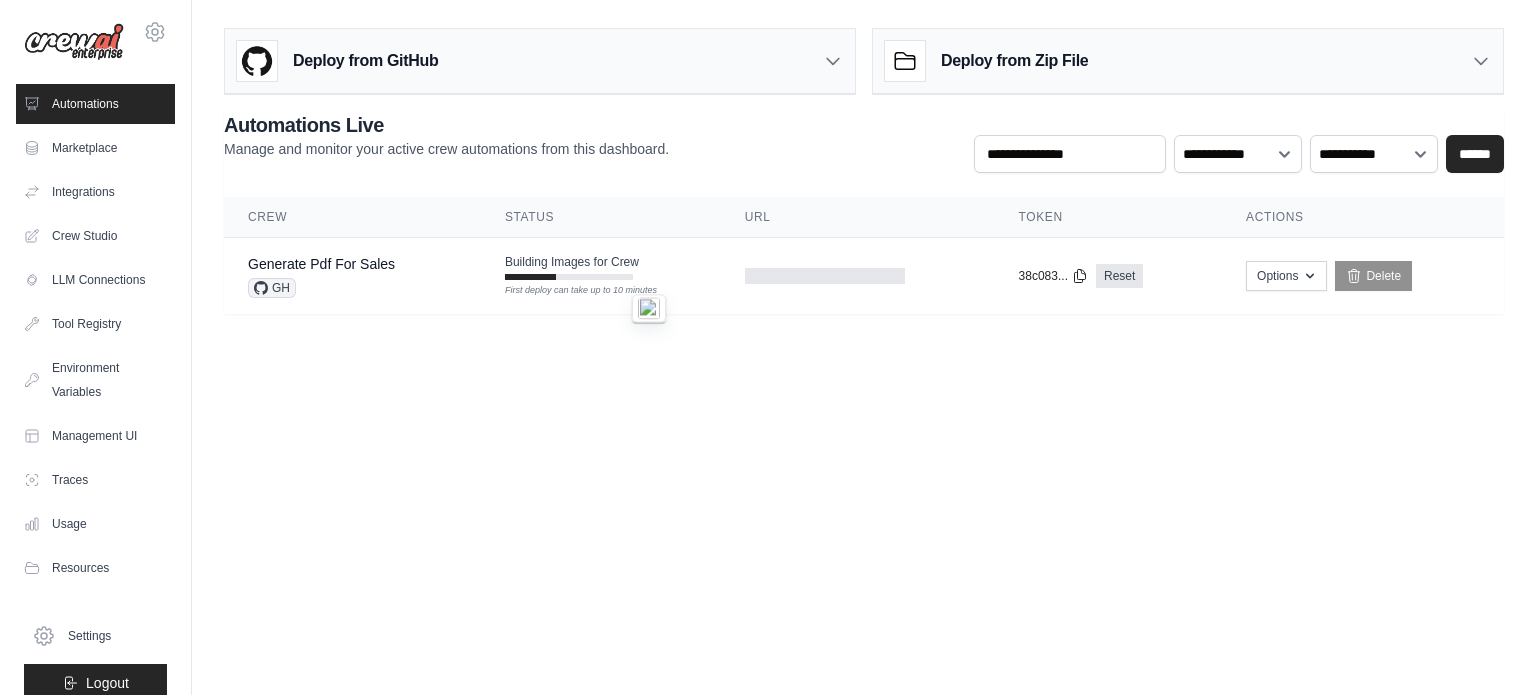 click on "berkant8898@gmail.com
Settings
Automations
Marketplace
Integrations" at bounding box center (768, 347) 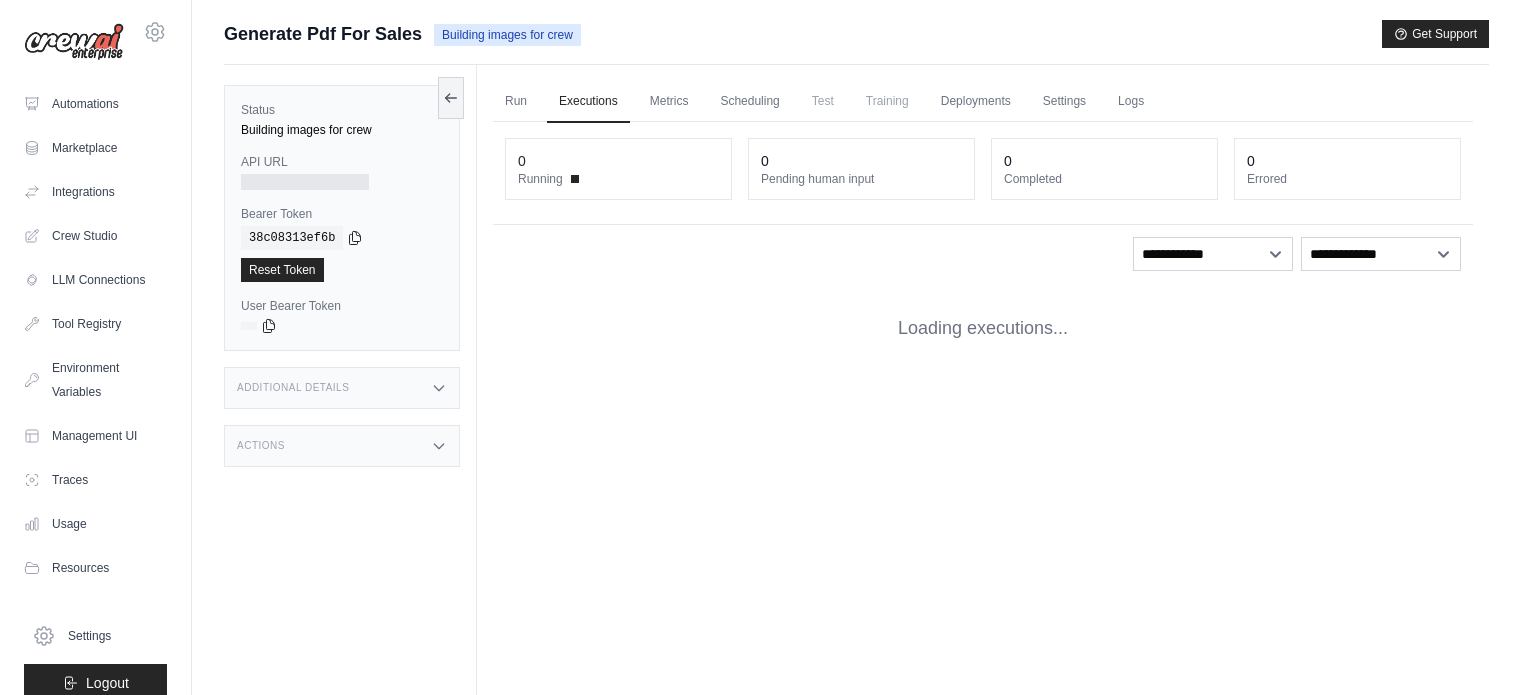 scroll, scrollTop: 0, scrollLeft: 0, axis: both 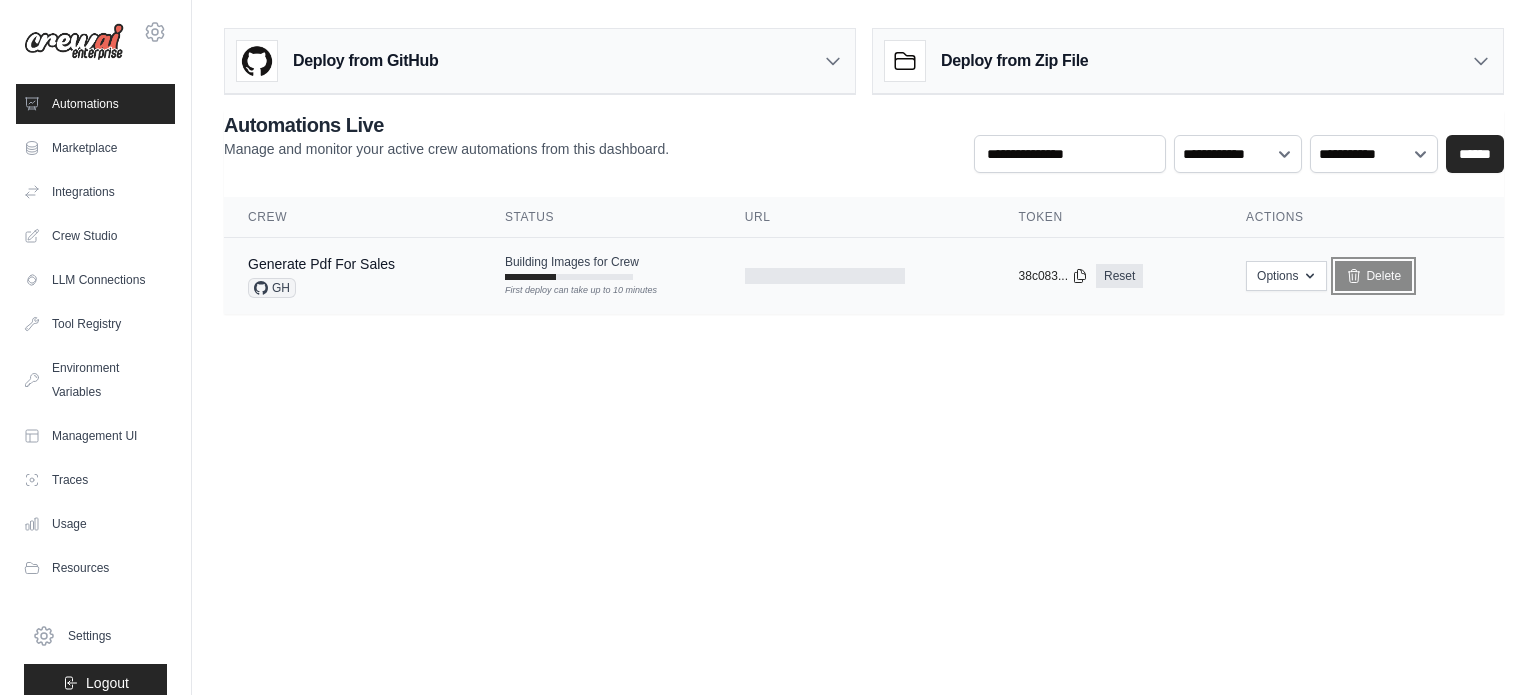 click on "Delete" at bounding box center (1373, 276) 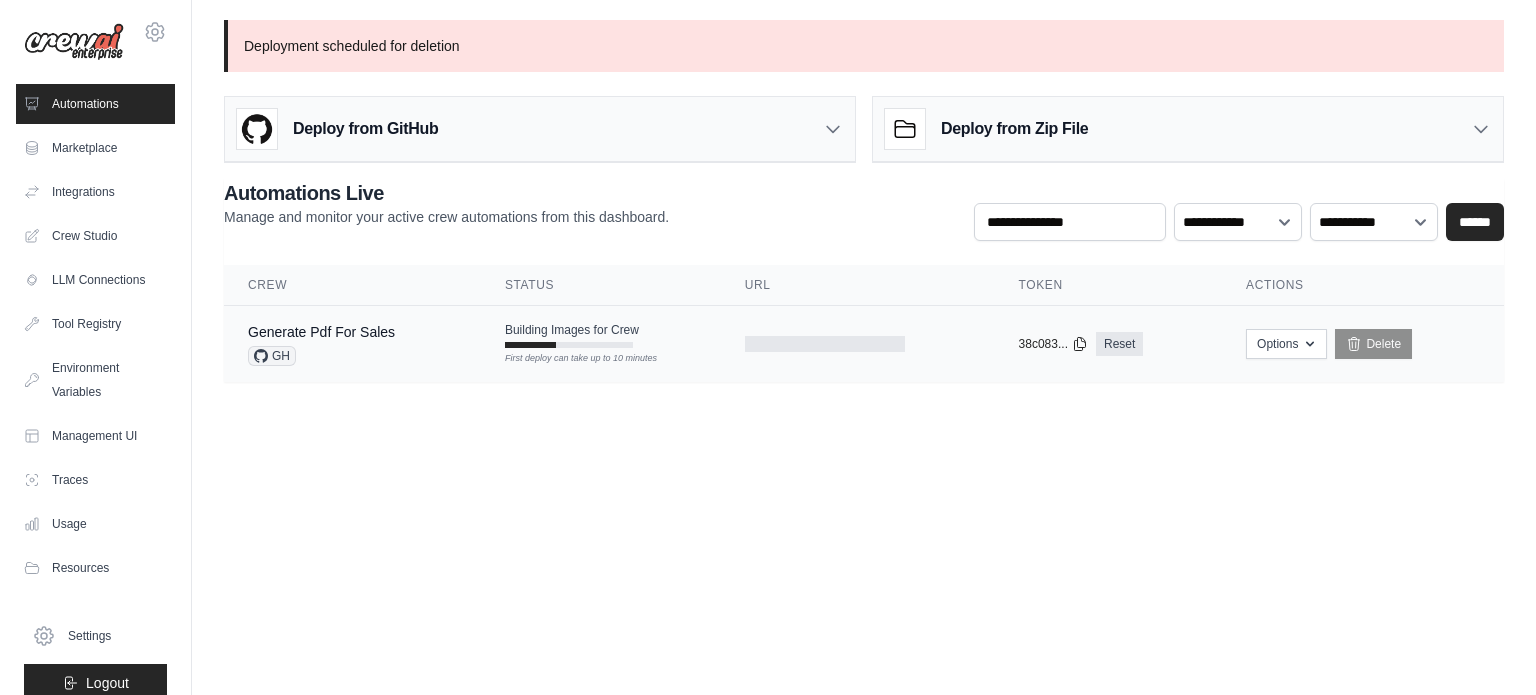 scroll, scrollTop: 0, scrollLeft: 0, axis: both 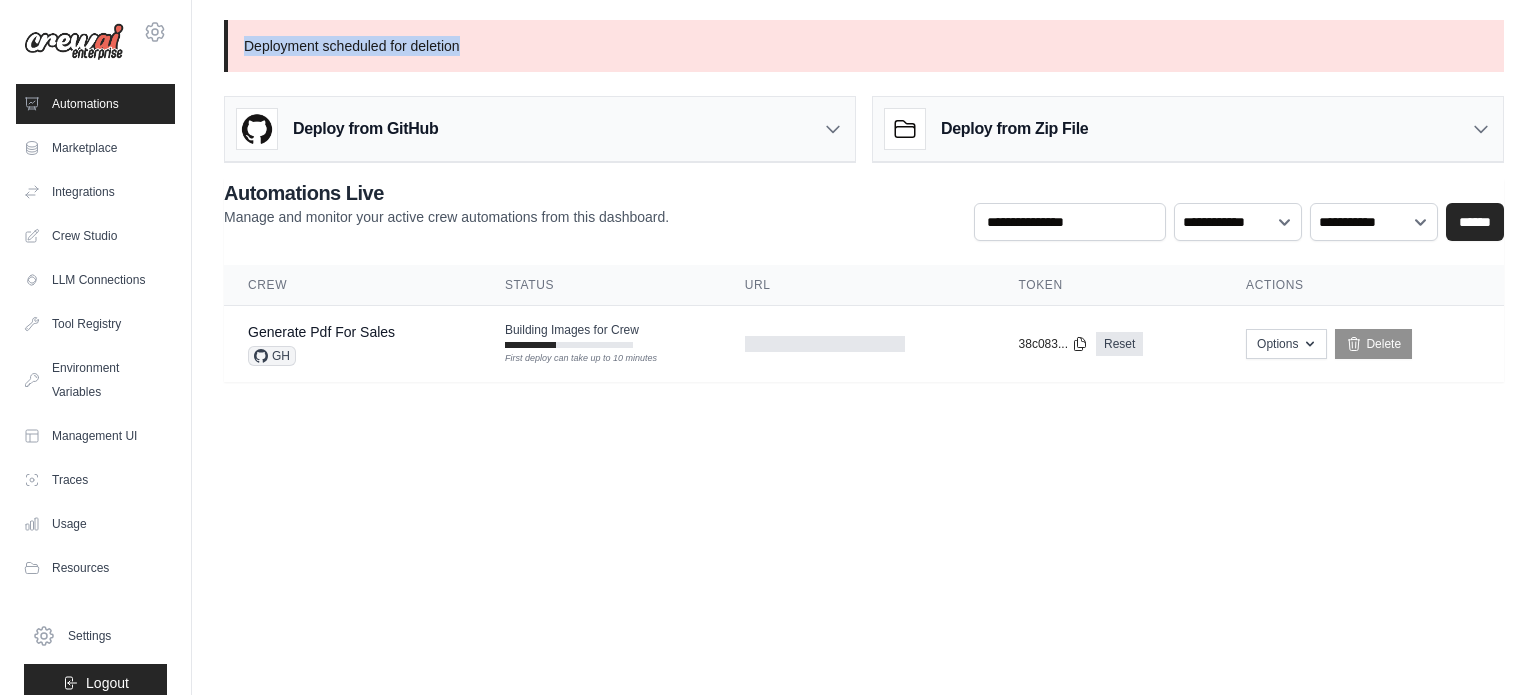 drag, startPoint x: 520, startPoint y: 43, endPoint x: 233, endPoint y: 31, distance: 287.25076 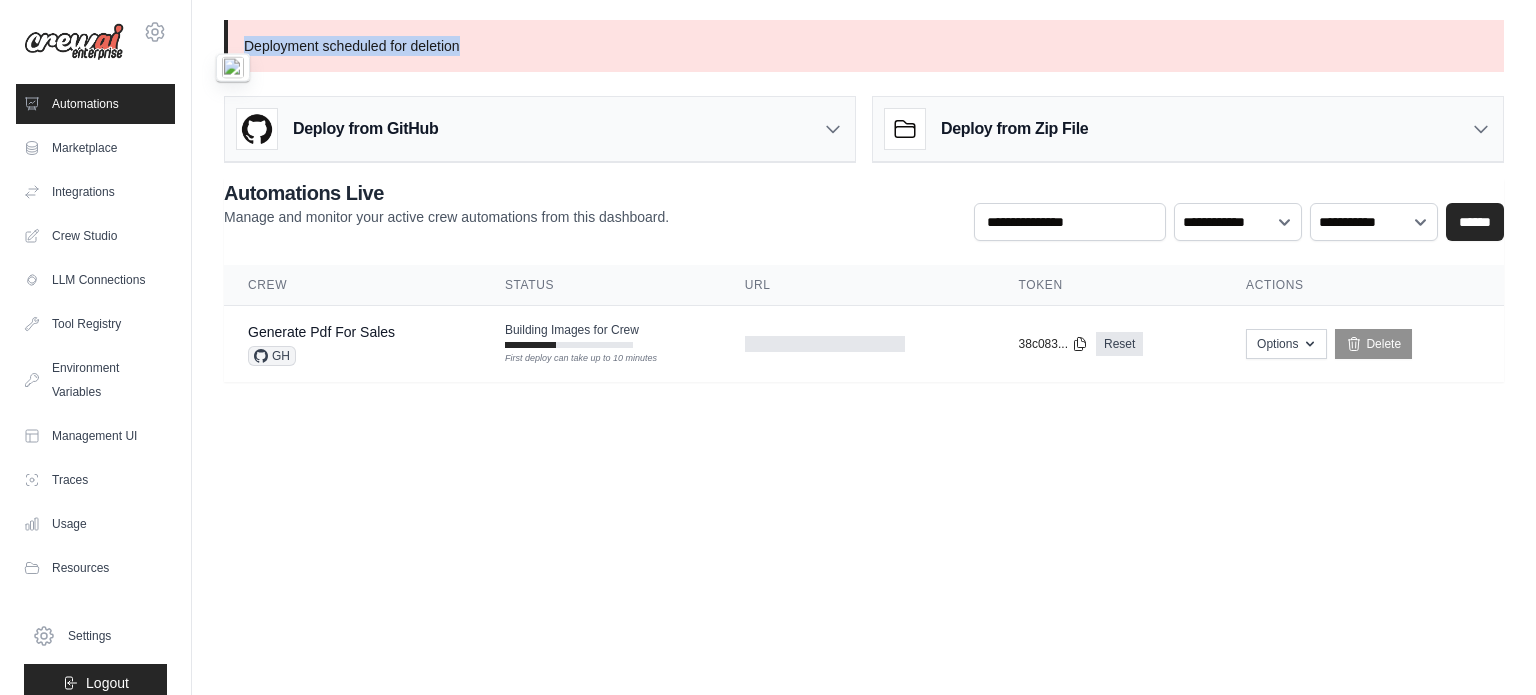 click at bounding box center [233, 68] 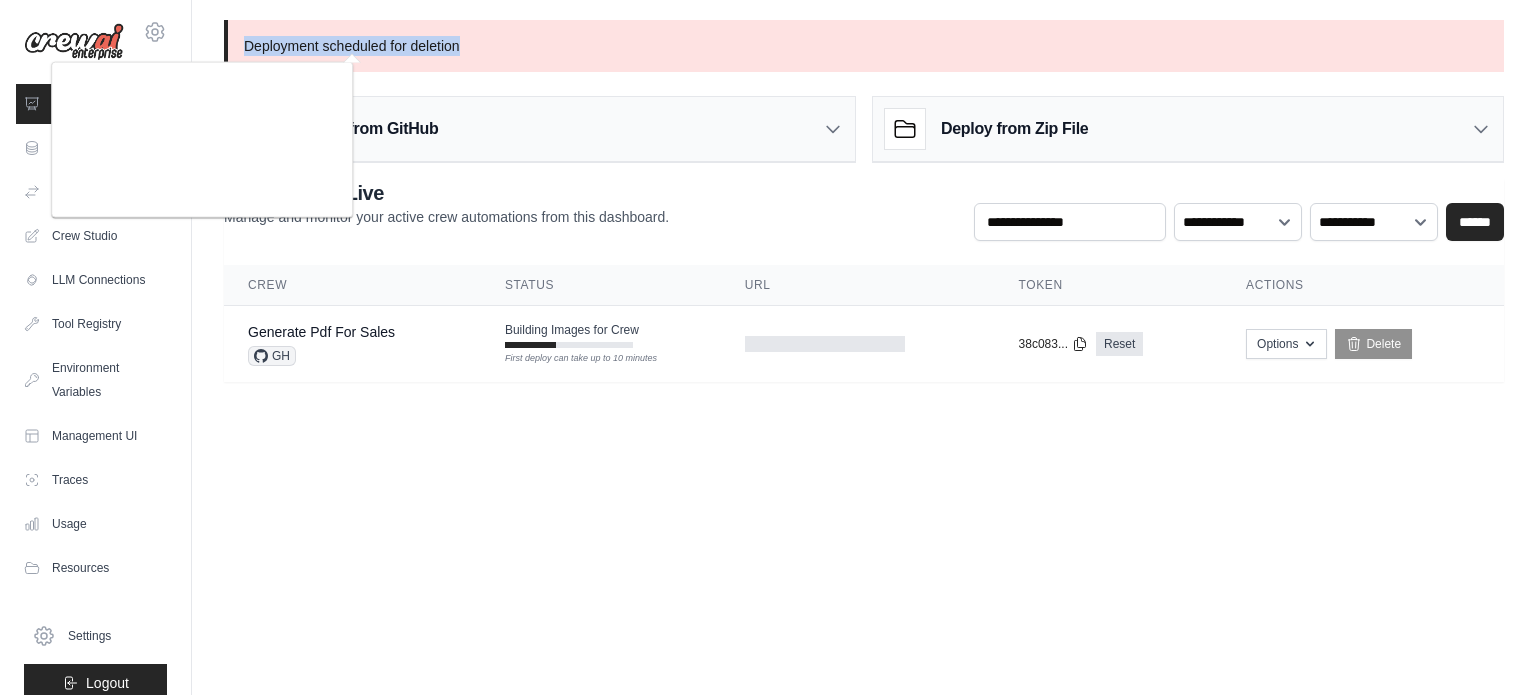 click on "Deployment scheduled for deletion" at bounding box center (864, 46) 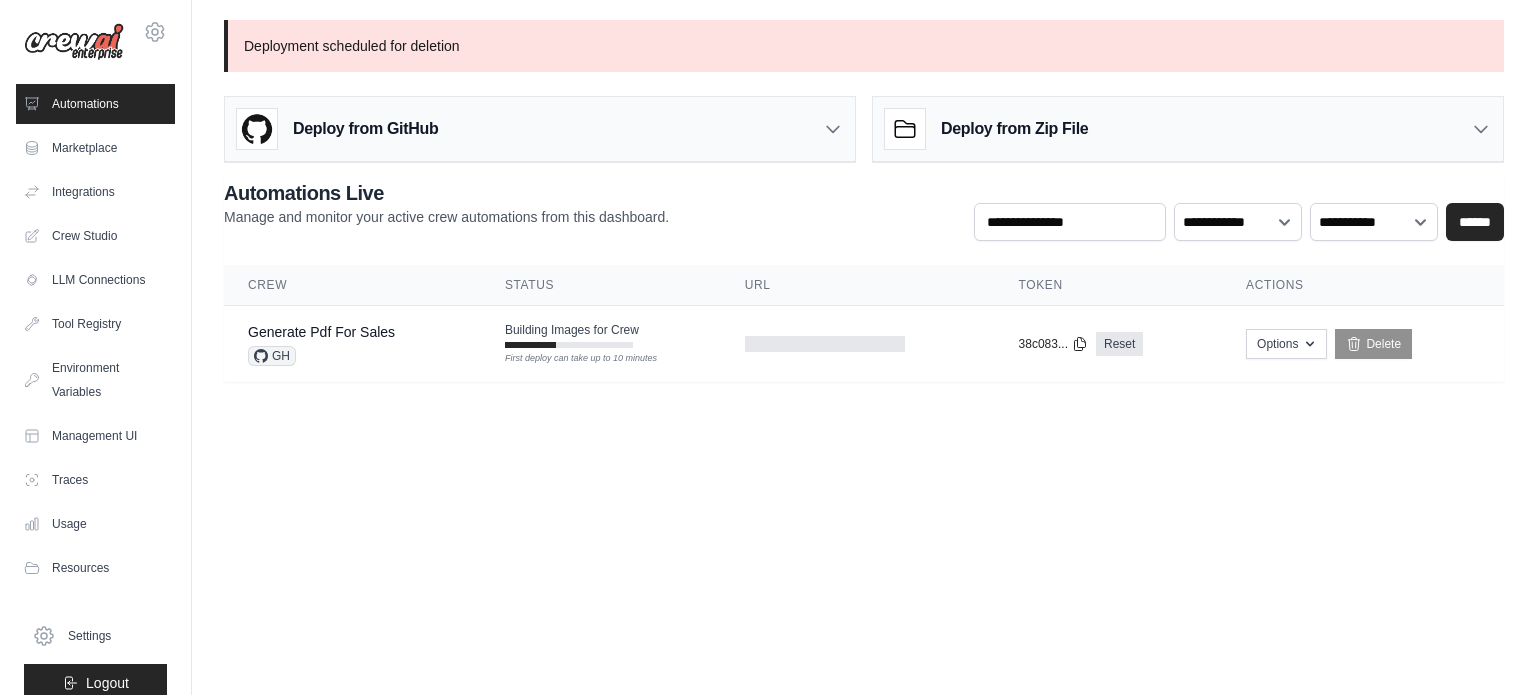 click on "**********" at bounding box center (864, 210) 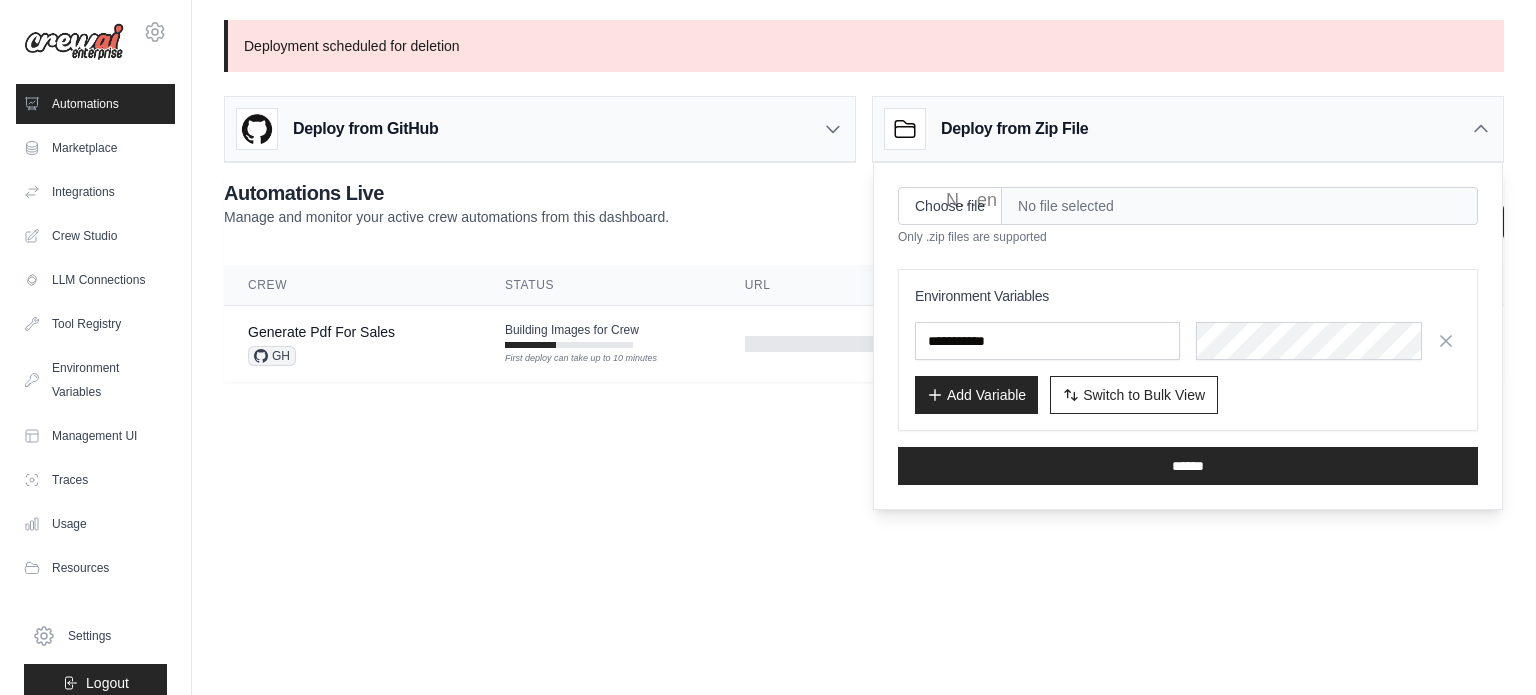 click on "Deploy from Zip File" at bounding box center (1188, 129) 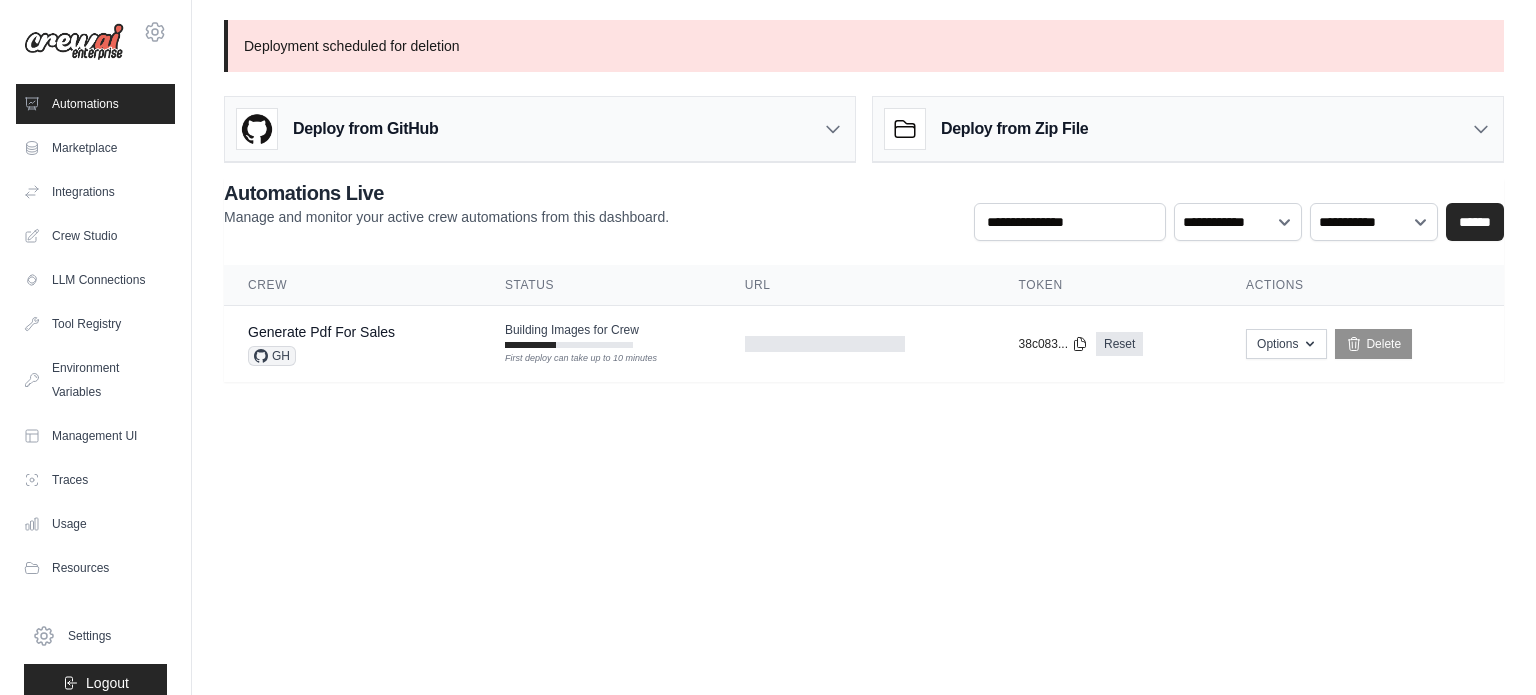 click on "Deploy from GitHub" at bounding box center (540, 129) 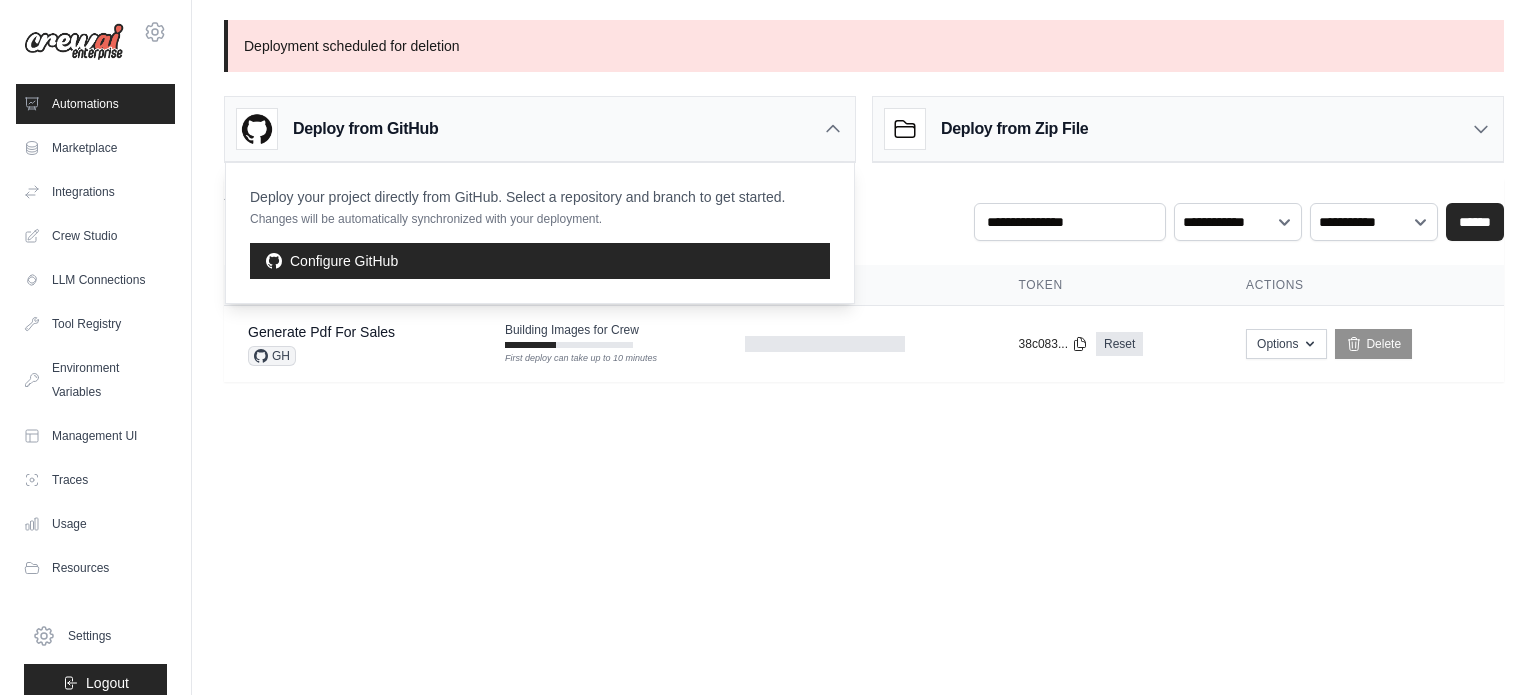 click on "Deploy from GitHub" at bounding box center [540, 129] 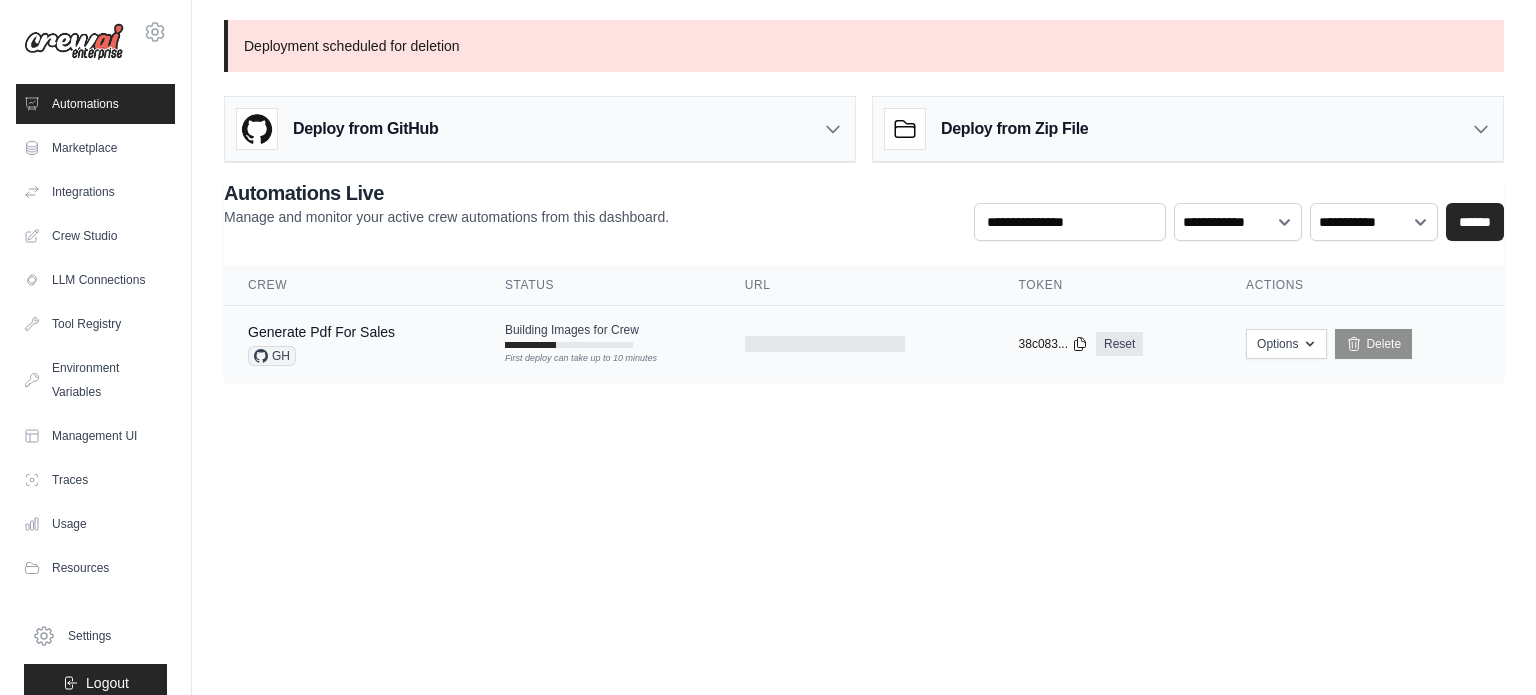 click 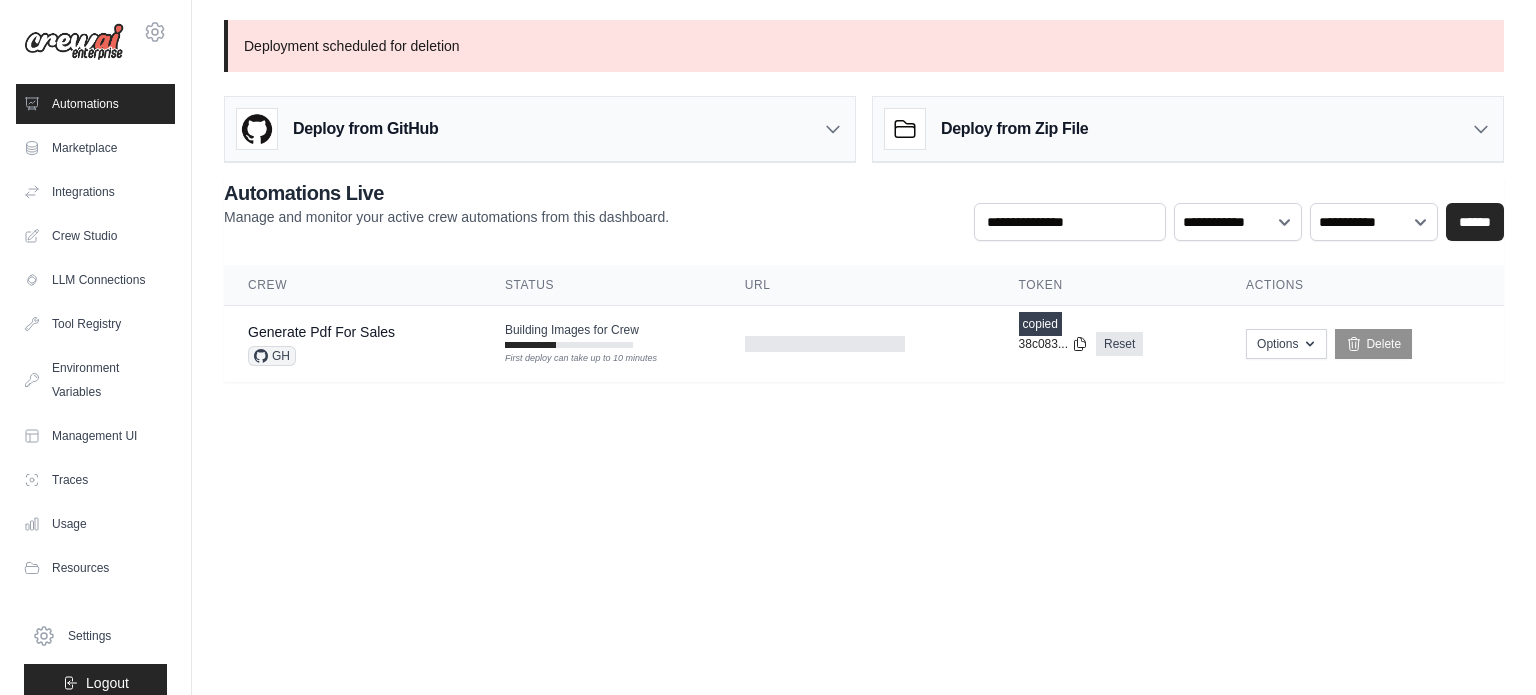 click on "[EMAIL]
Settings
Automations
Marketplace
Integrations" at bounding box center [768, 347] 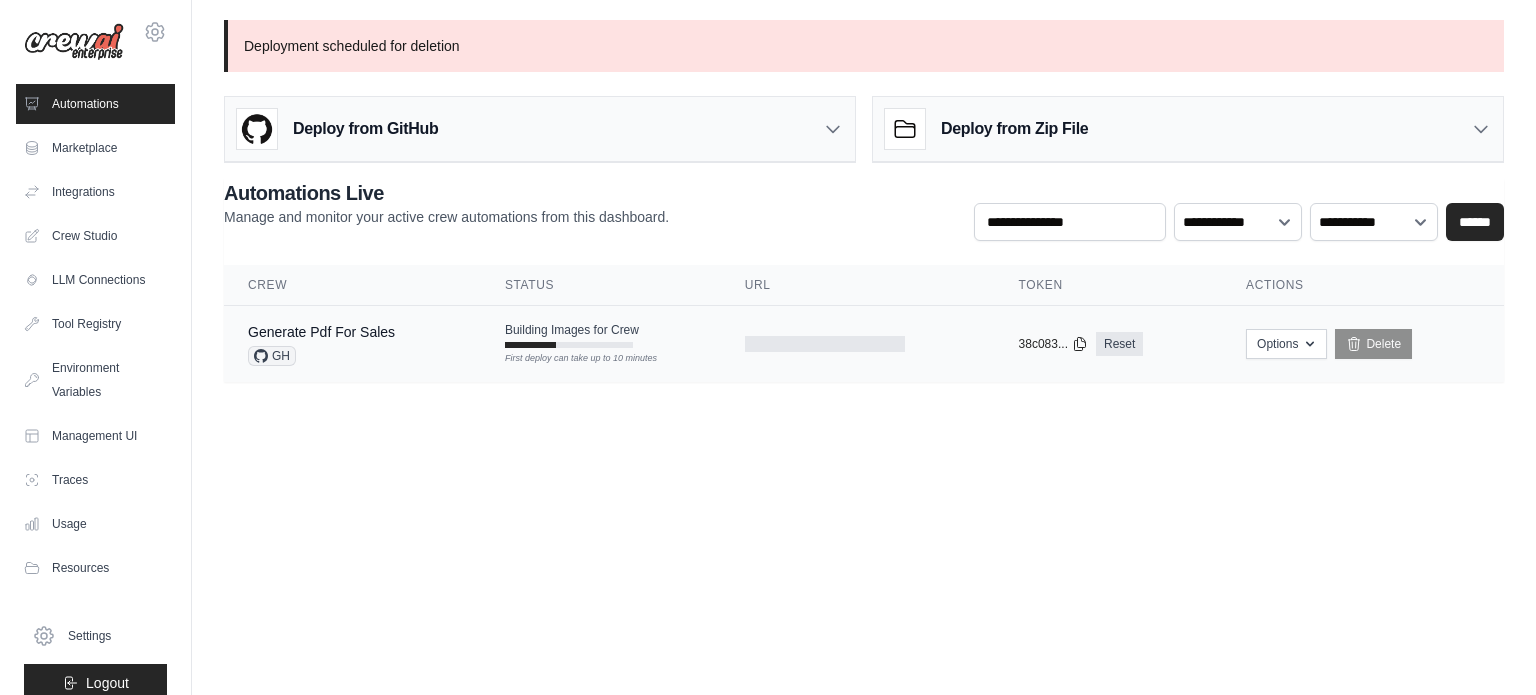 drag, startPoint x: 740, startPoint y: 353, endPoint x: 849, endPoint y: 347, distance: 109.165016 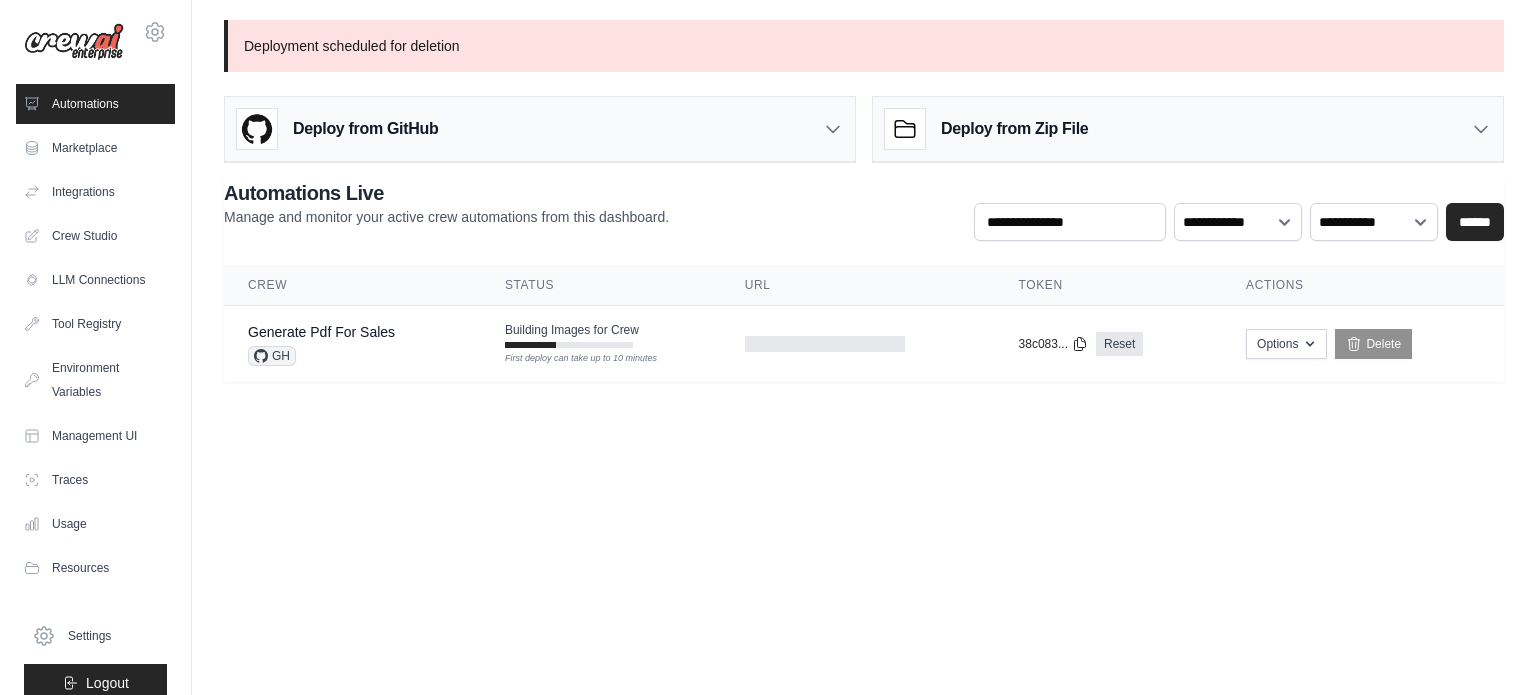 click on "[EMAIL]
Settings
Automations
Marketplace
Integrations" at bounding box center [768, 347] 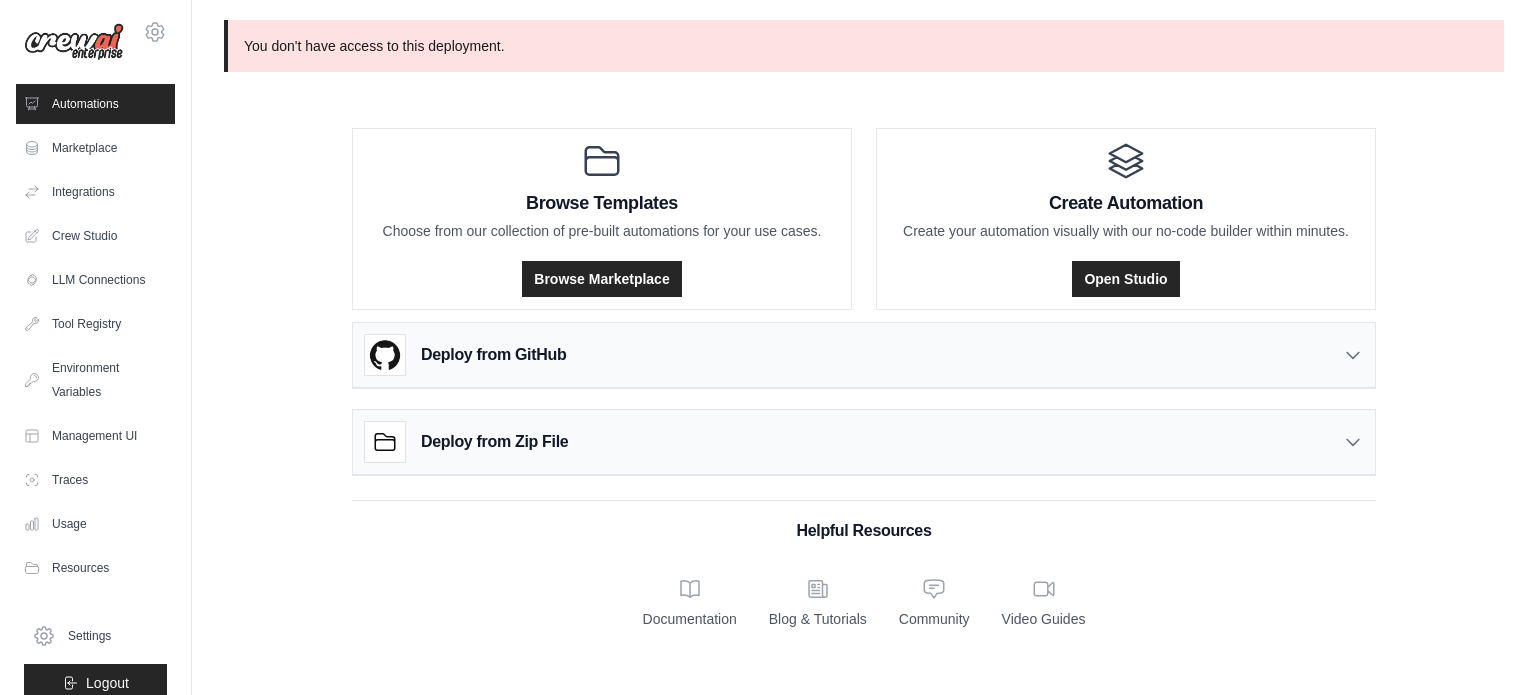 scroll, scrollTop: 0, scrollLeft: 0, axis: both 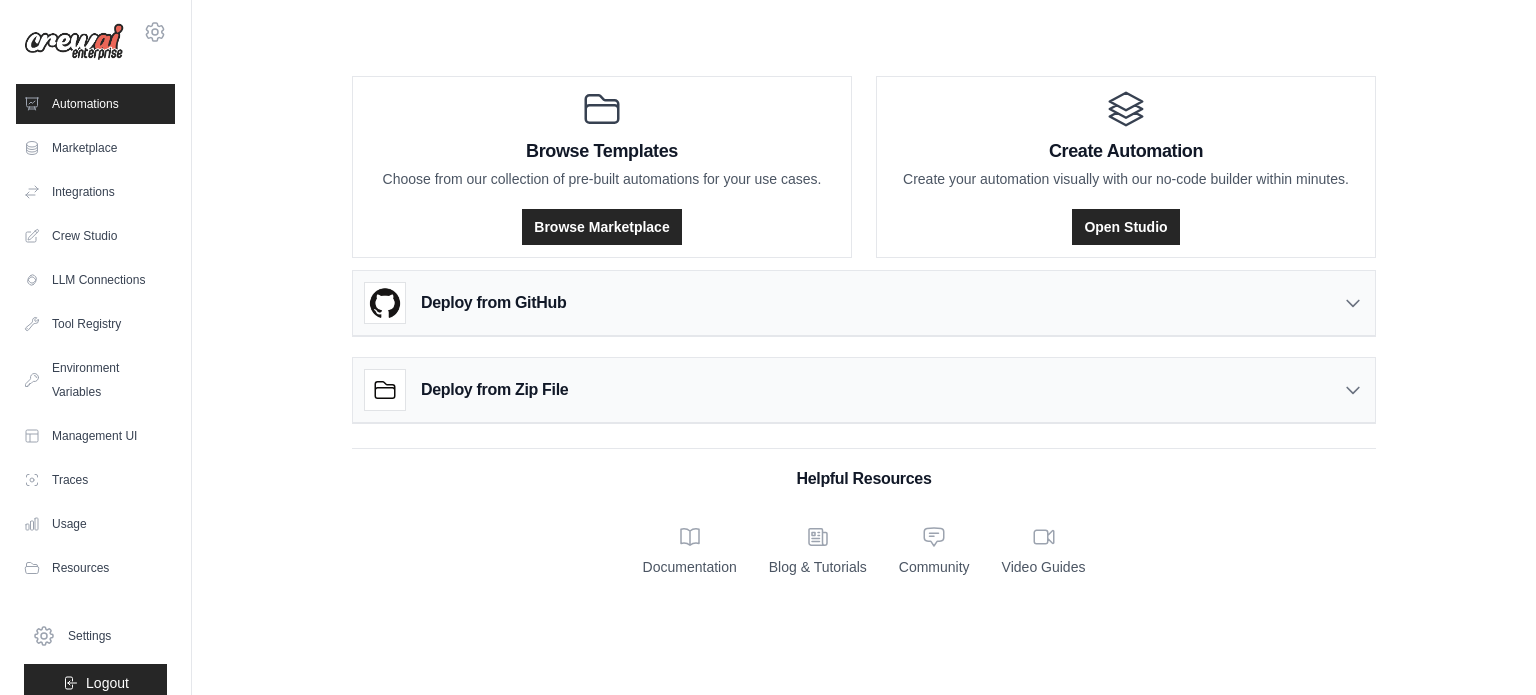 click on "Automations" at bounding box center [95, 104] 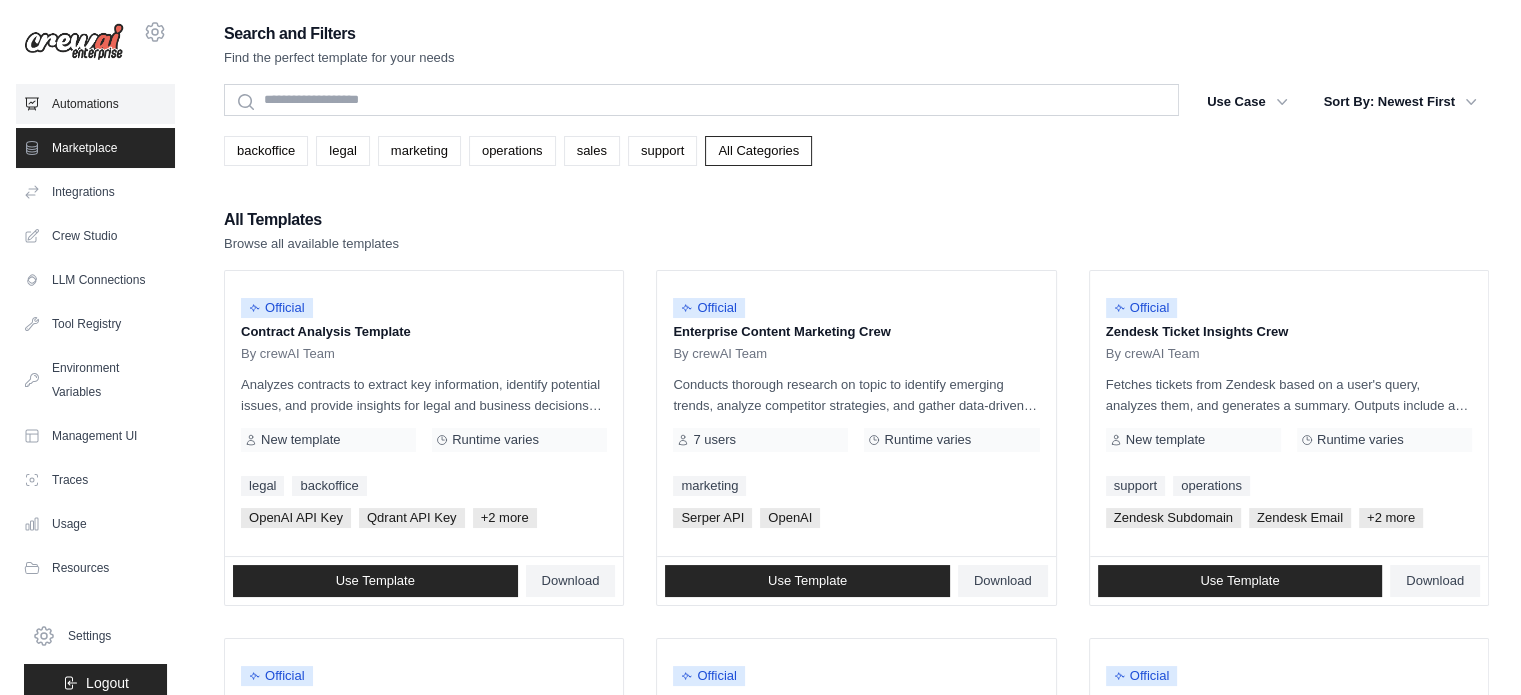 click on "Automations" at bounding box center [95, 104] 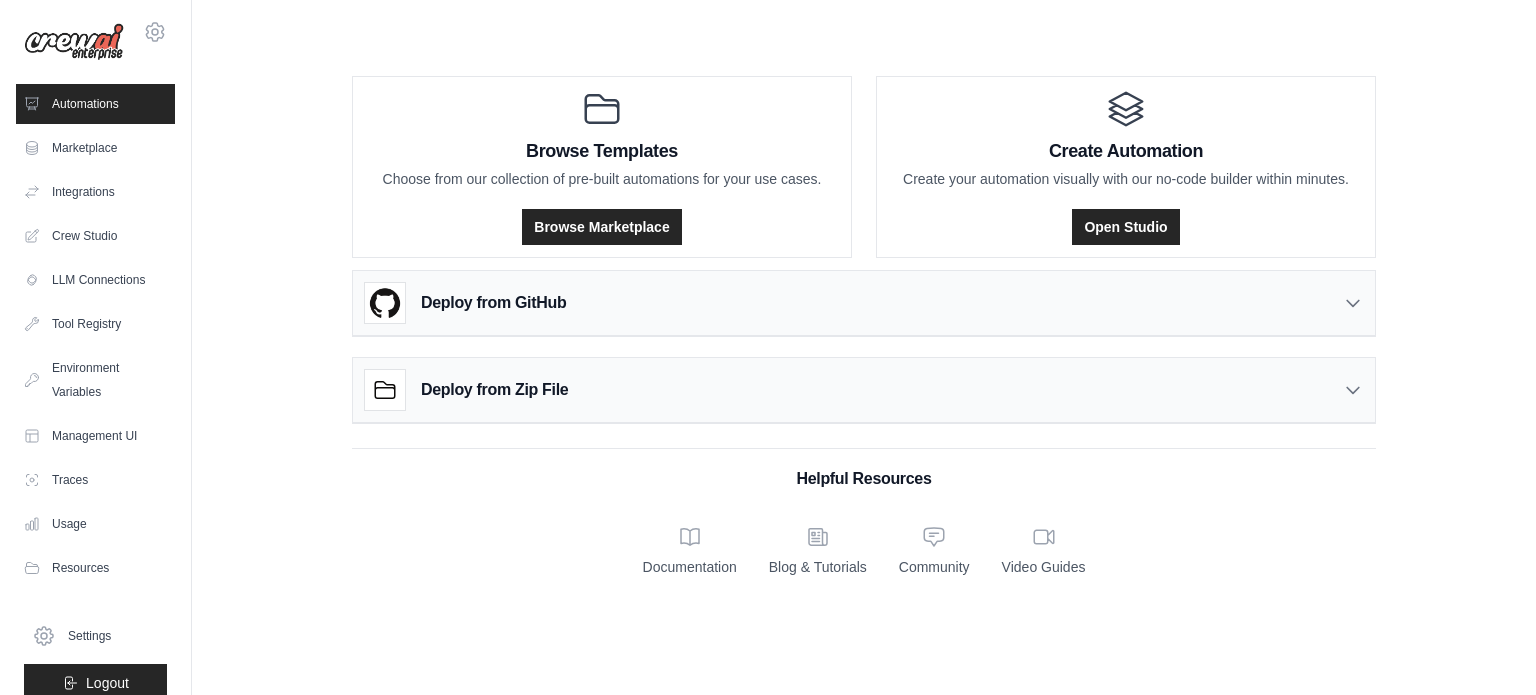 scroll, scrollTop: 0, scrollLeft: 0, axis: both 